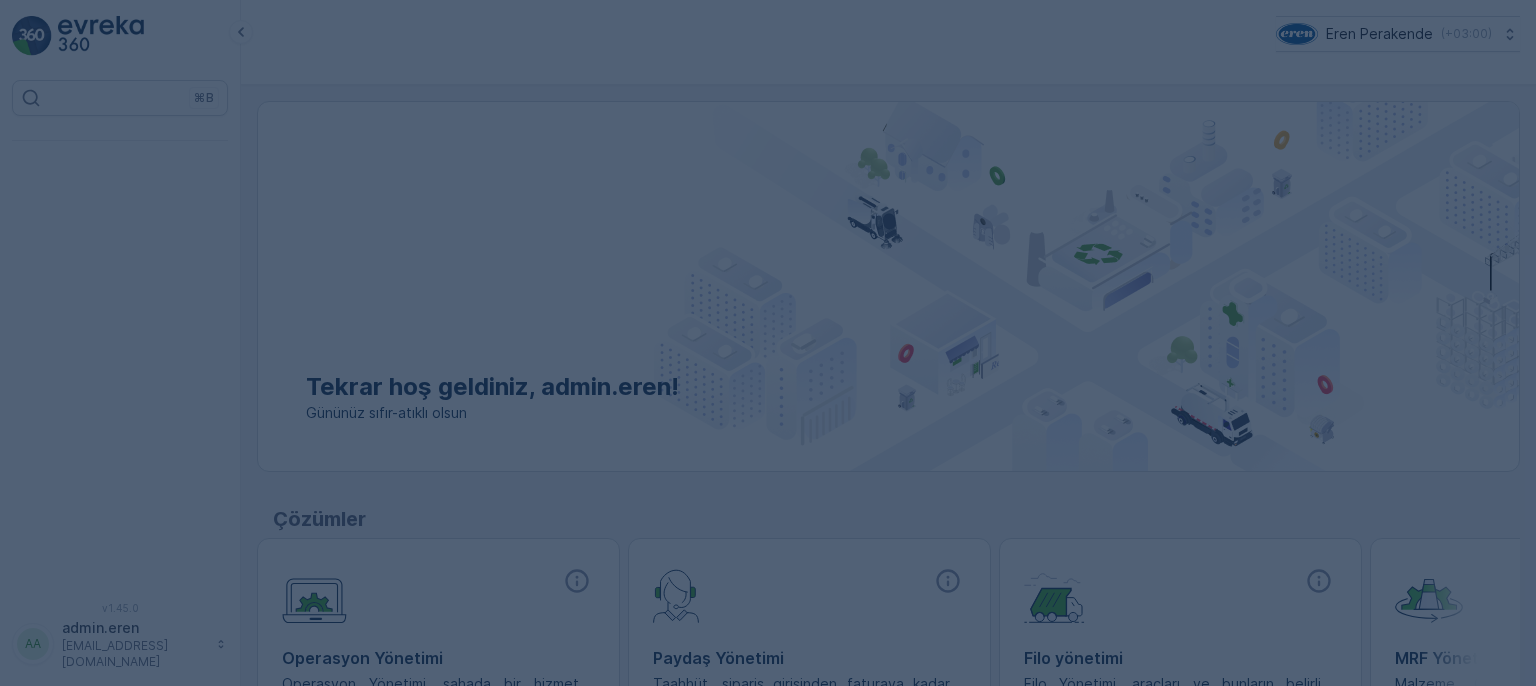 scroll, scrollTop: 0, scrollLeft: 0, axis: both 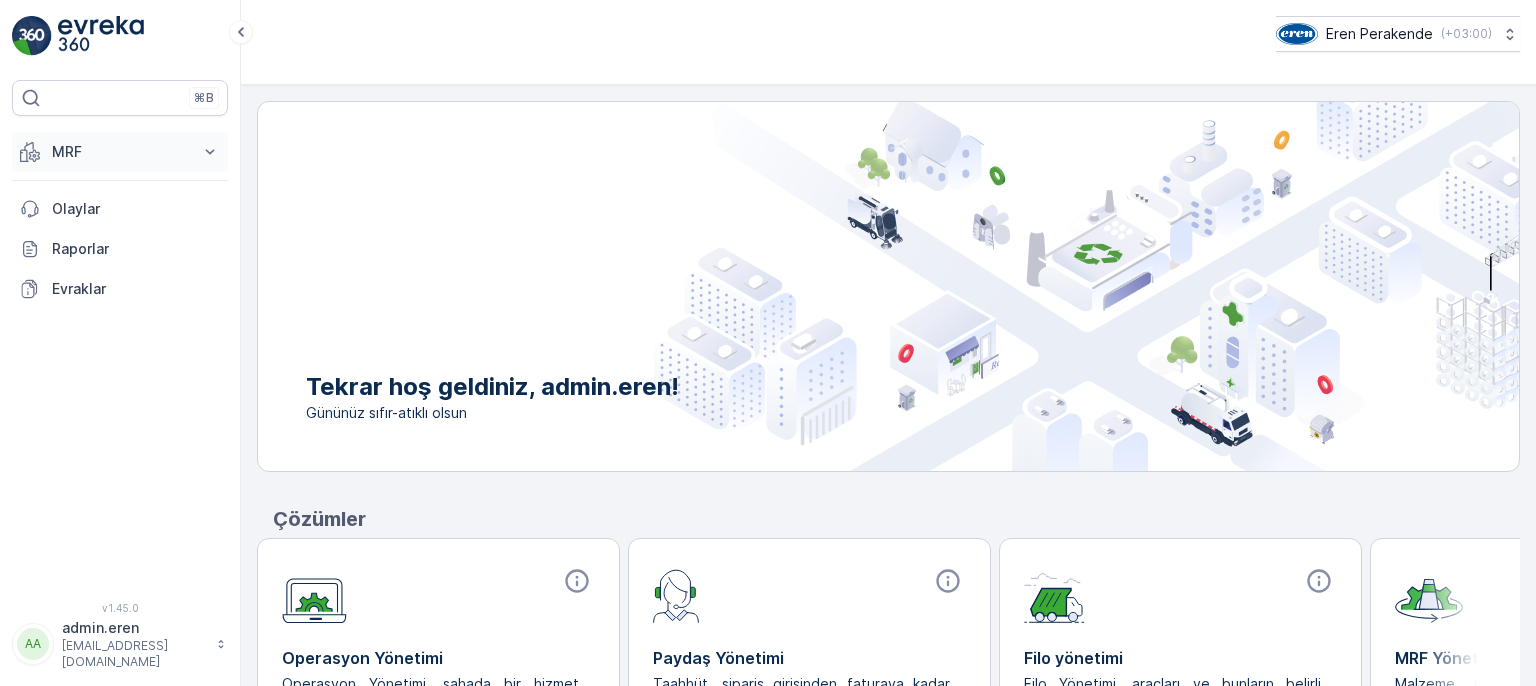 click on "MRF" at bounding box center (120, 152) 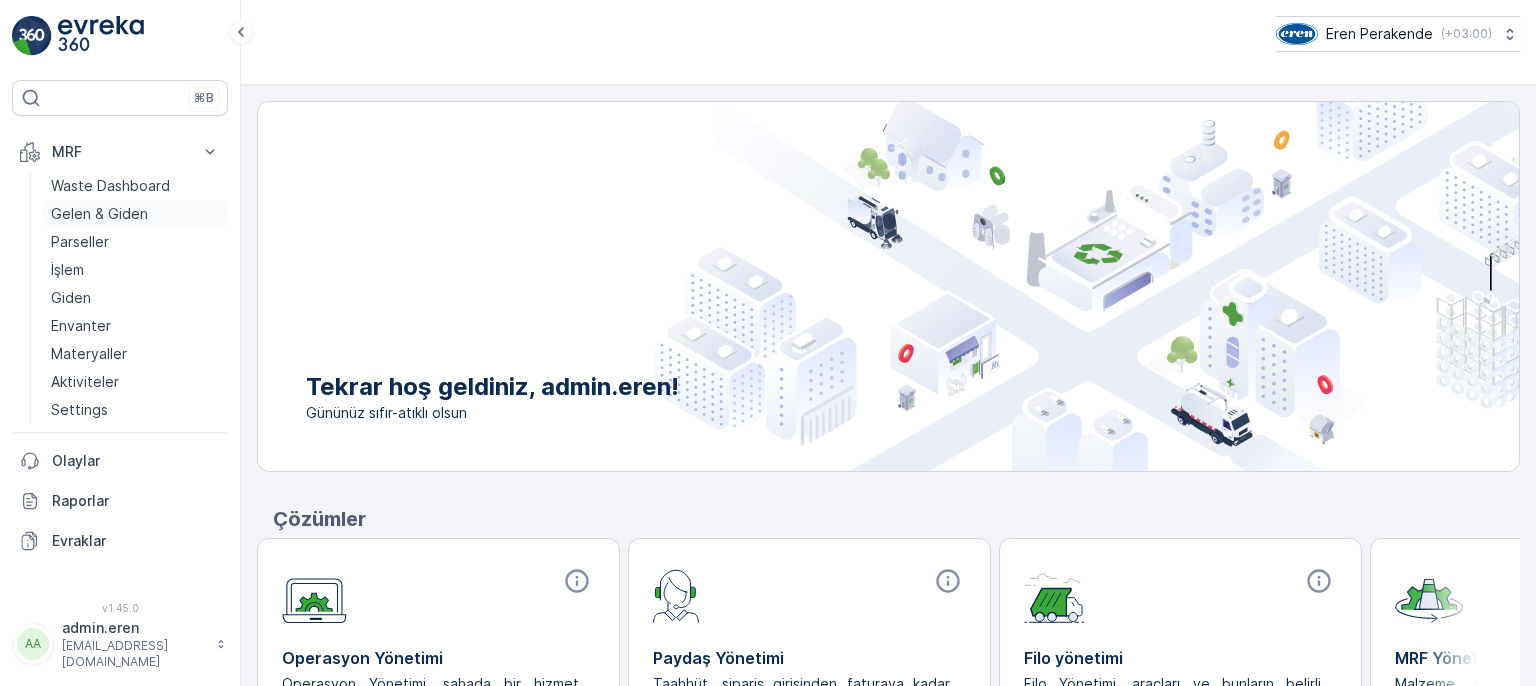 click on "Gelen & Giden" at bounding box center [99, 214] 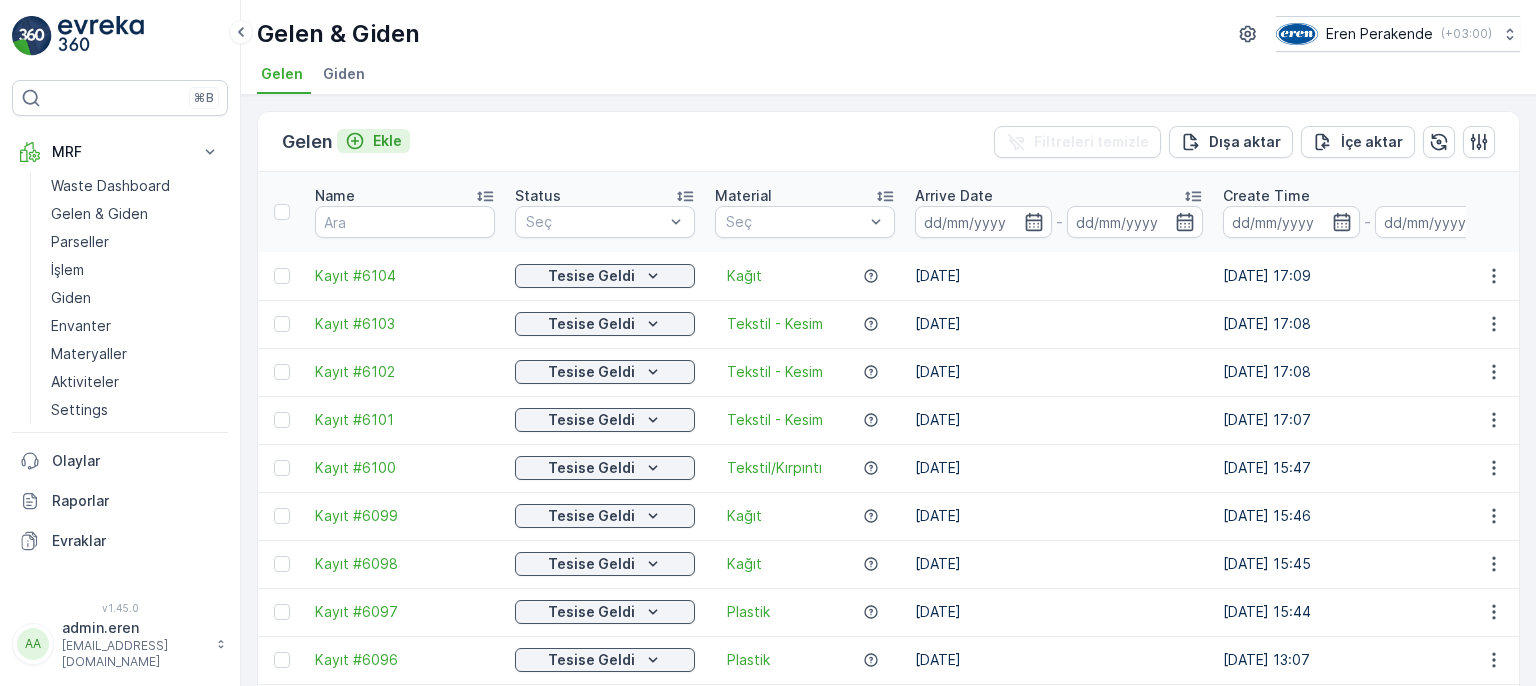 click on "Ekle" at bounding box center [373, 141] 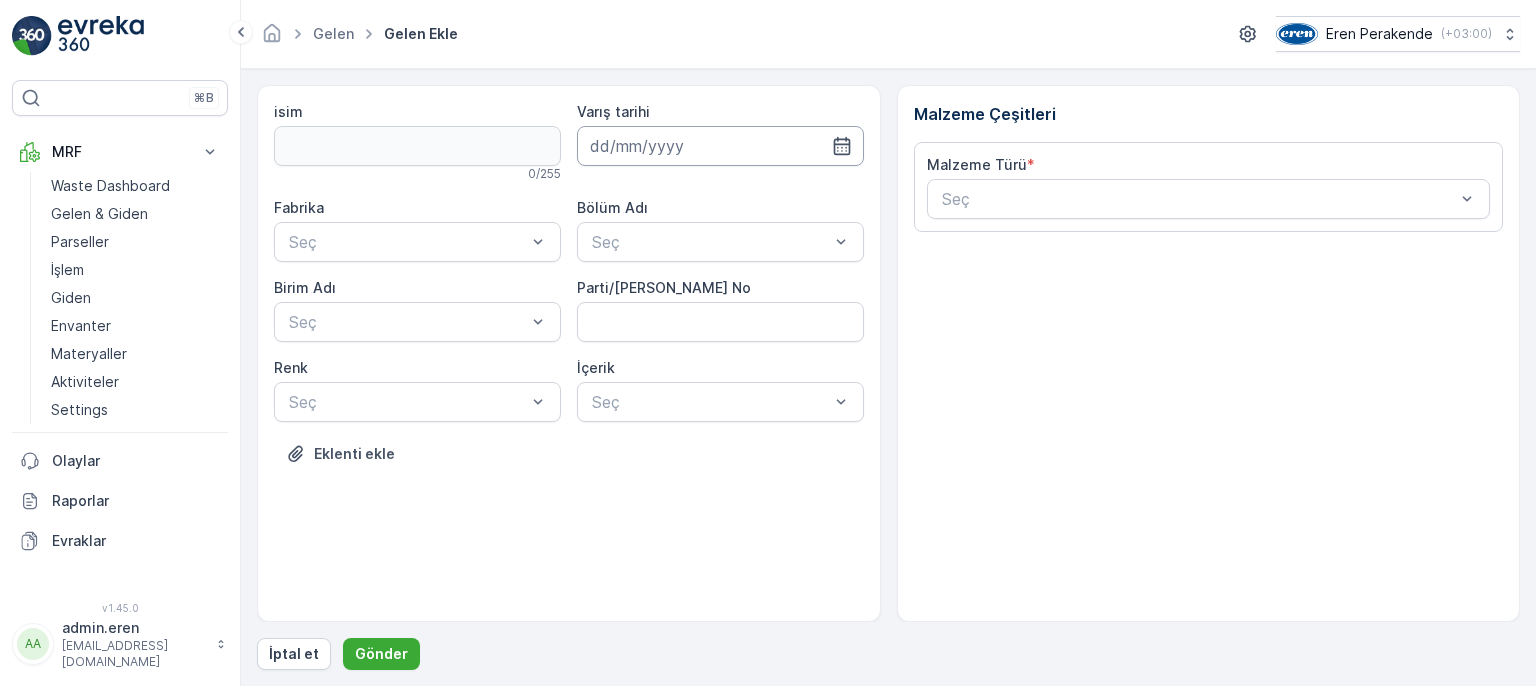 click at bounding box center [720, 146] 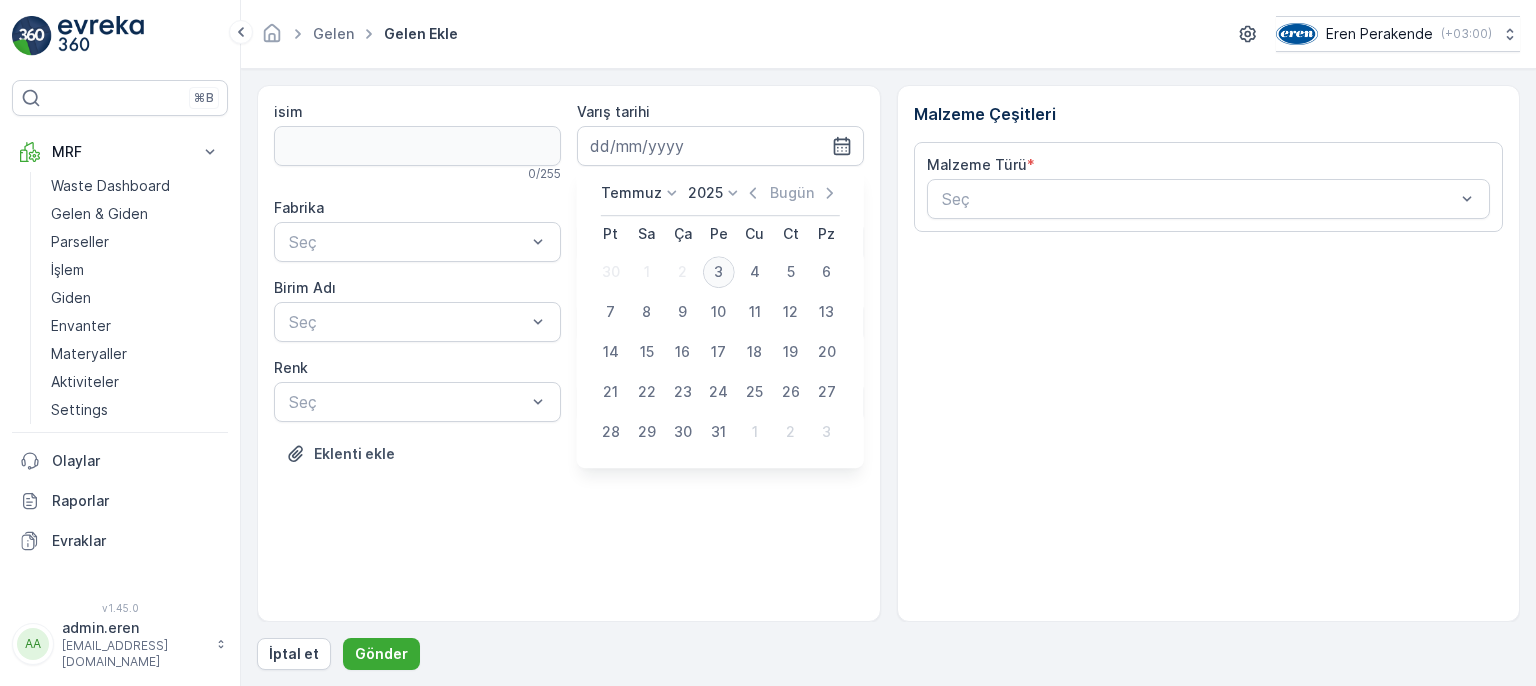 click on "3" at bounding box center [719, 272] 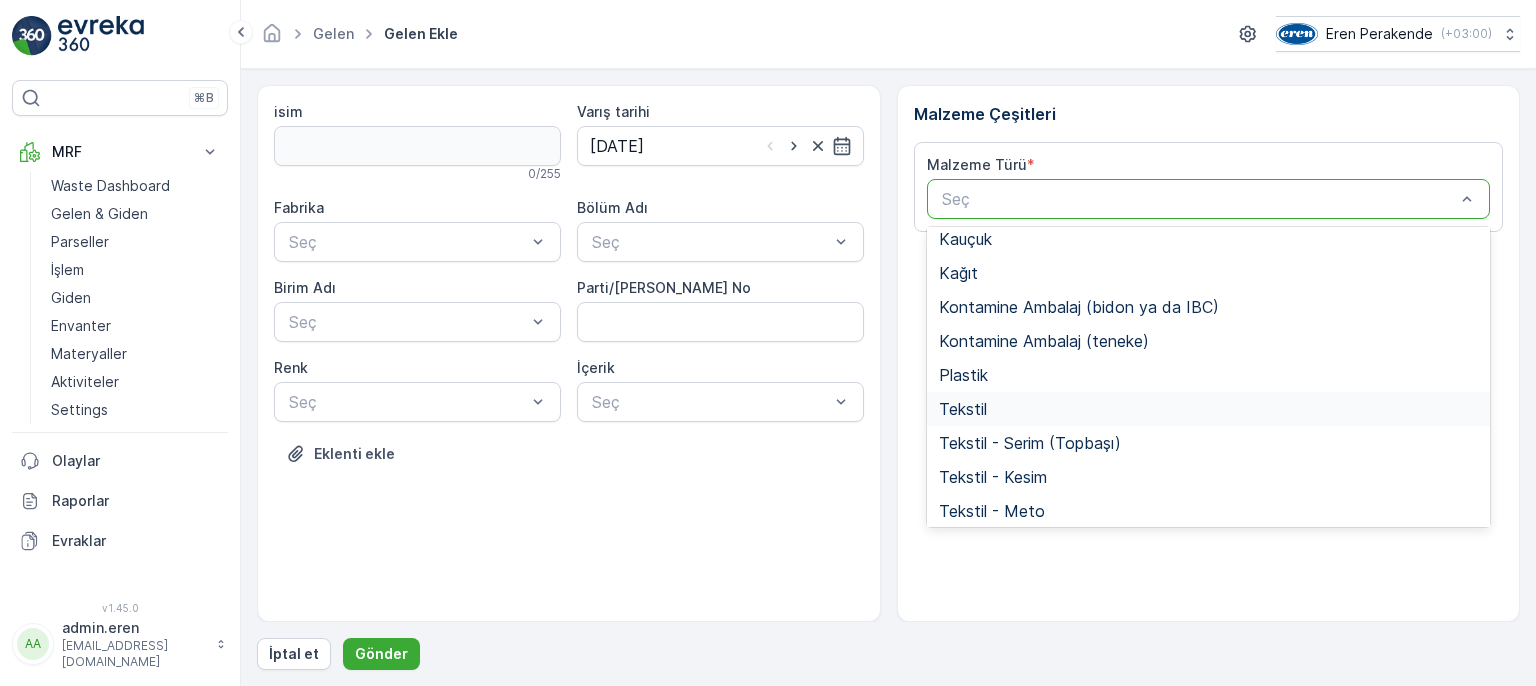 scroll, scrollTop: 300, scrollLeft: 0, axis: vertical 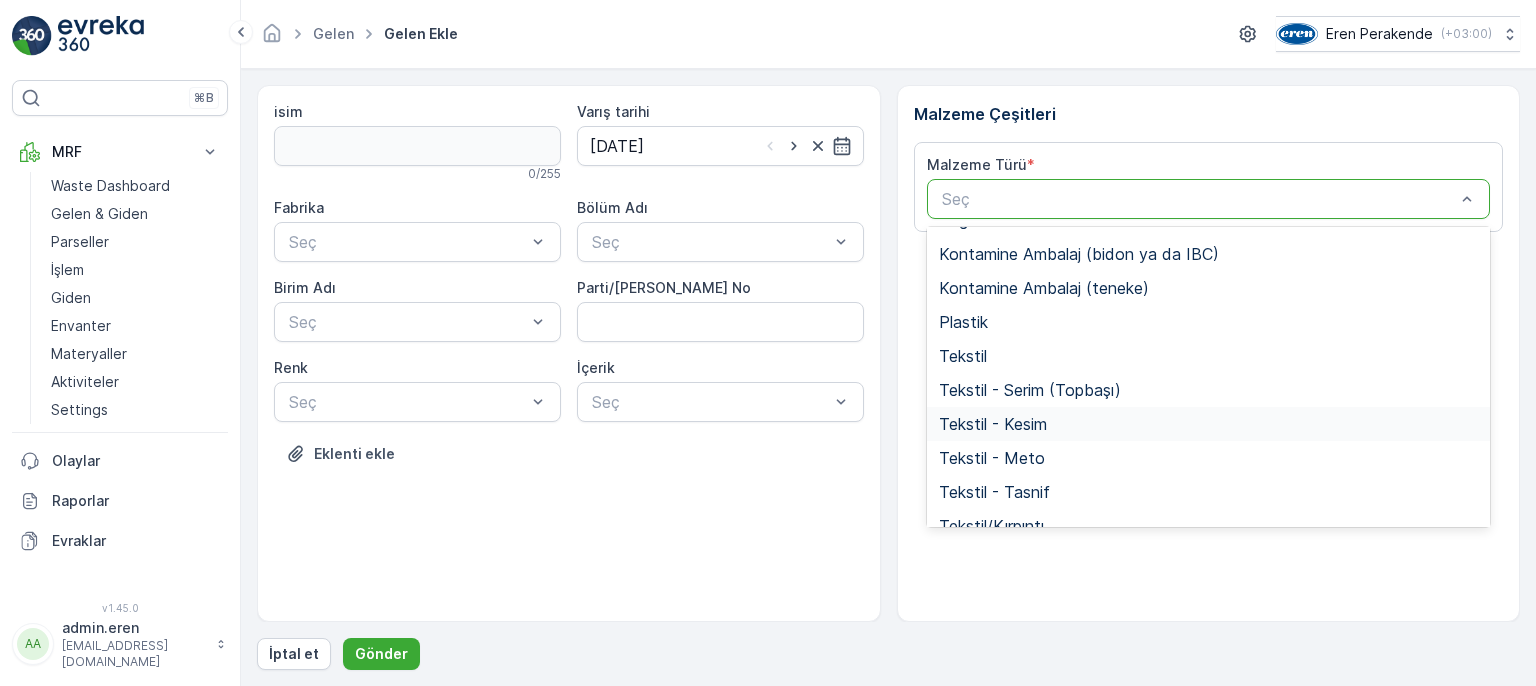 click on "Tekstil - Kesim" at bounding box center (993, 424) 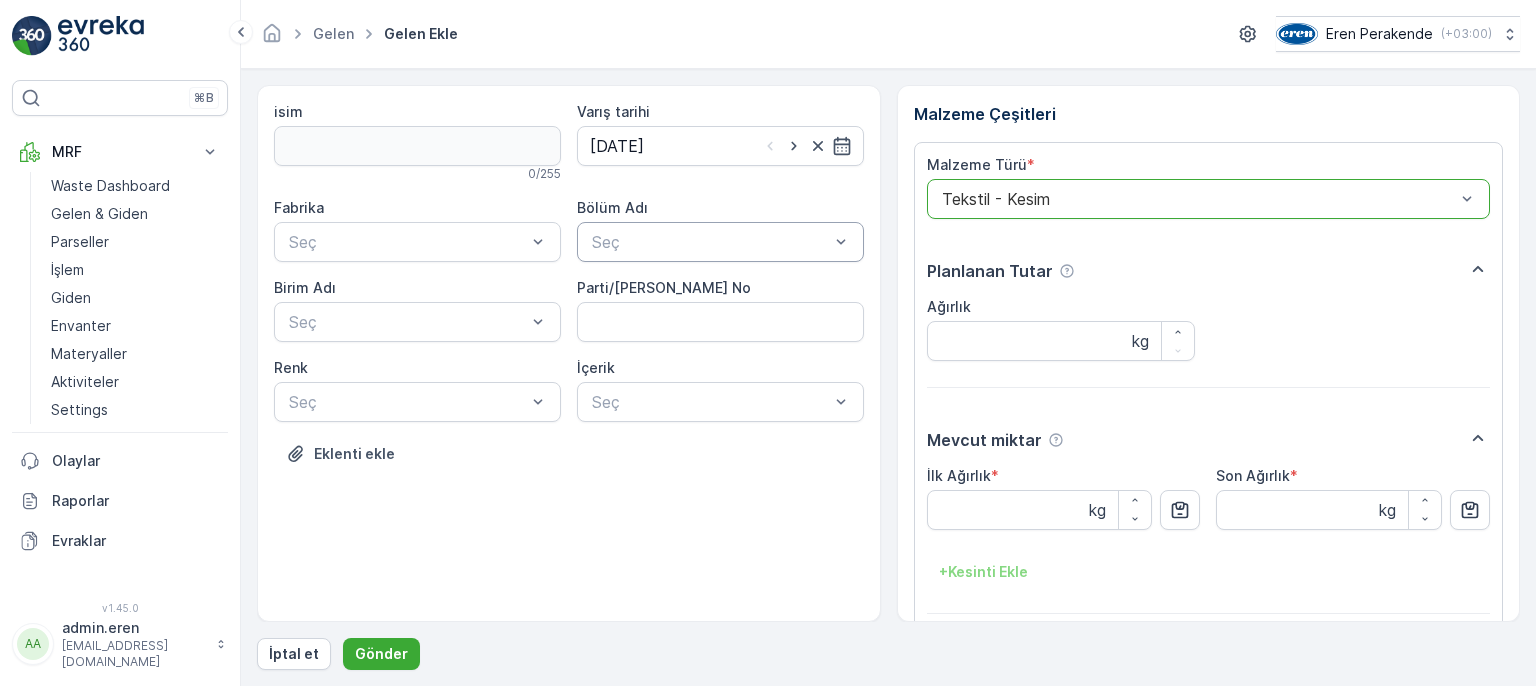 click at bounding box center (710, 242) 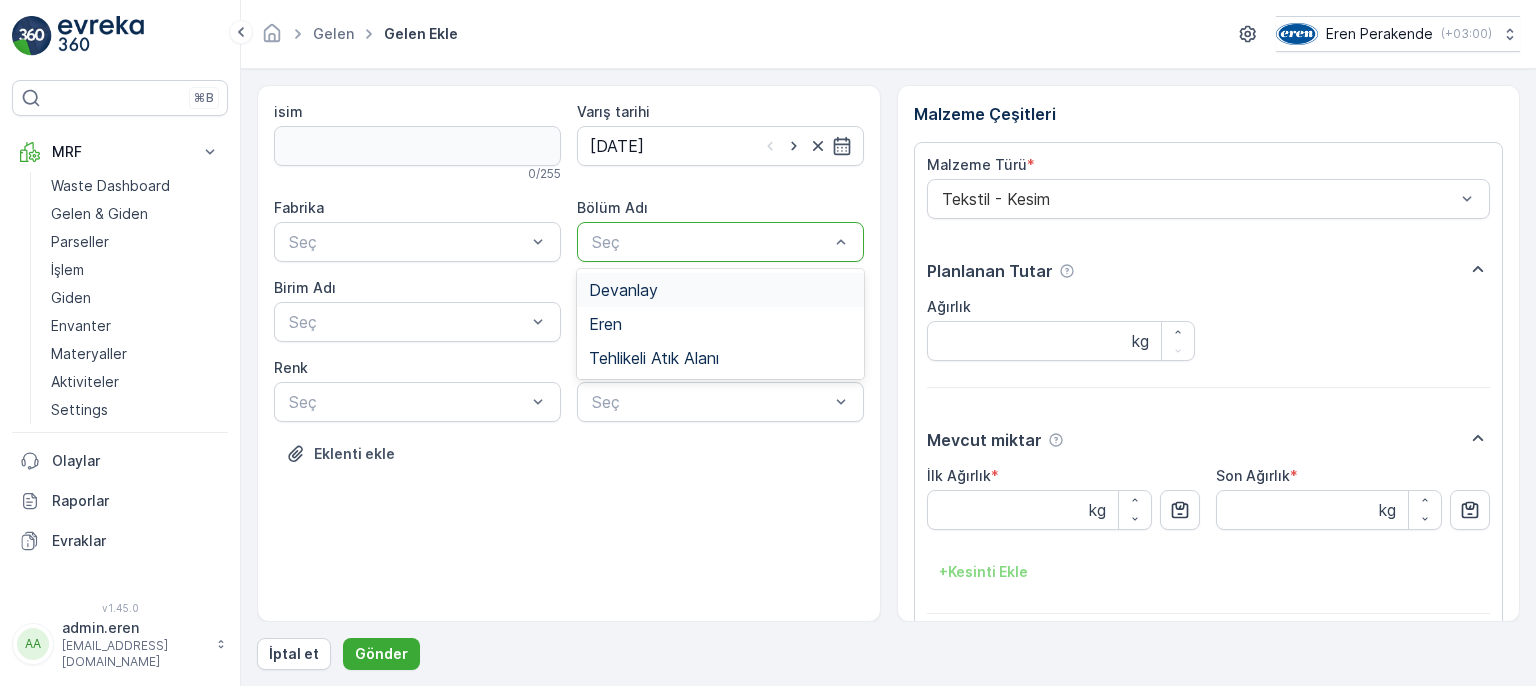 drag, startPoint x: 680, startPoint y: 283, endPoint x: 585, endPoint y: 284, distance: 95.005264 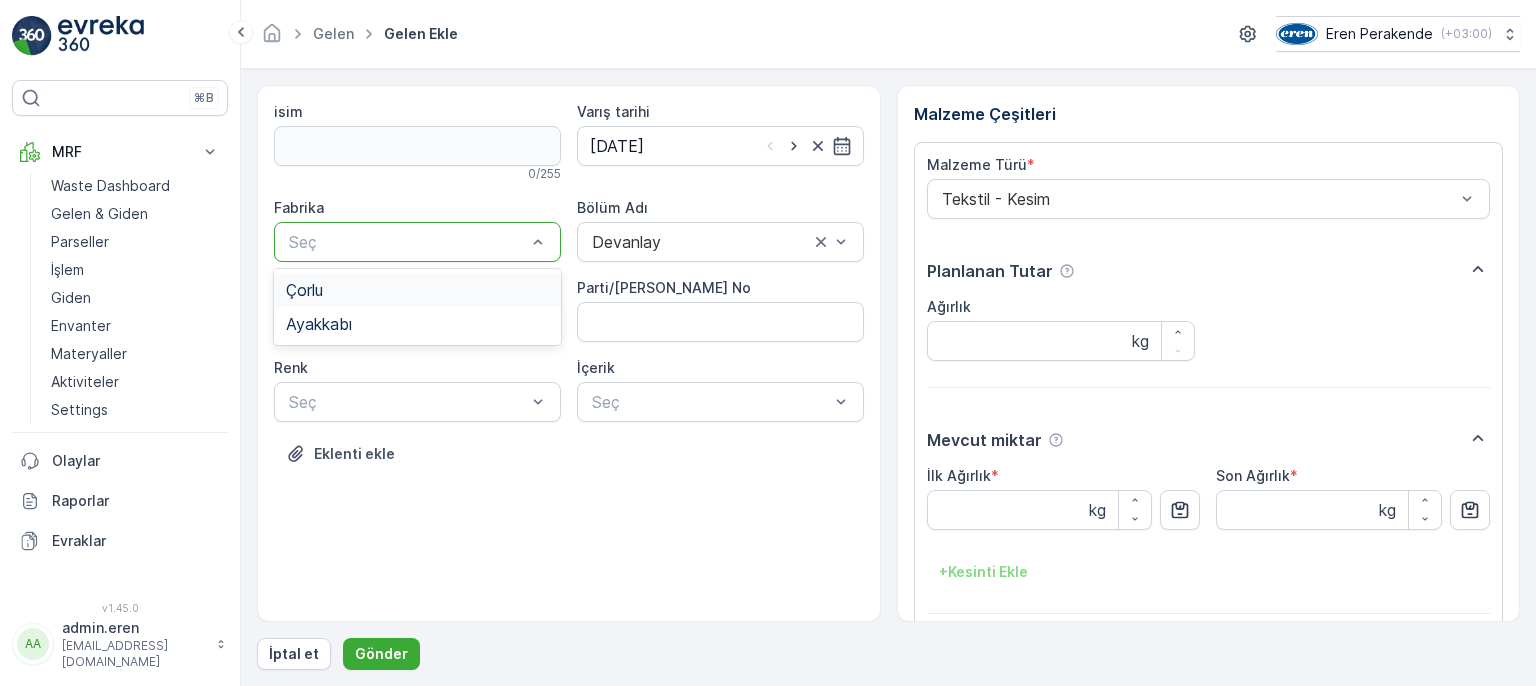 click at bounding box center (407, 242) 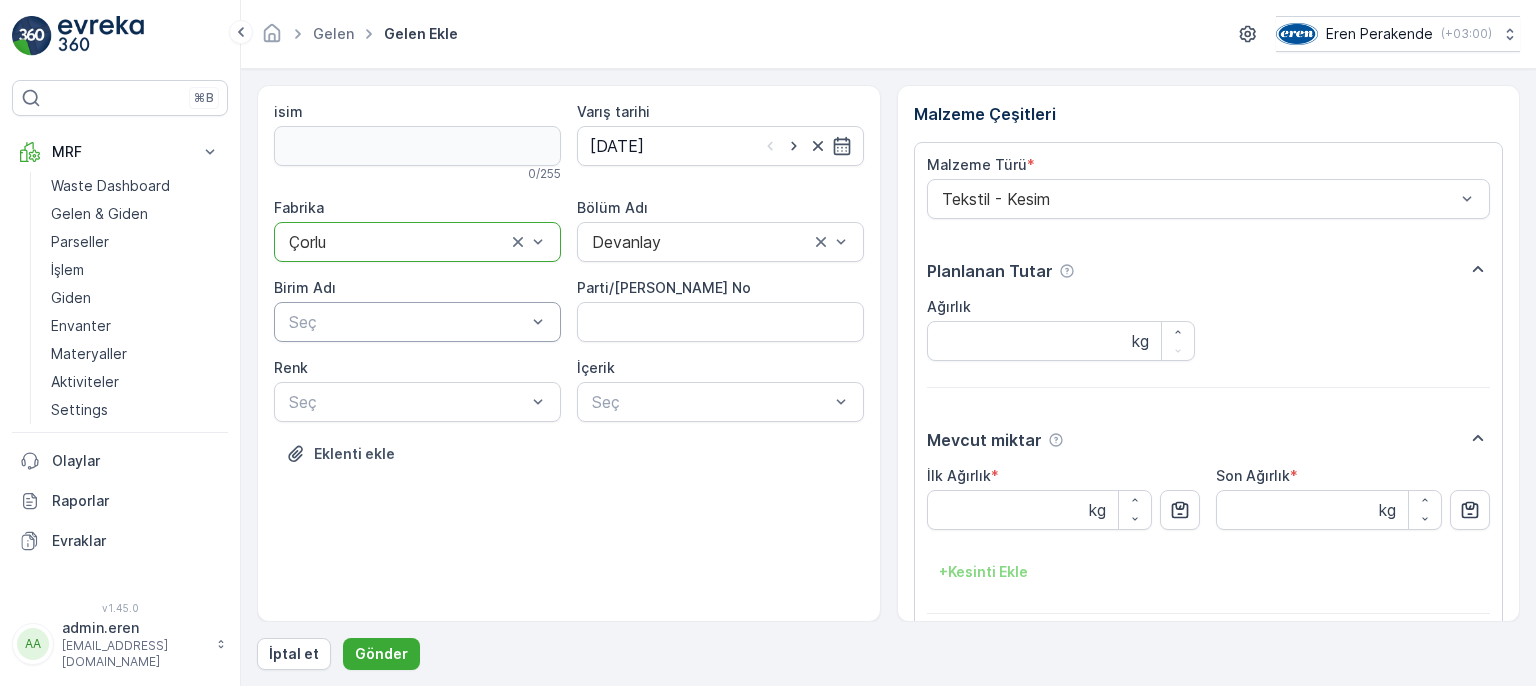 click at bounding box center (407, 322) 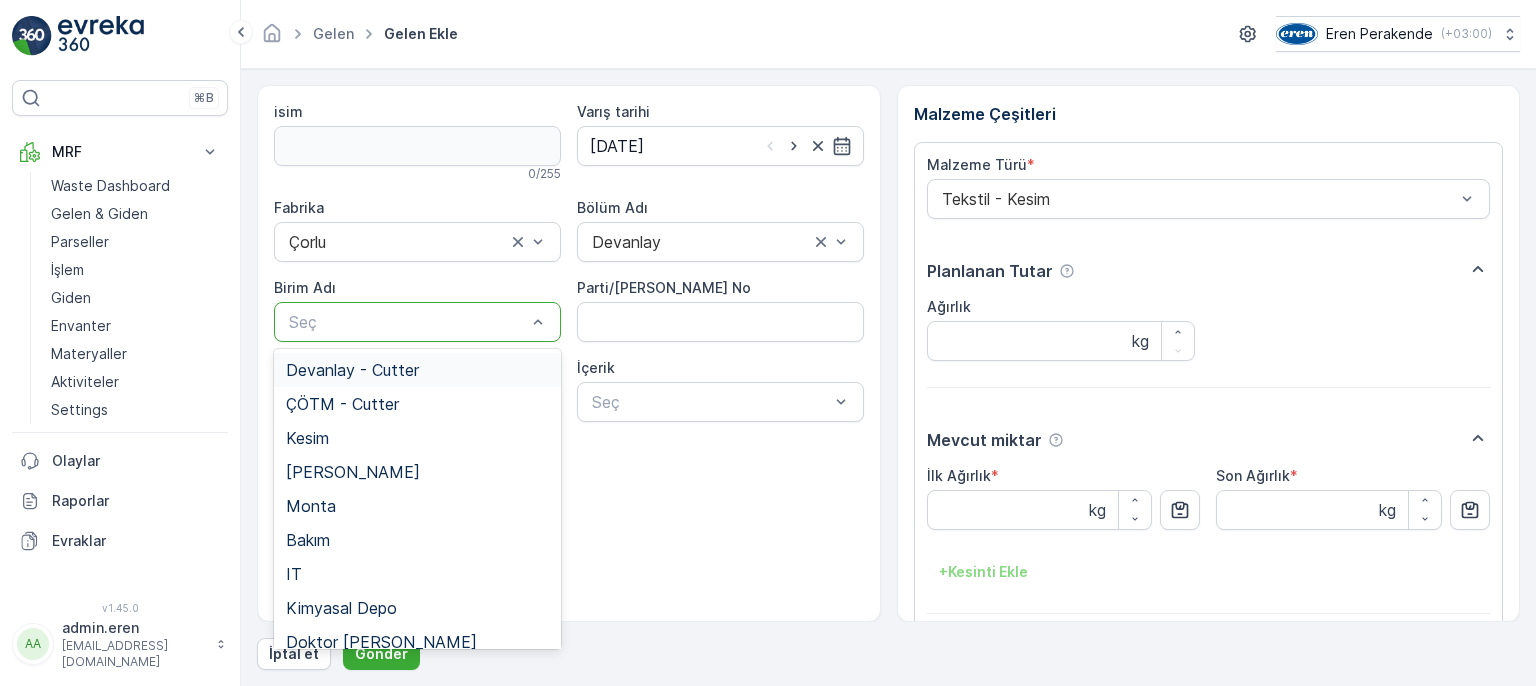 click on "Devanlay  - Cutter" at bounding box center (352, 370) 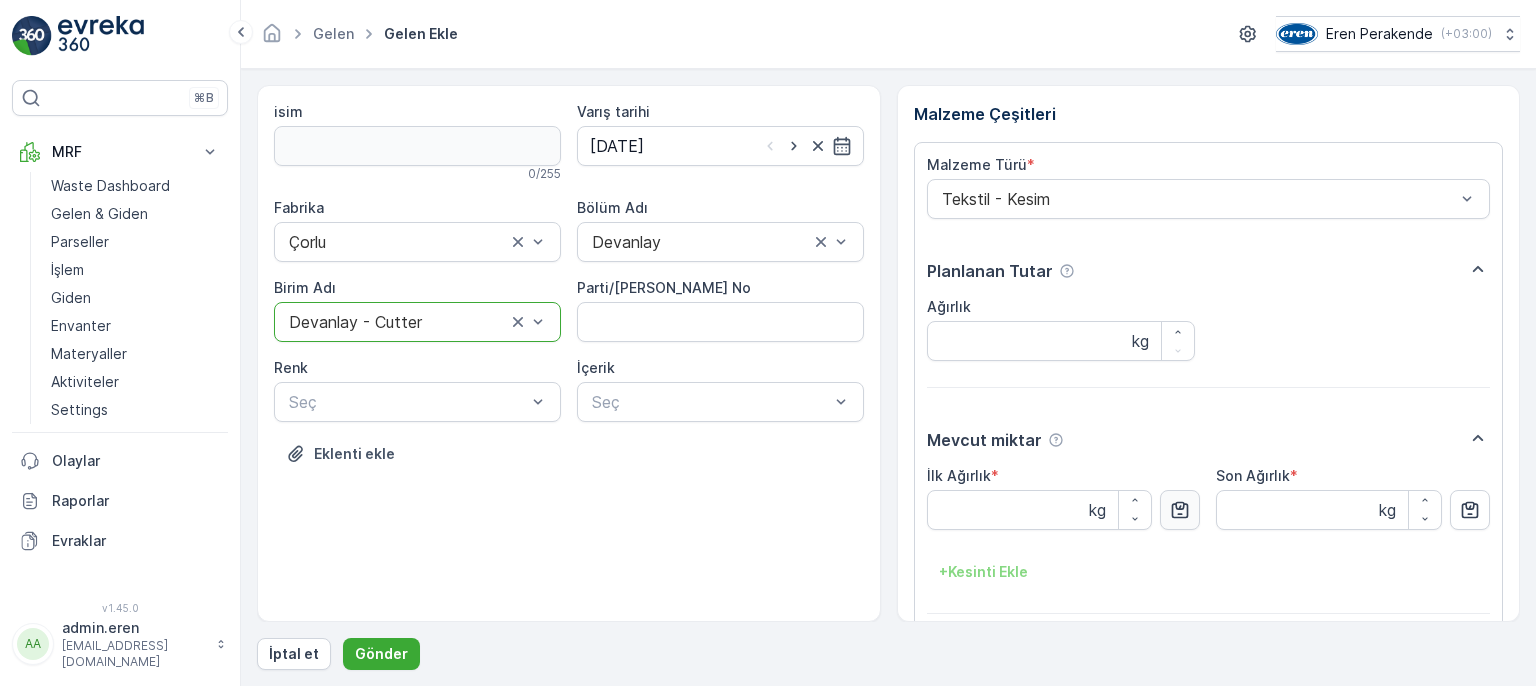 click 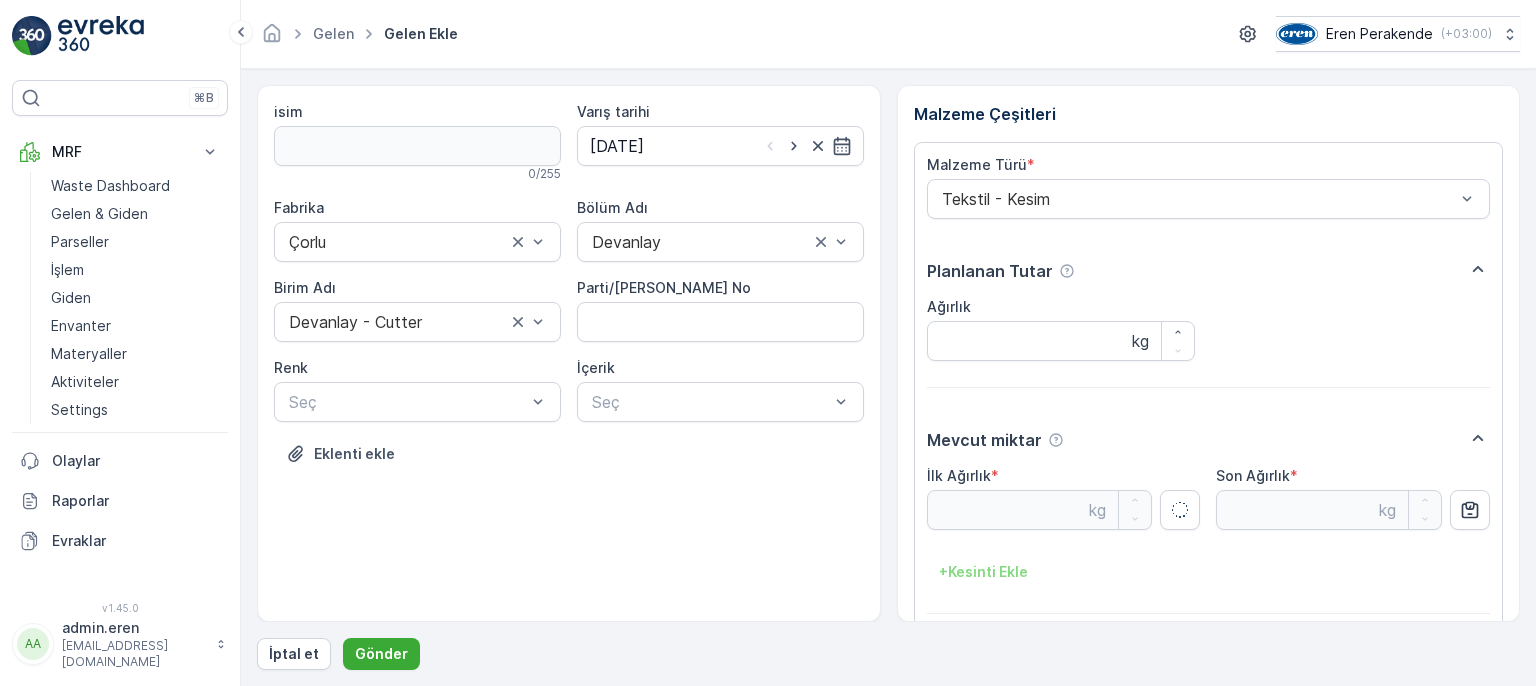 type on "1.82" 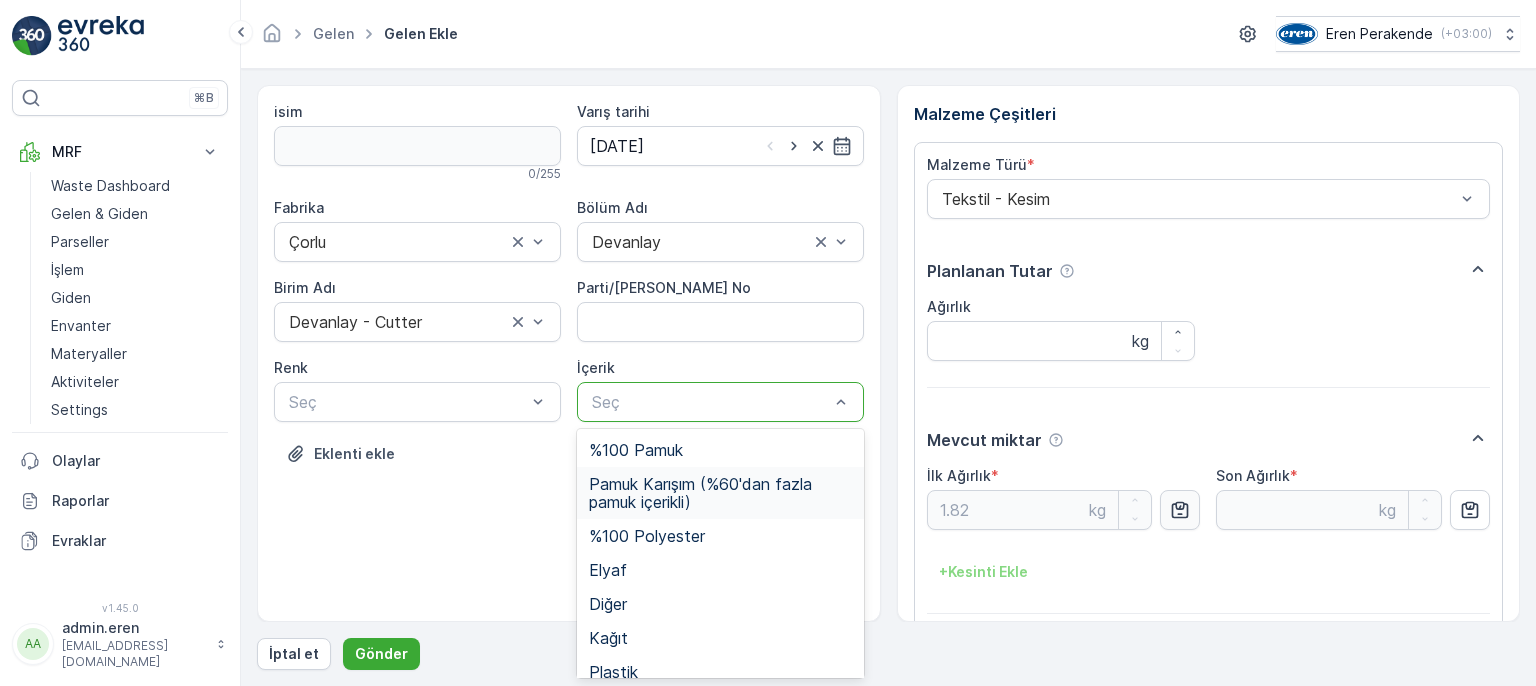 click on "Pamuk Karışım (%60'dan fazla pamuk içerikli)" at bounding box center [720, 493] 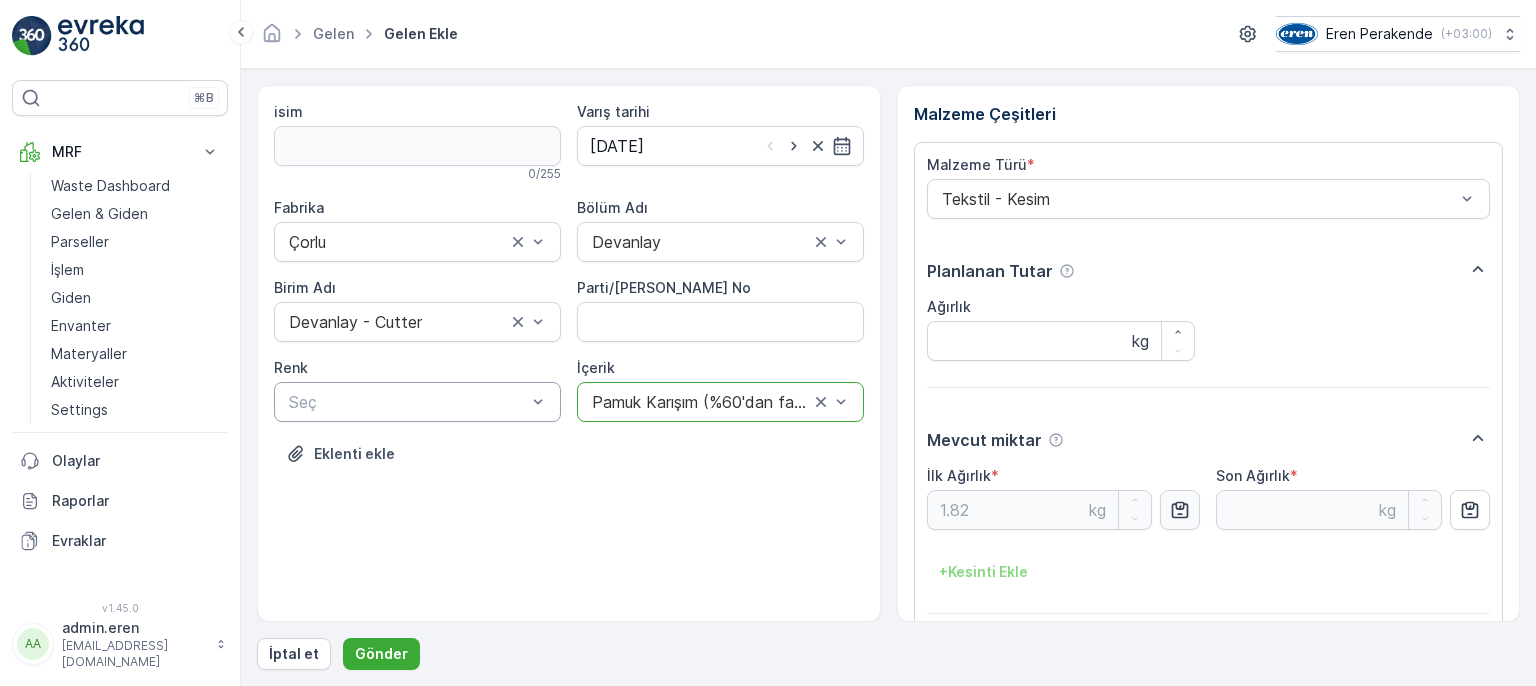 click at bounding box center (407, 402) 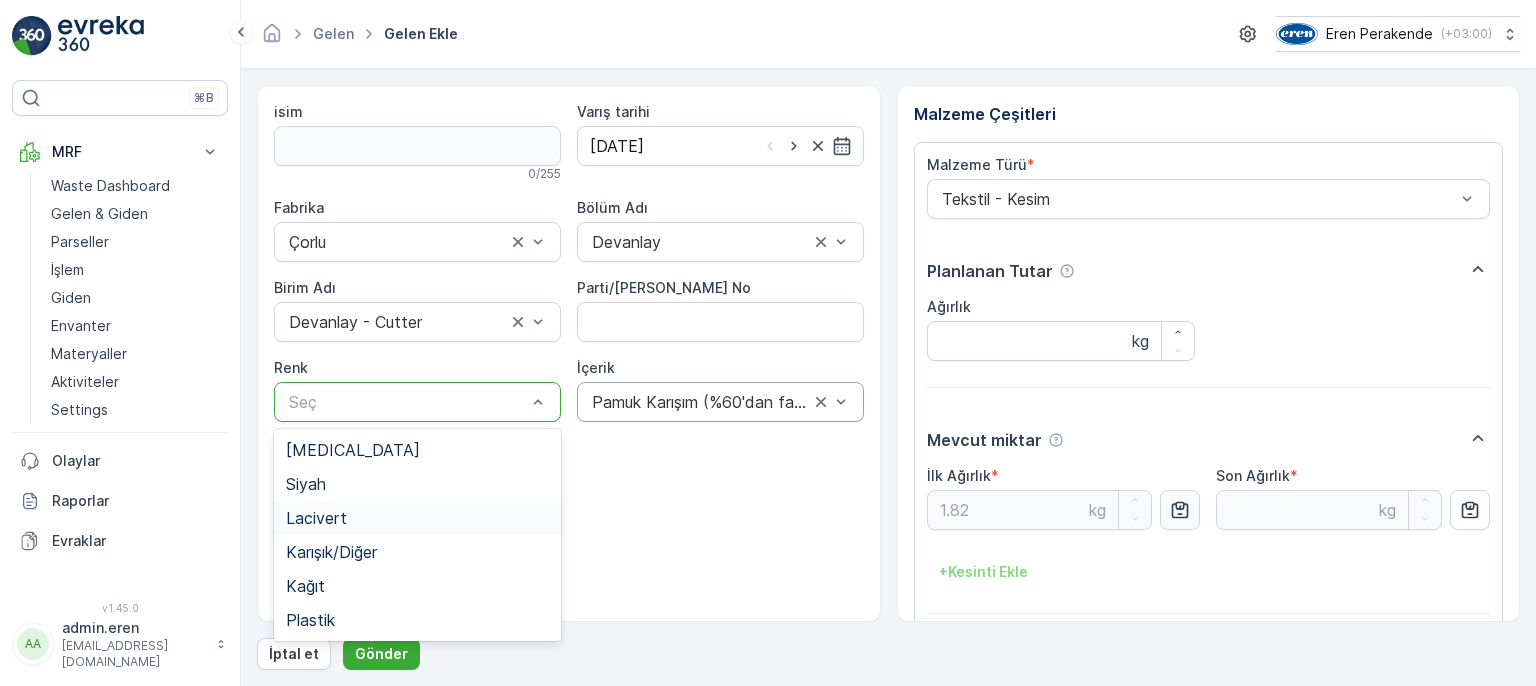 click on "Lacivert" at bounding box center [417, 518] 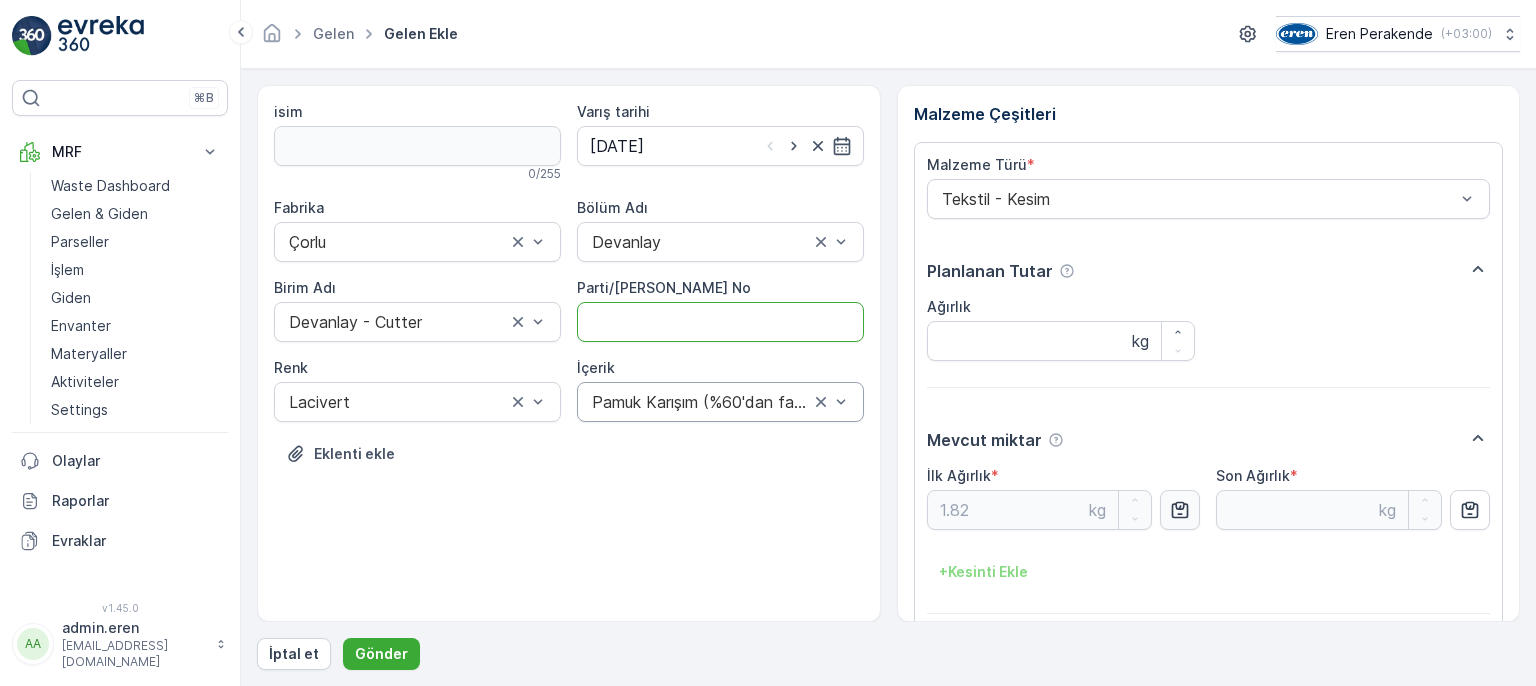 drag, startPoint x: 625, startPoint y: 321, endPoint x: 611, endPoint y: 298, distance: 26.925823 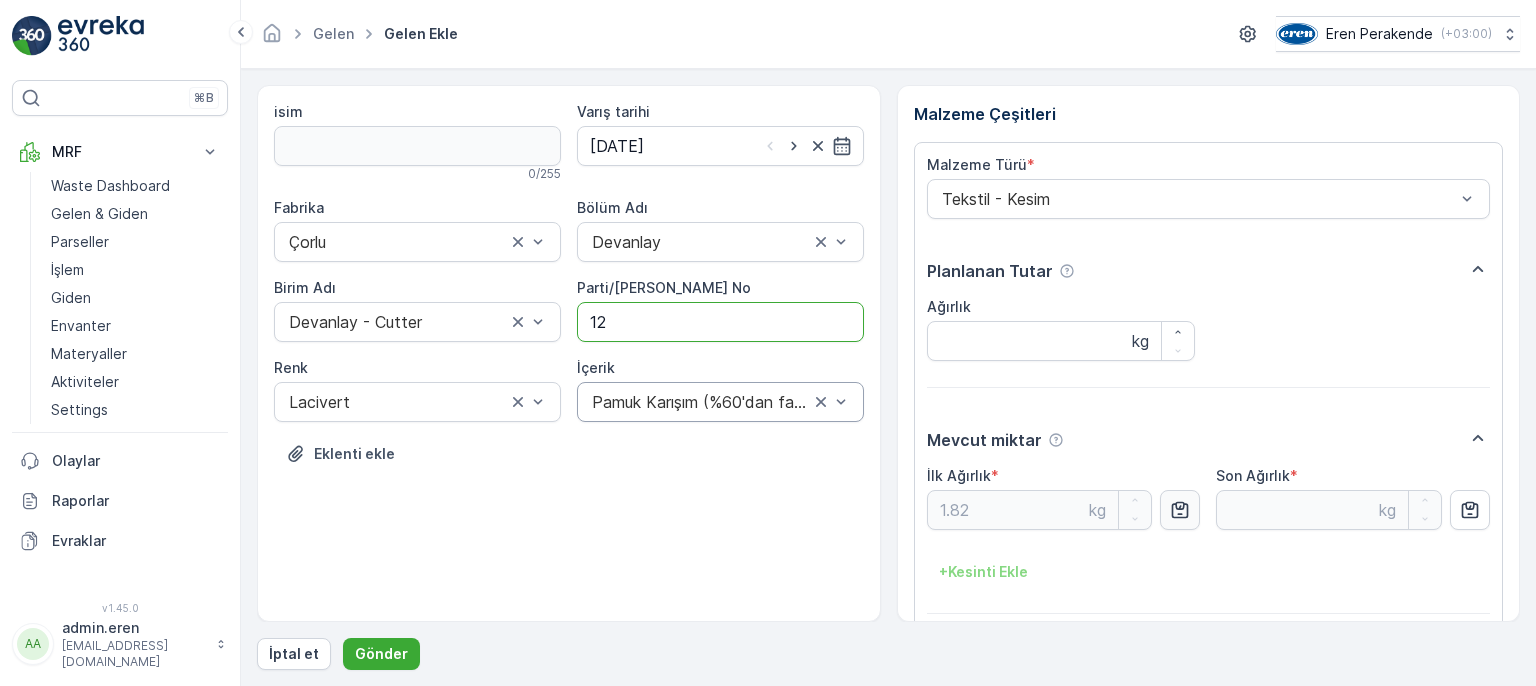 type on "1" 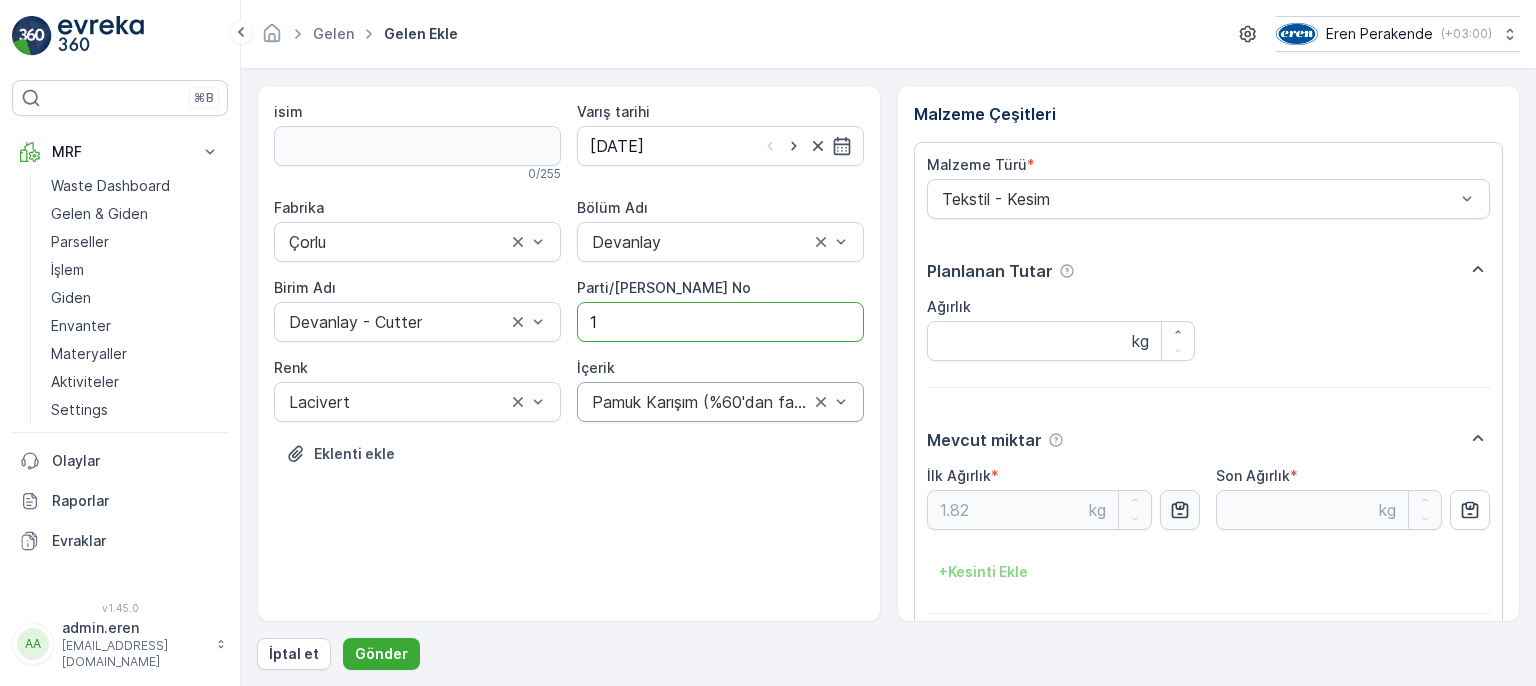 type 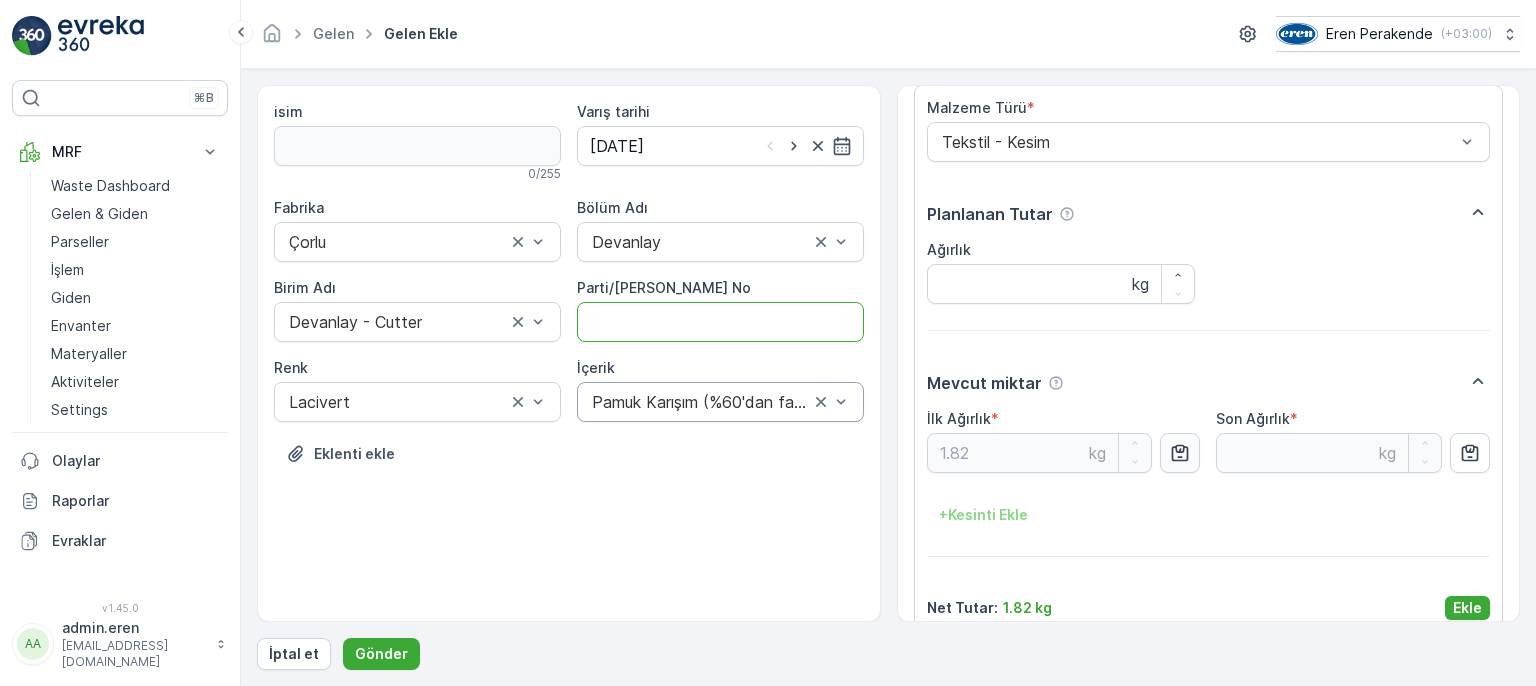 scroll, scrollTop: 84, scrollLeft: 0, axis: vertical 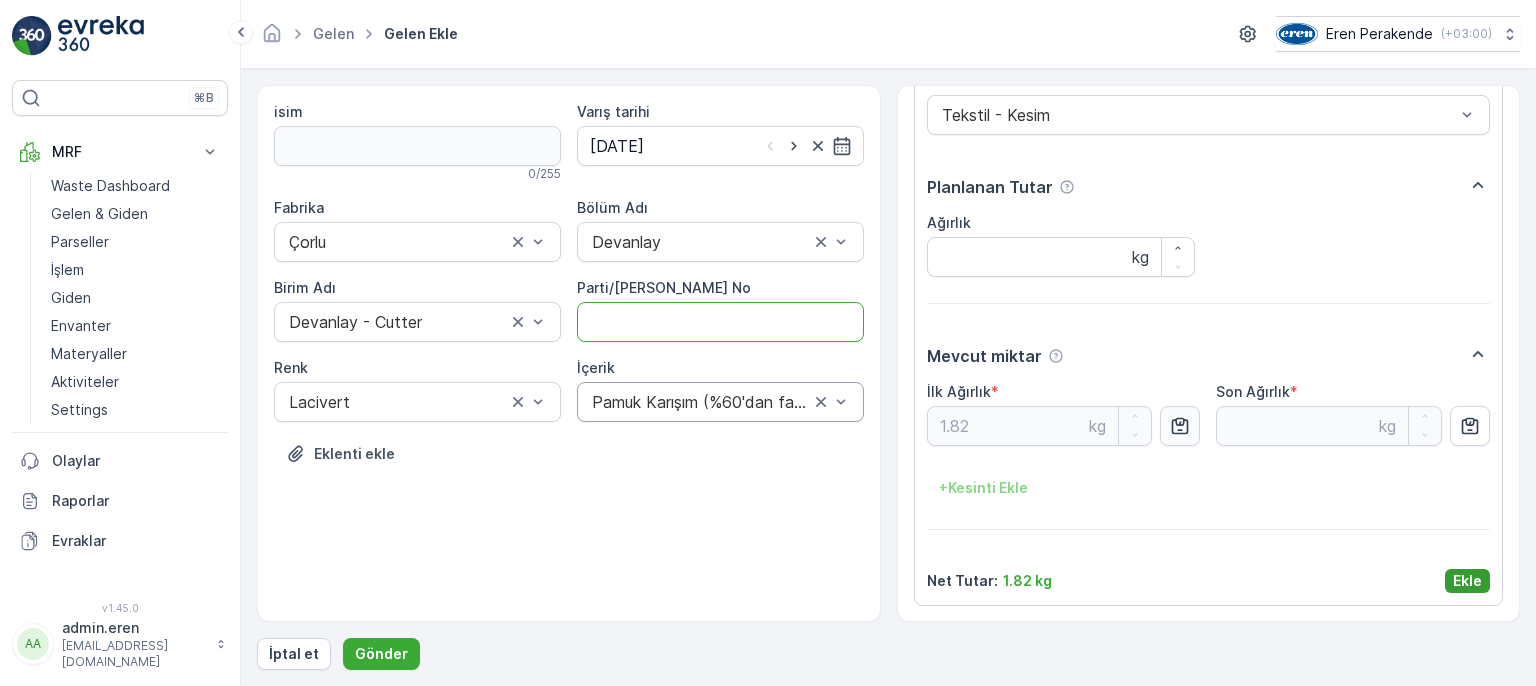 click on "Ekle" at bounding box center [1467, 581] 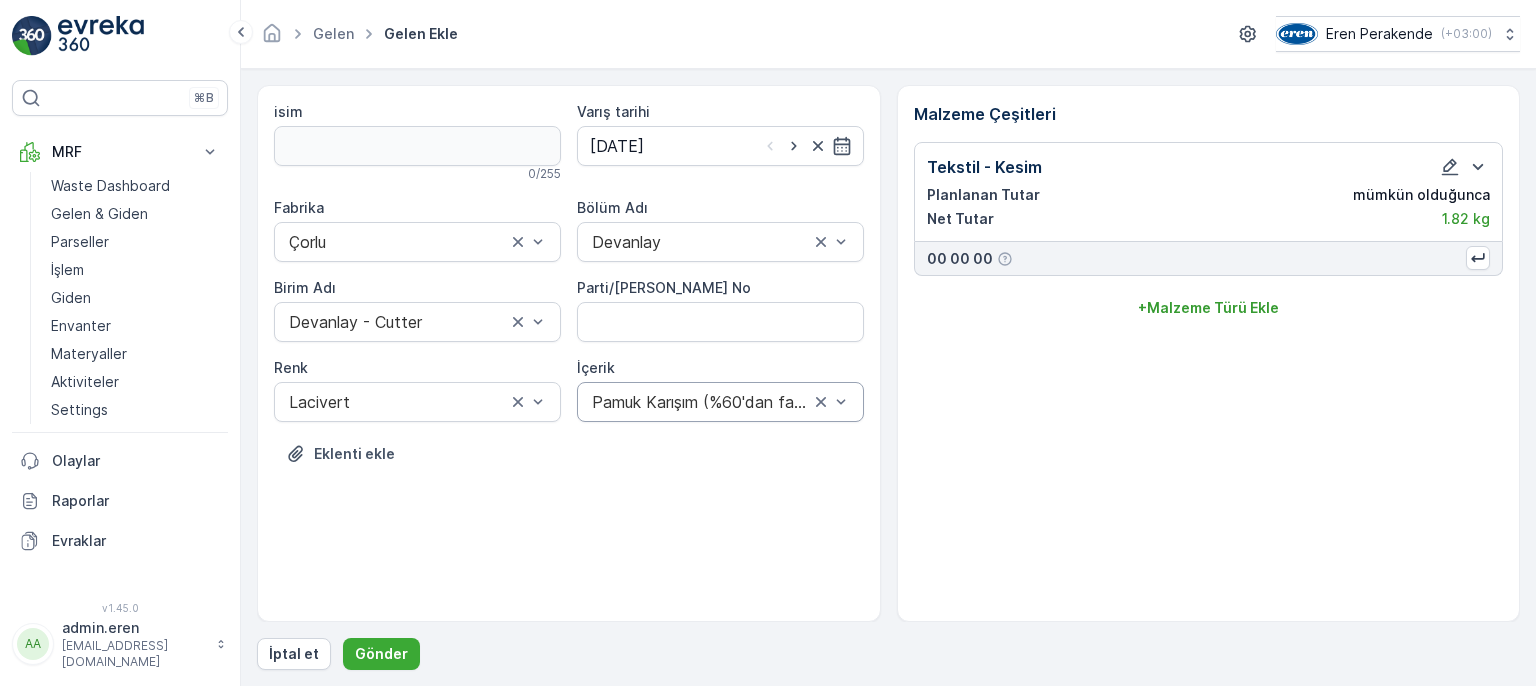 scroll, scrollTop: 0, scrollLeft: 0, axis: both 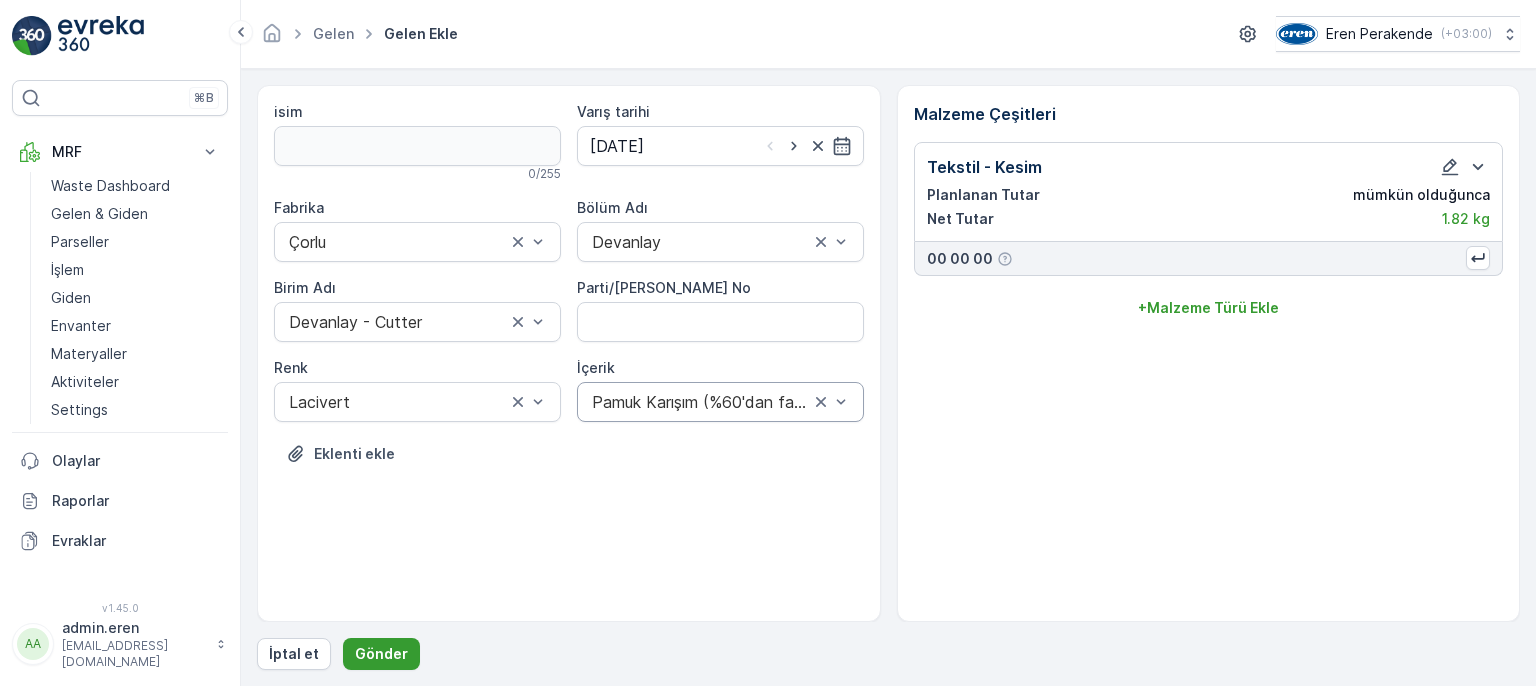click on "Gönder" at bounding box center [381, 654] 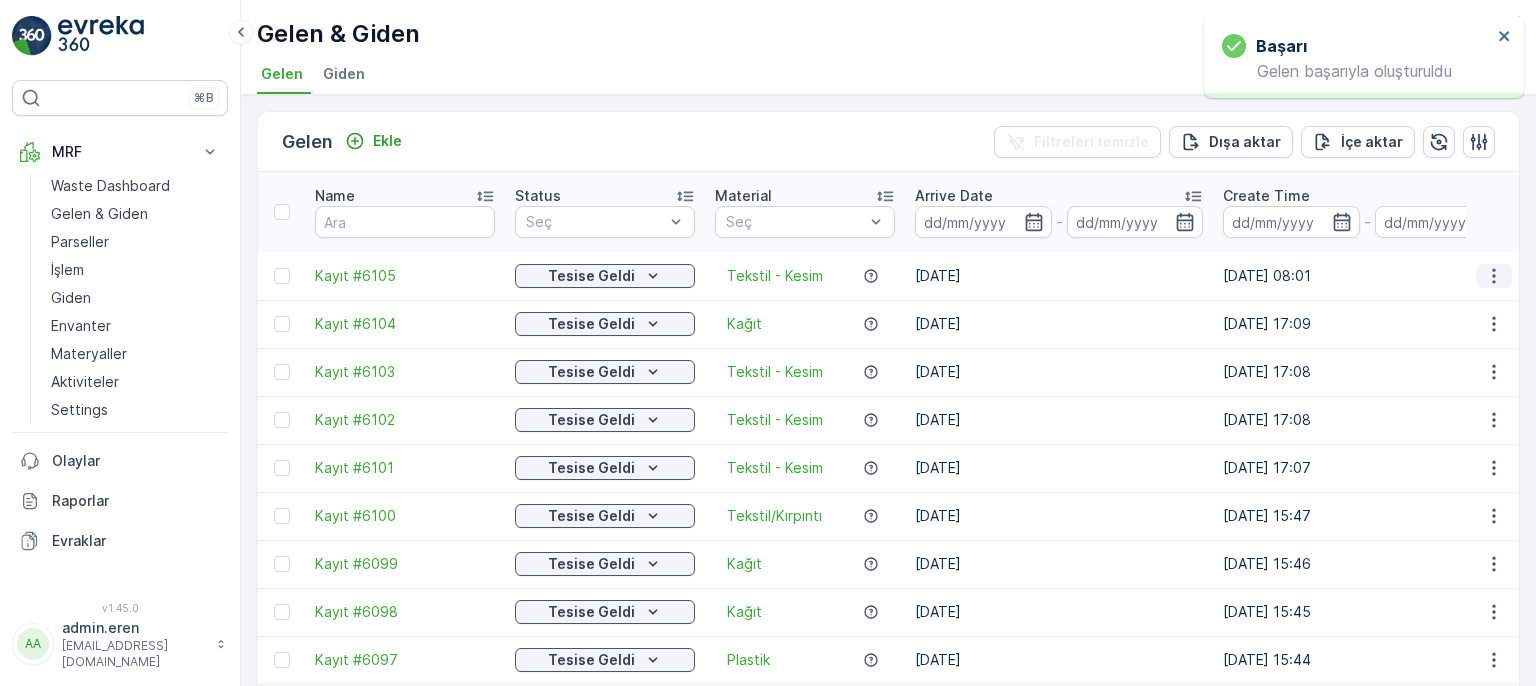 click 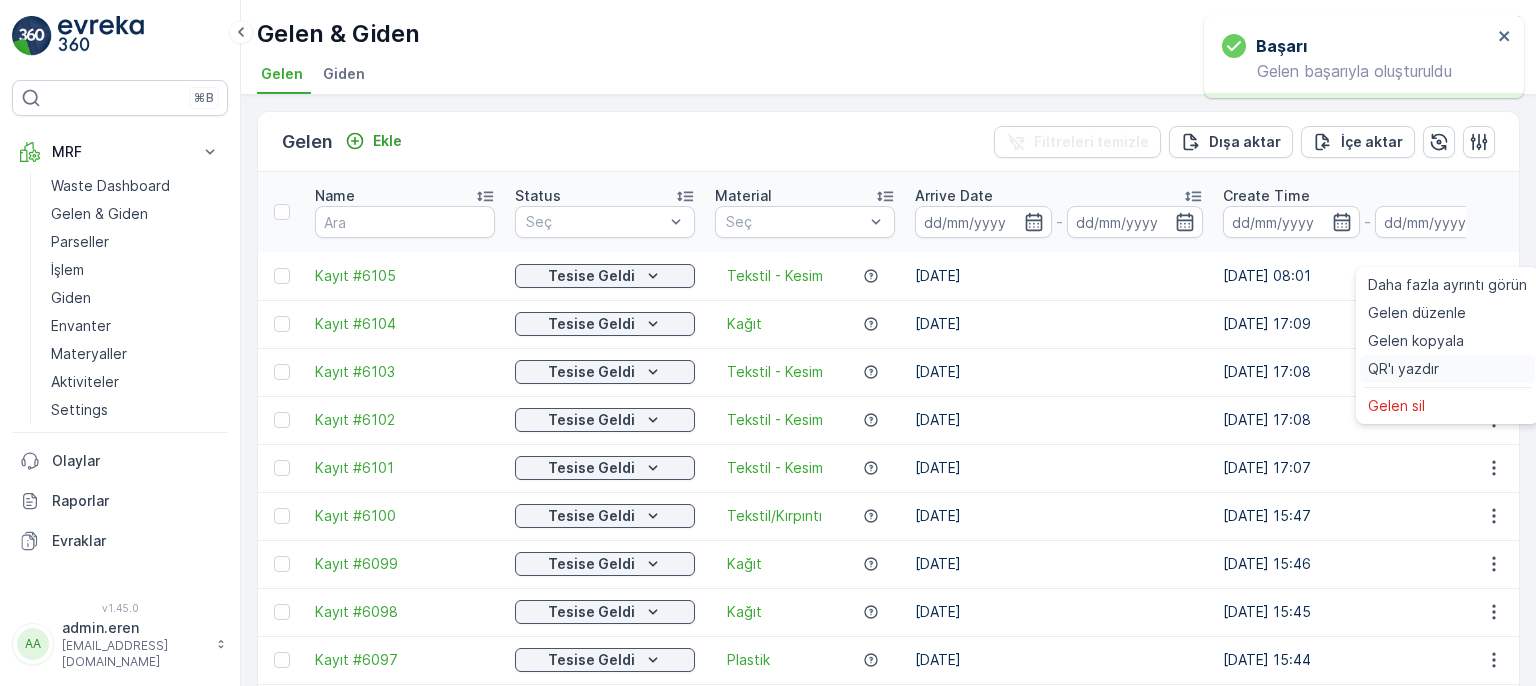 click on "QR'ı yazdır" at bounding box center [1447, 369] 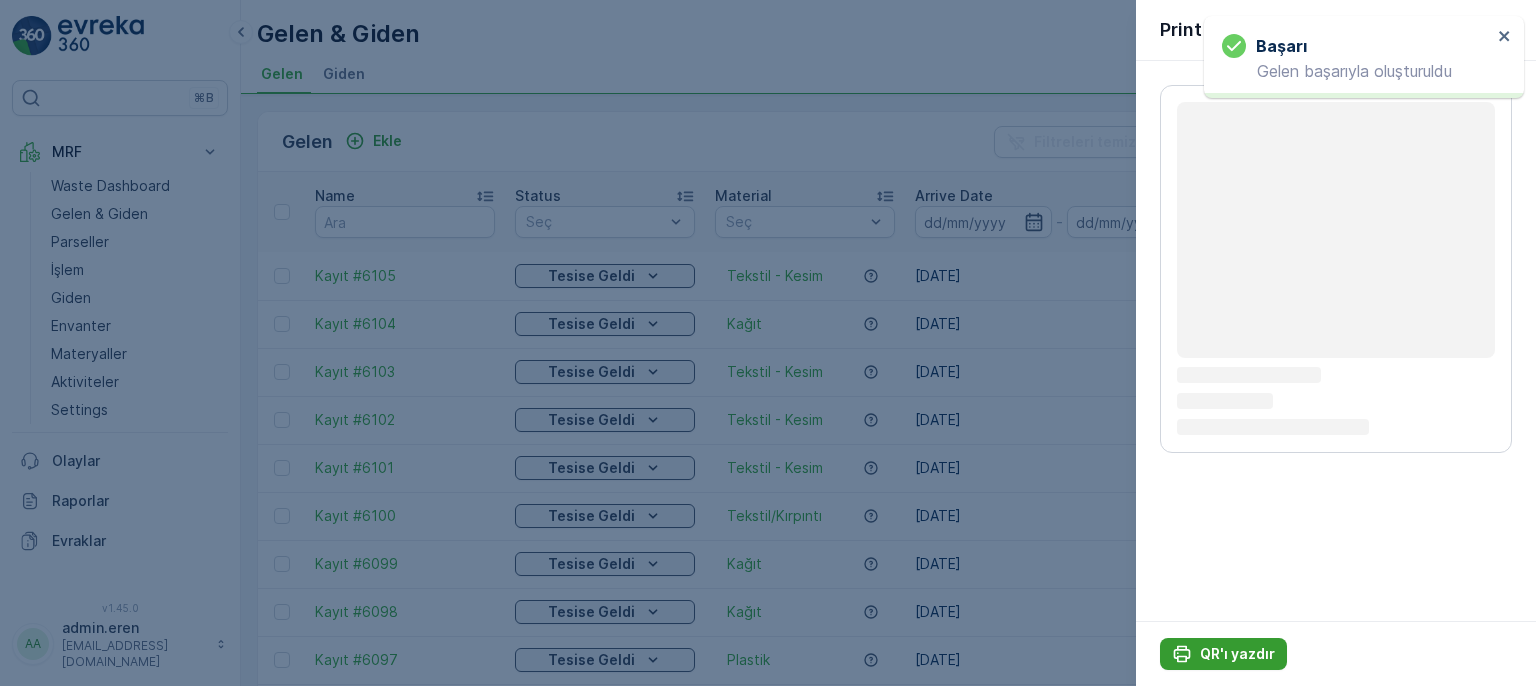 click on "QR'ı yazdır" at bounding box center [1223, 654] 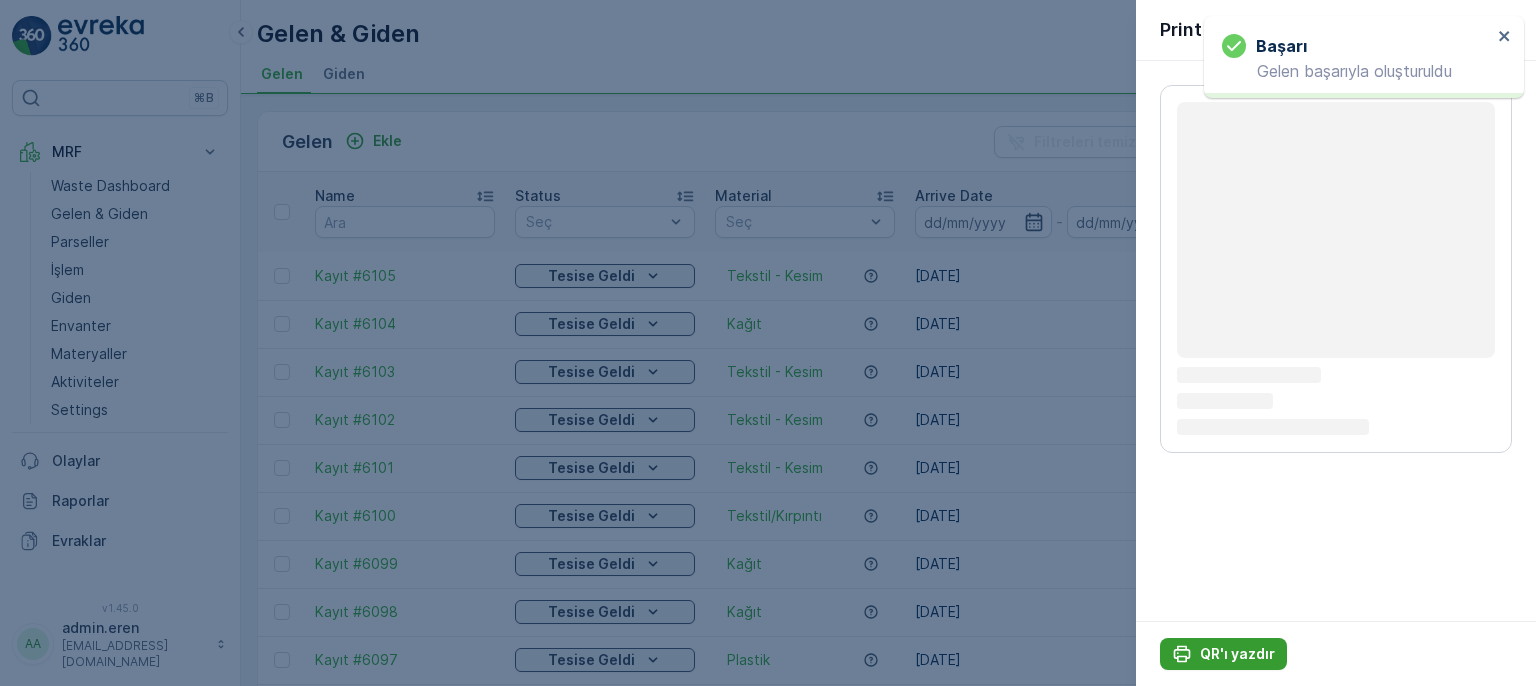 click on "QR'ı yazdır" at bounding box center [1237, 654] 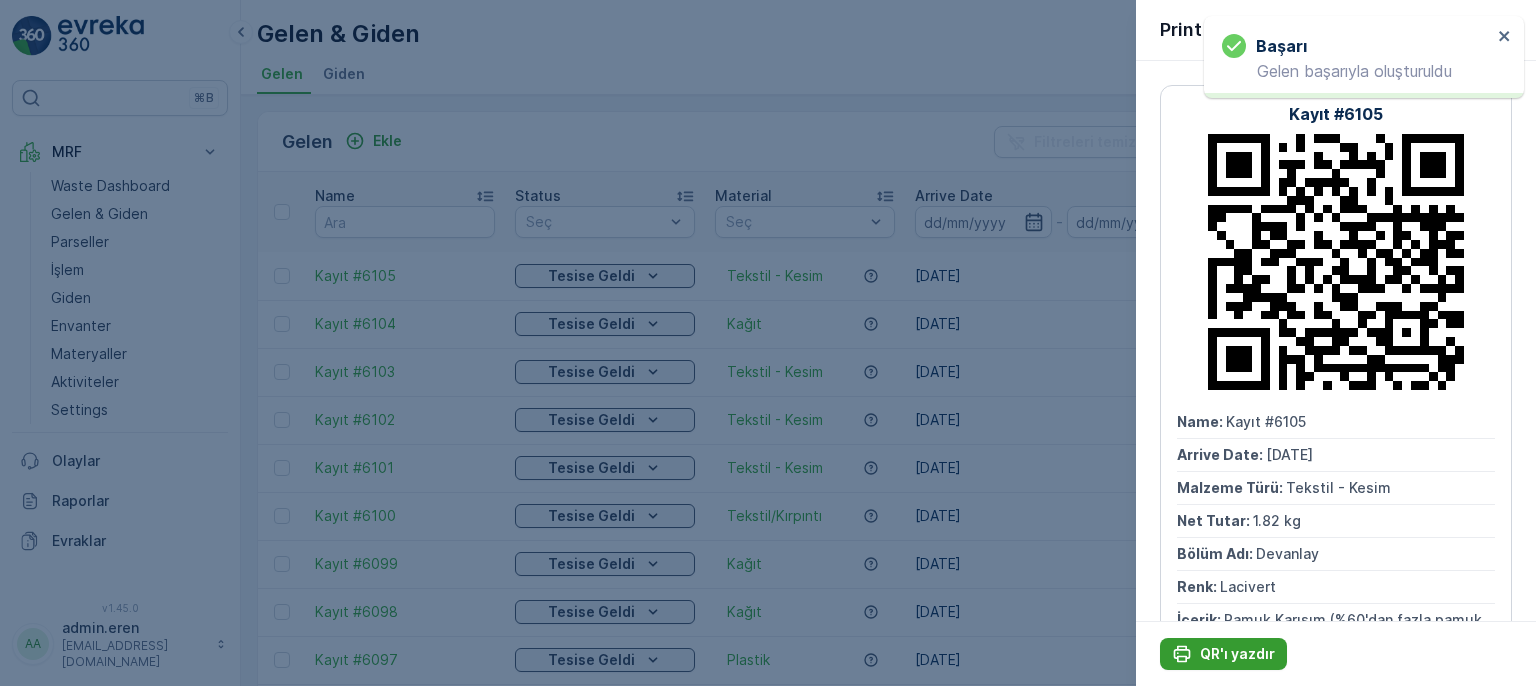 scroll, scrollTop: 0, scrollLeft: 0, axis: both 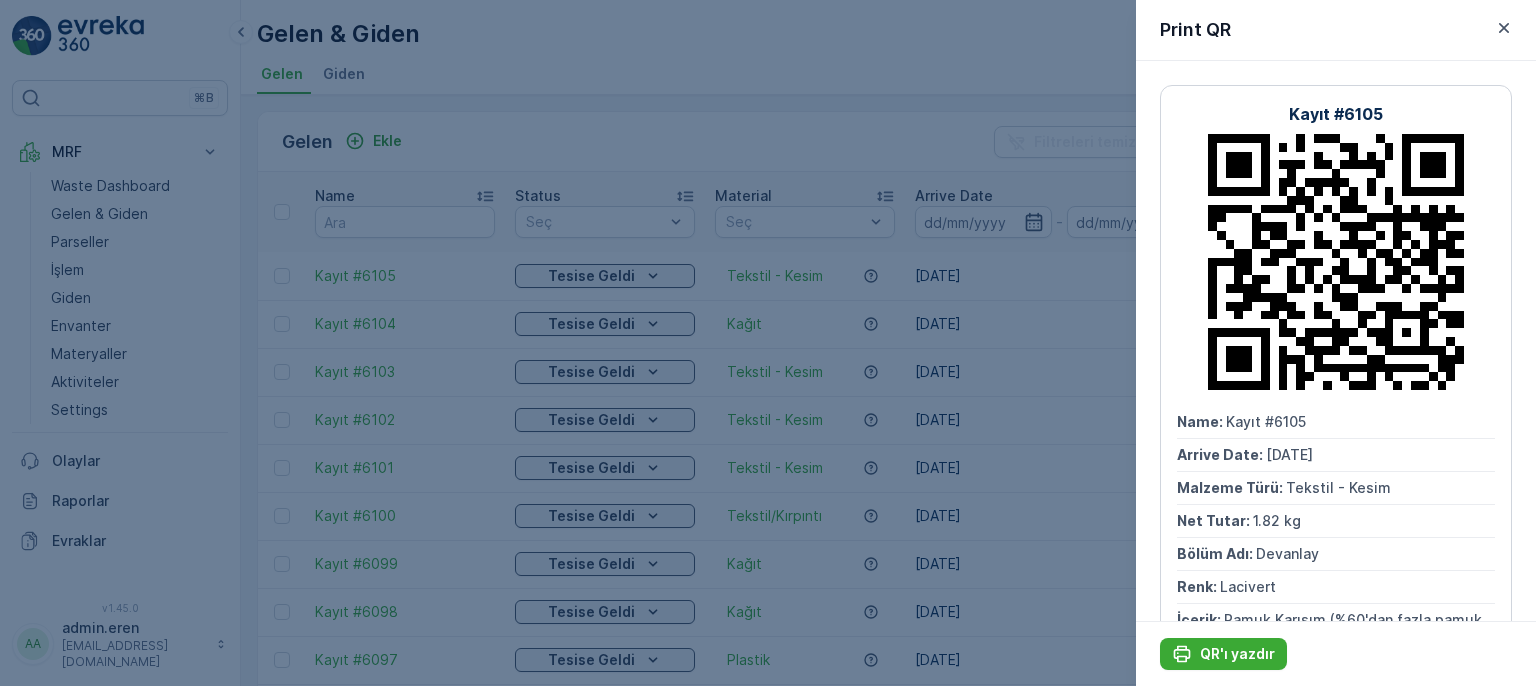 click at bounding box center [768, 343] 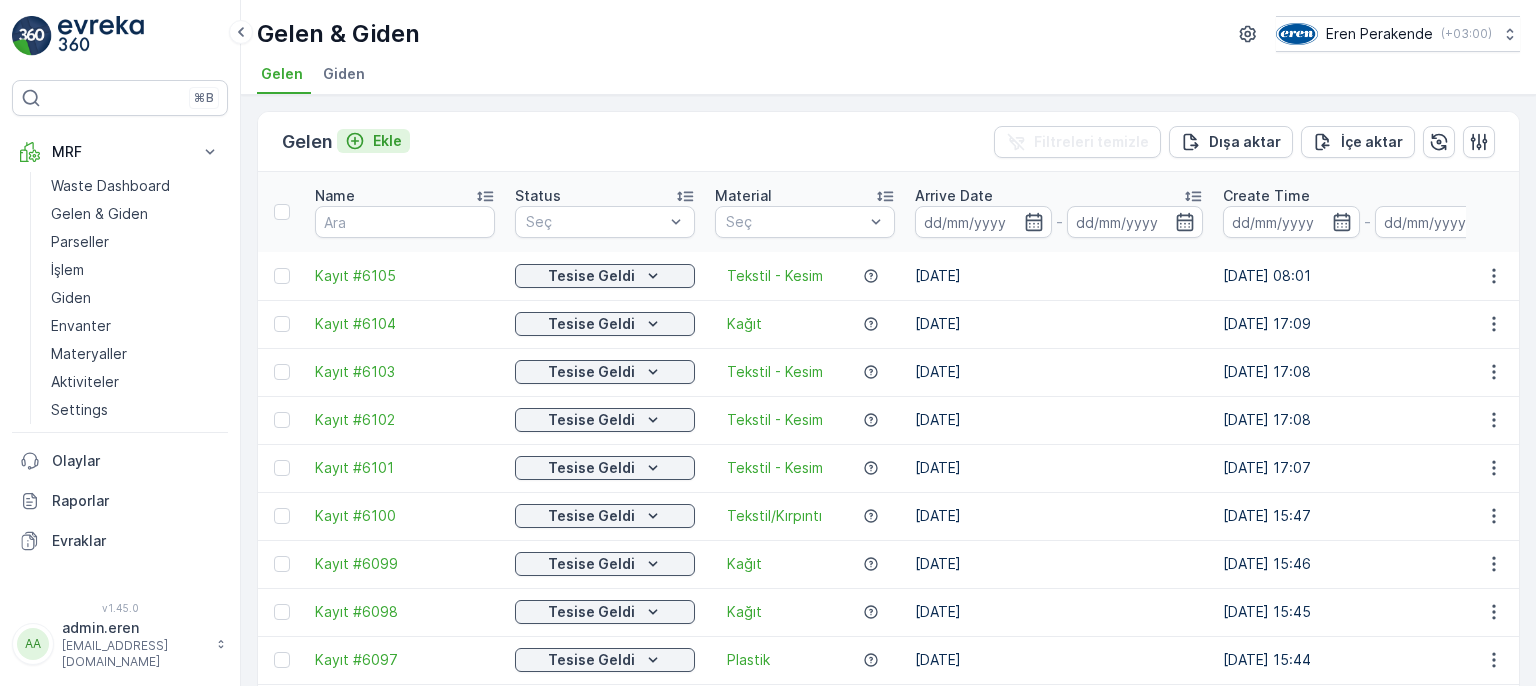 click on "Ekle" at bounding box center [387, 141] 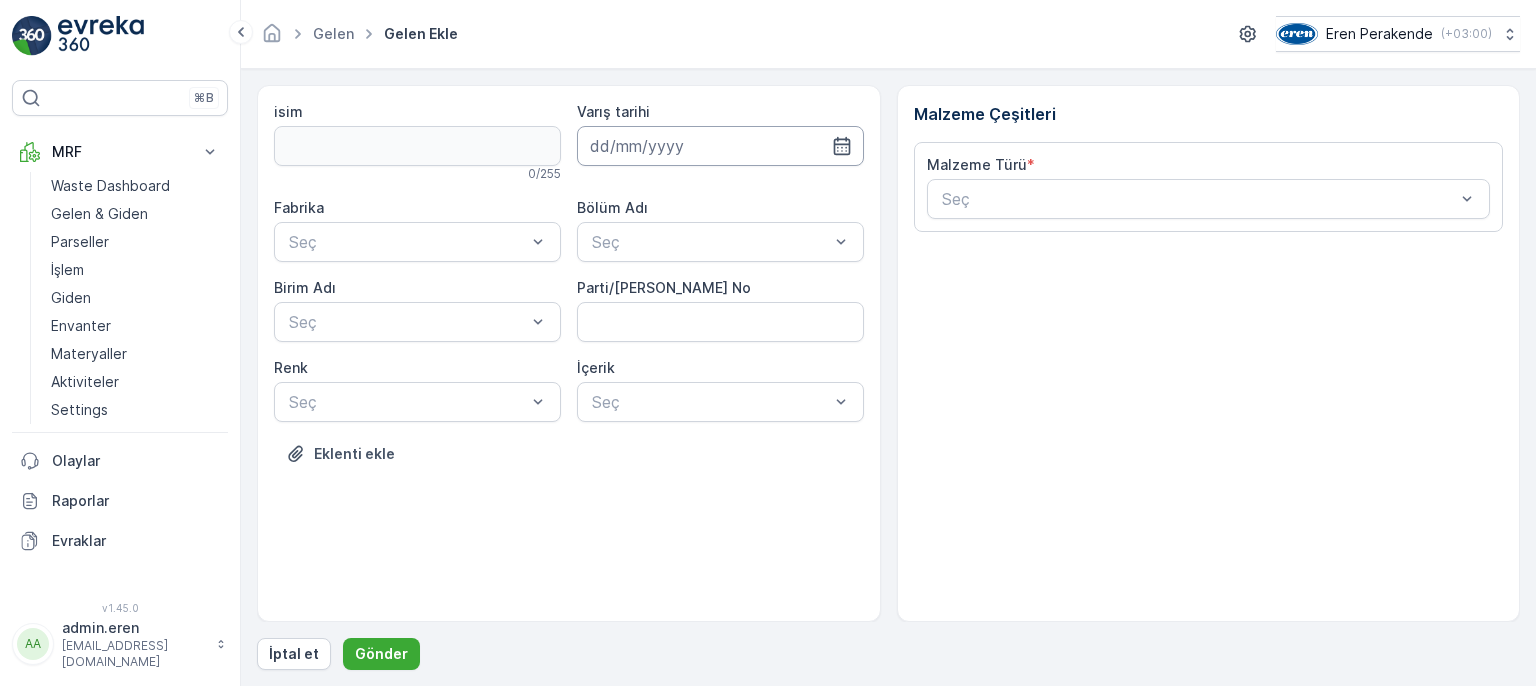 click at bounding box center (720, 146) 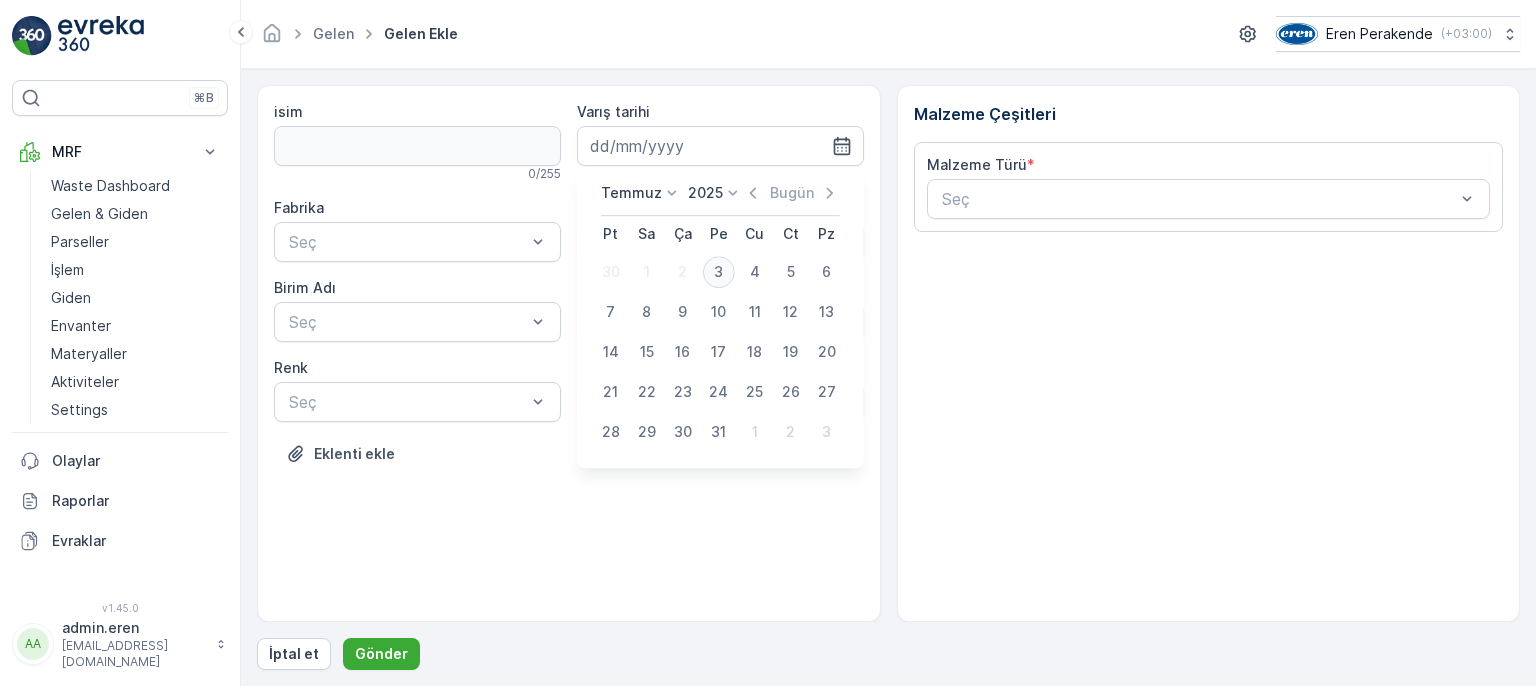 click on "3" at bounding box center (719, 272) 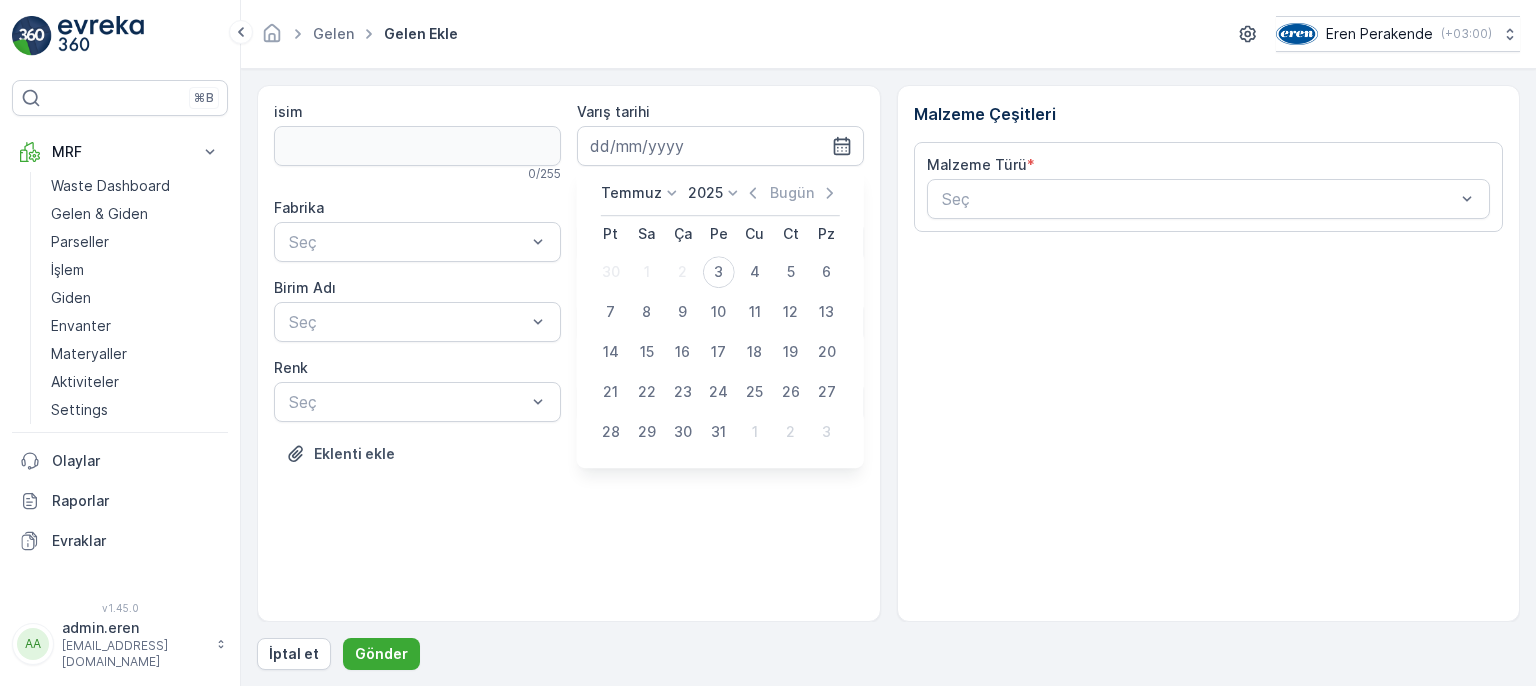 type on "[DATE]" 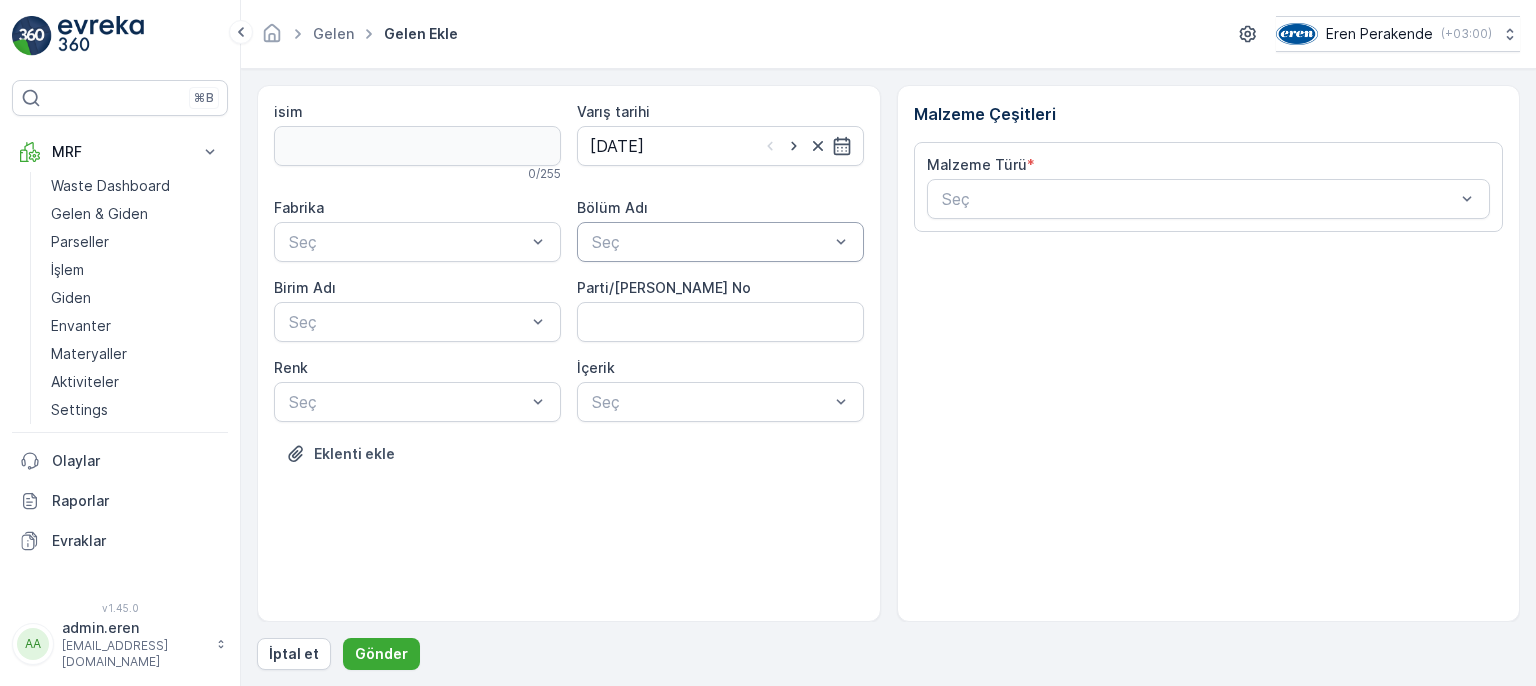 click at bounding box center (710, 242) 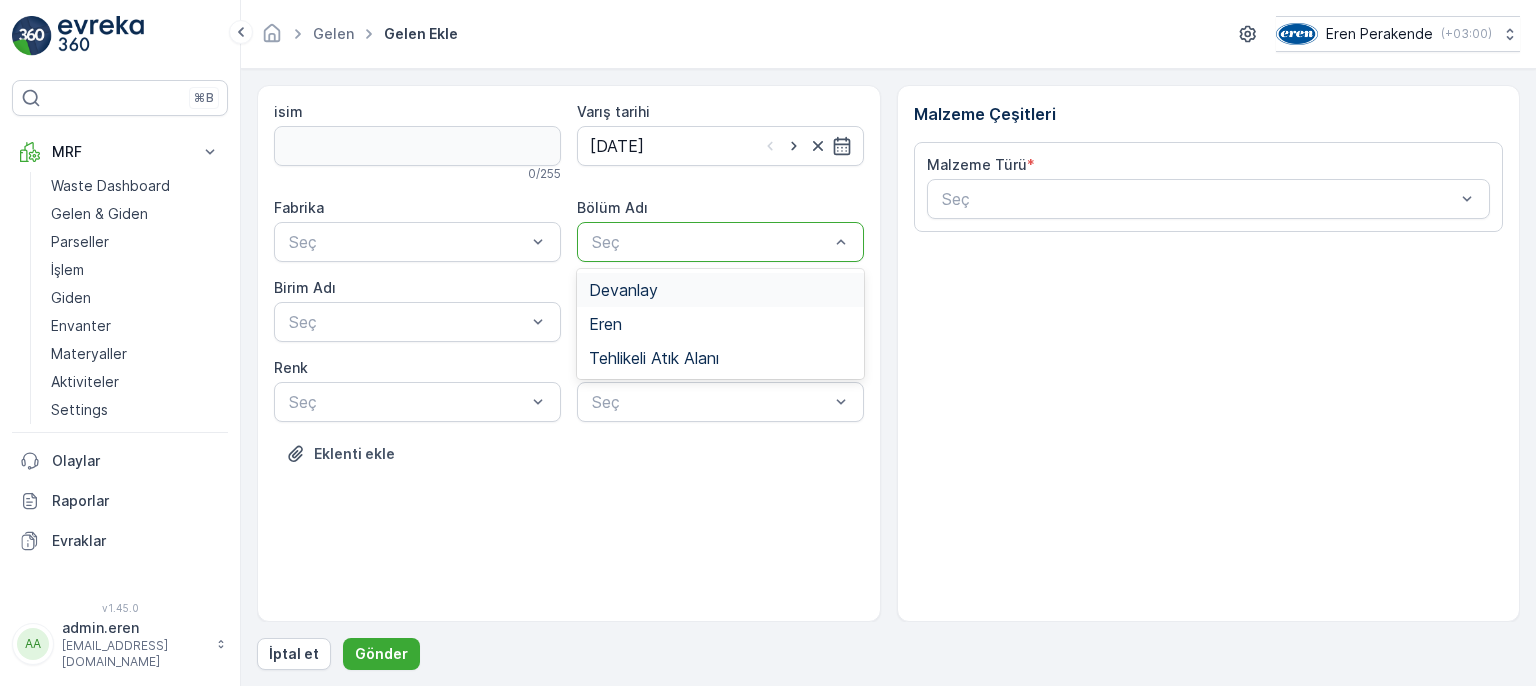 click on "Devanlay" at bounding box center (623, 290) 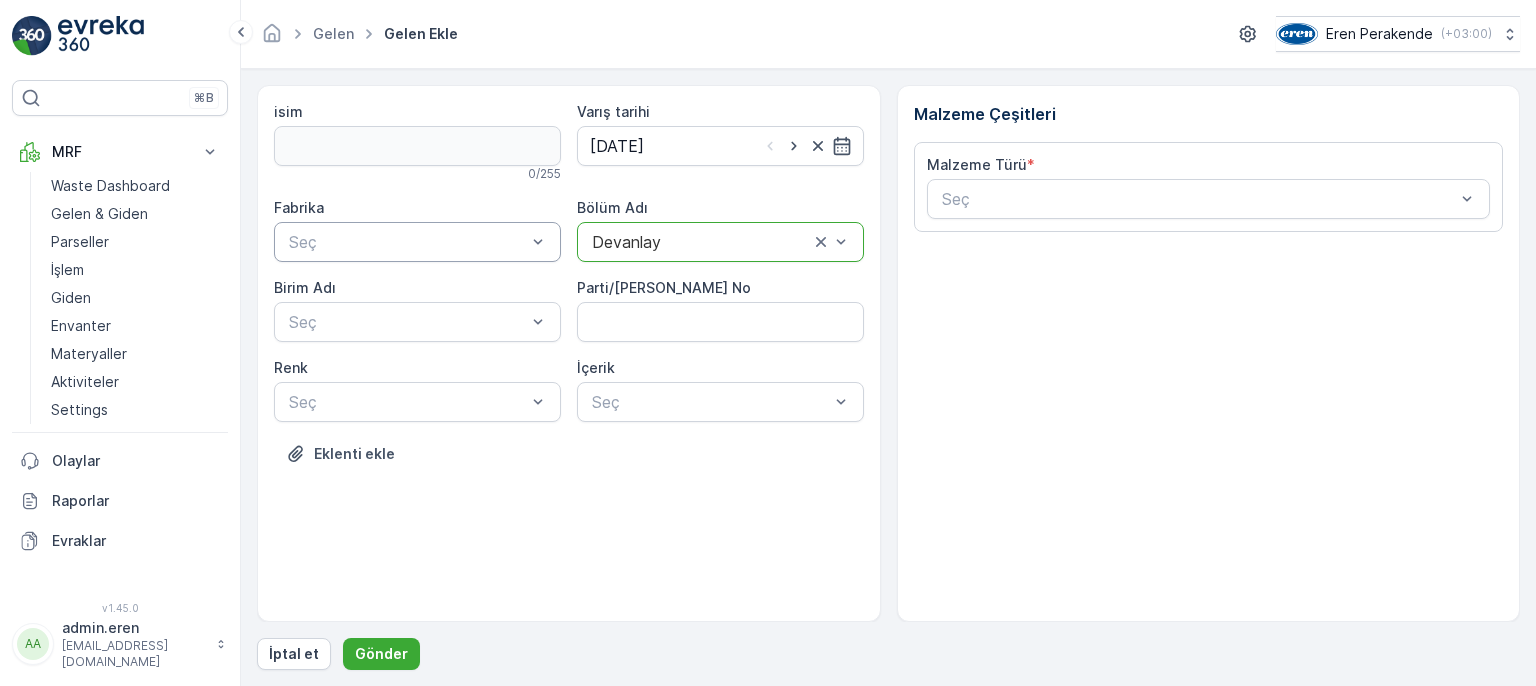 click at bounding box center [407, 242] 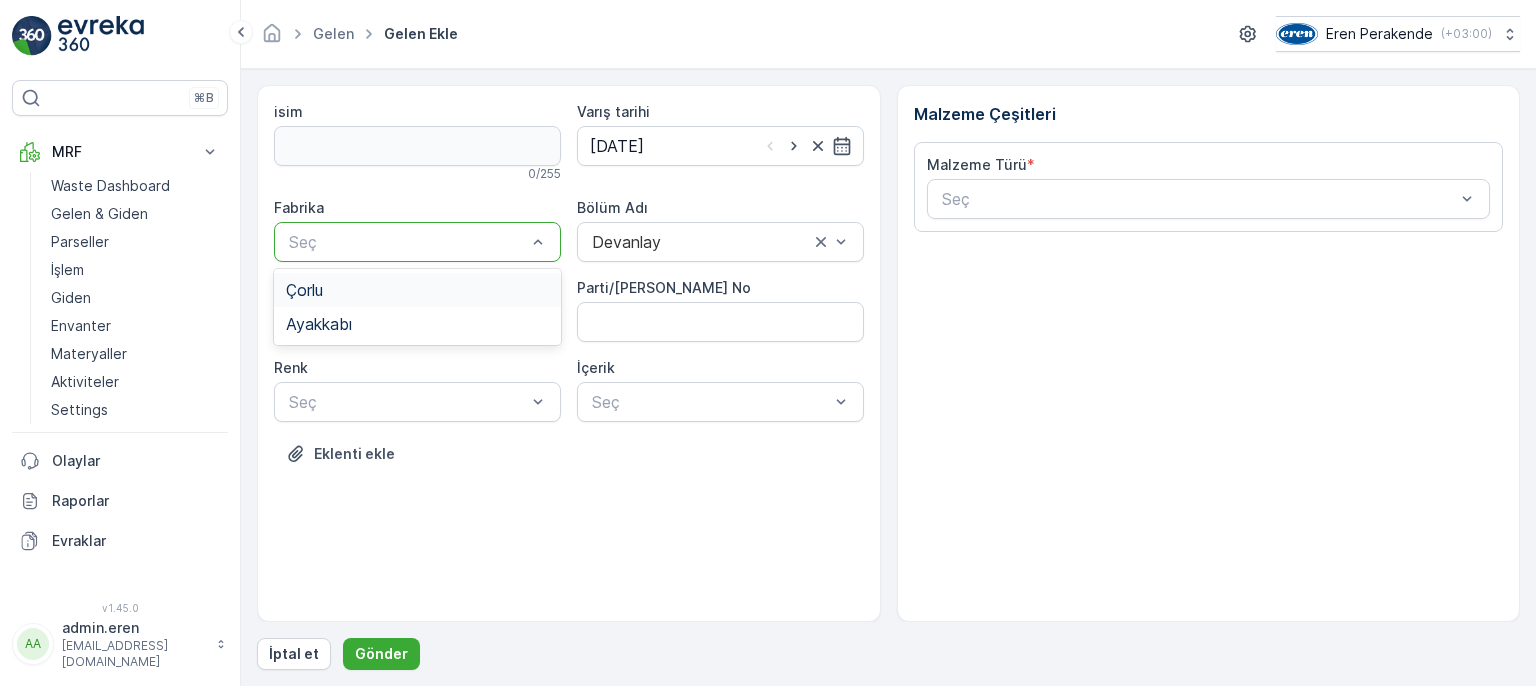 click on "Çorlu" at bounding box center (417, 290) 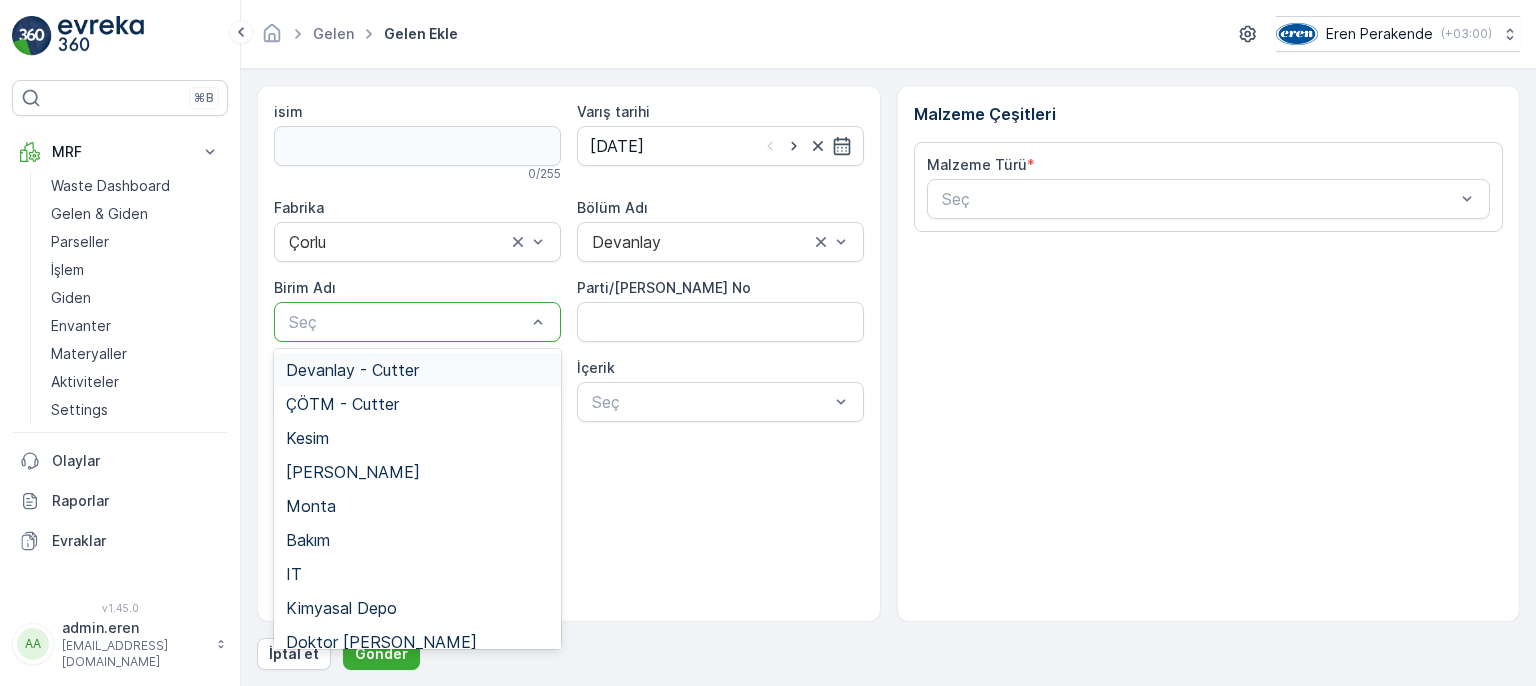 drag, startPoint x: 352, startPoint y: 326, endPoint x: 354, endPoint y: 348, distance: 22.090721 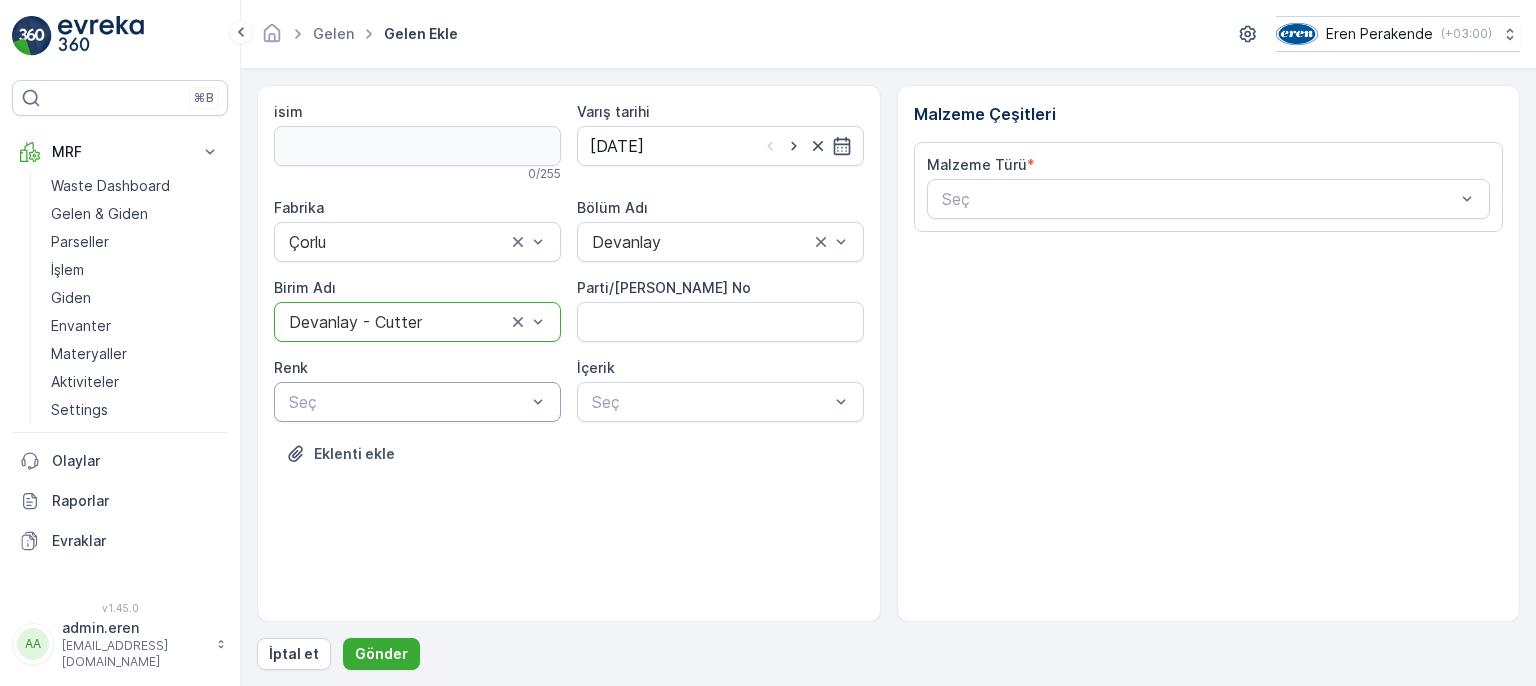 click at bounding box center [407, 402] 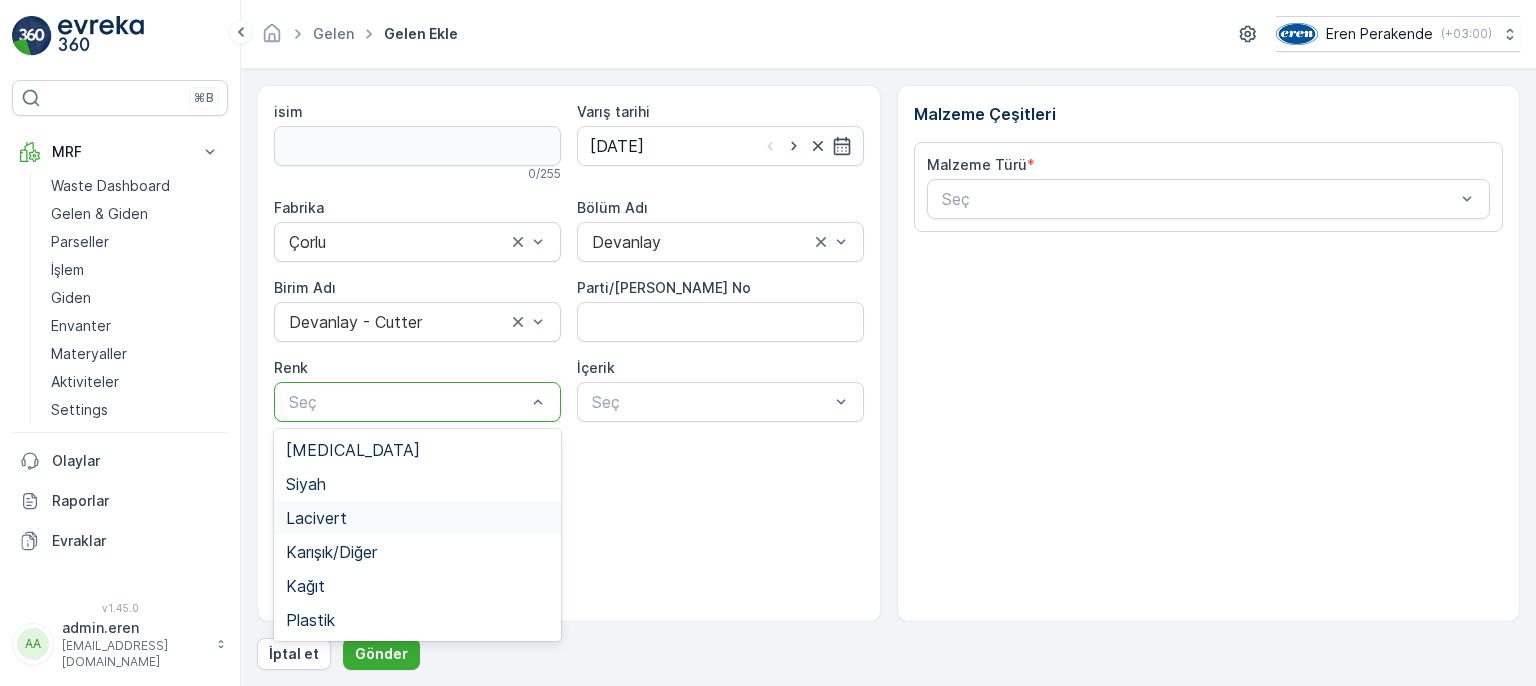 click on "Lacivert" at bounding box center (417, 518) 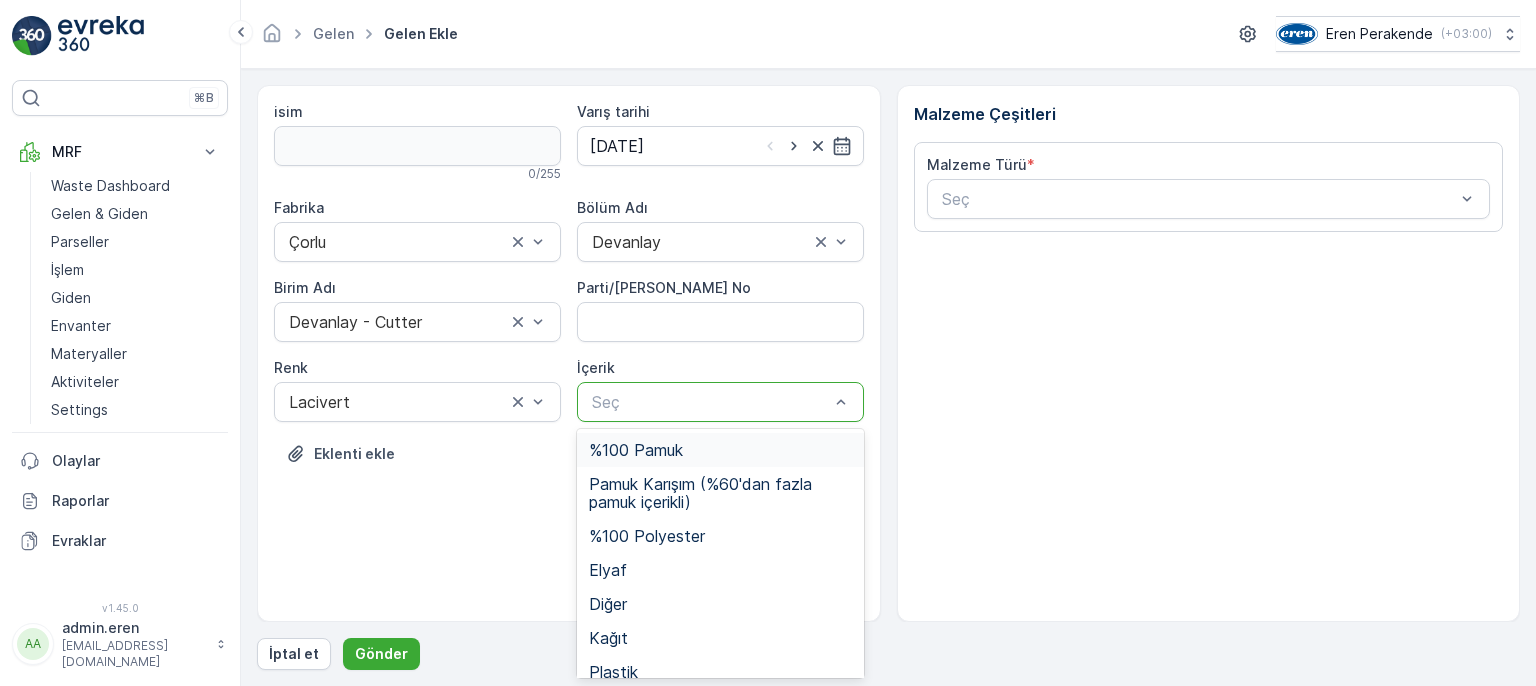 drag, startPoint x: 657, startPoint y: 409, endPoint x: 659, endPoint y: 419, distance: 10.198039 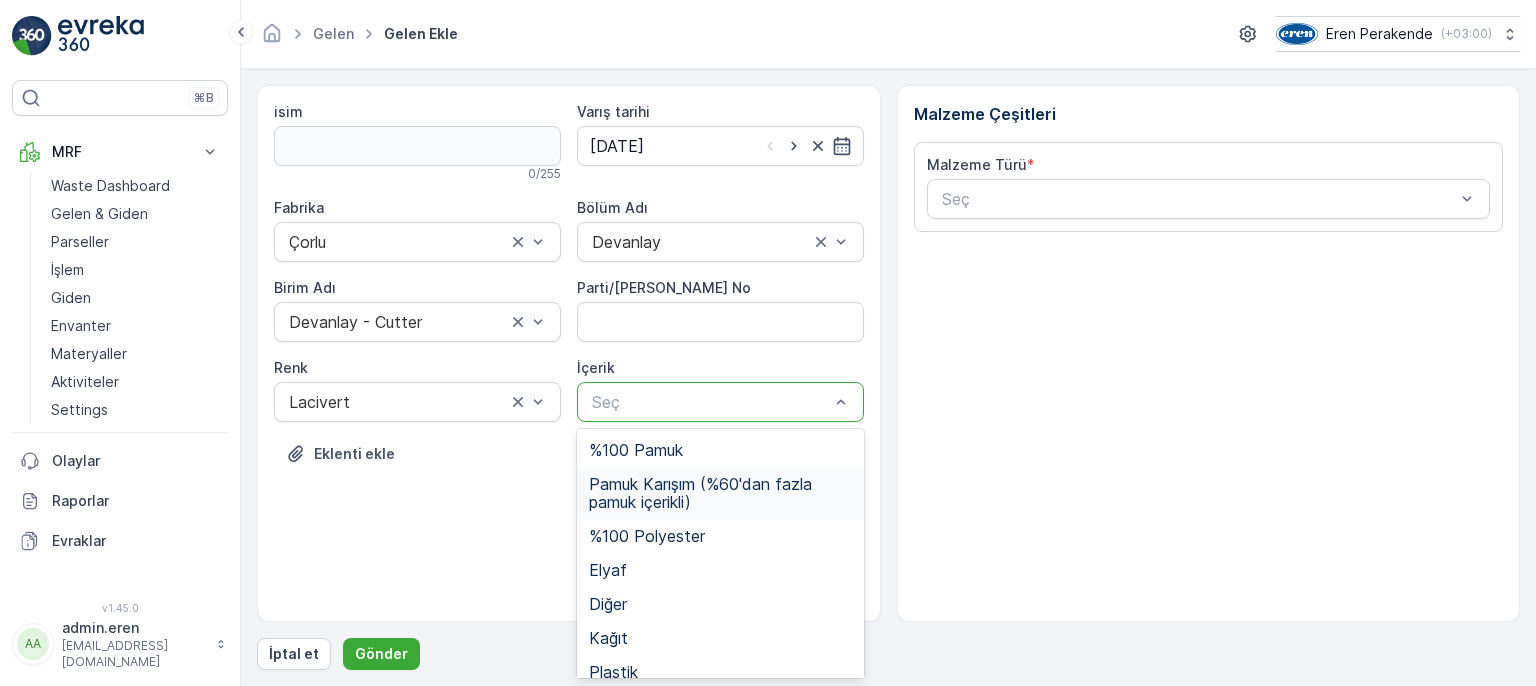 click on "Pamuk Karışım (%60'dan fazla pamuk içerikli)" at bounding box center [720, 493] 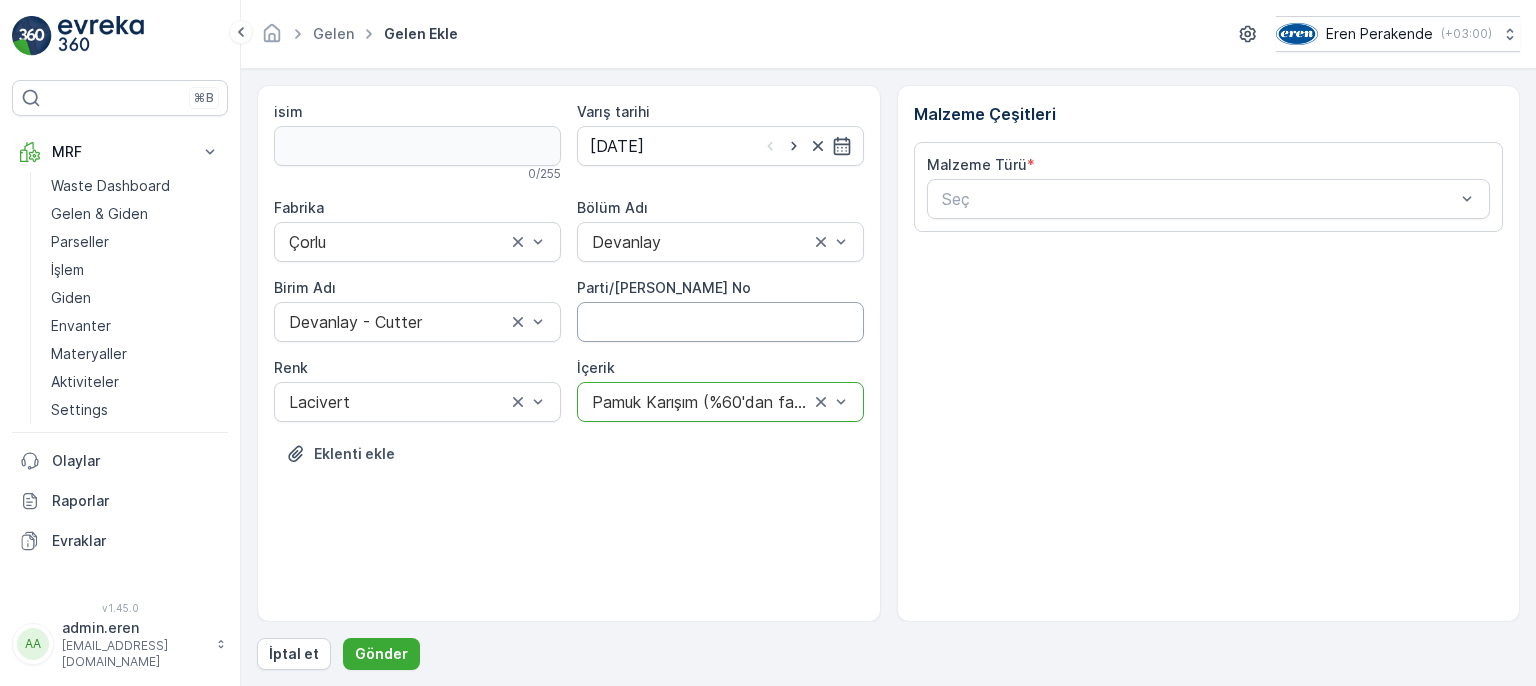 click on "Parti/[PERSON_NAME] No" at bounding box center (720, 322) 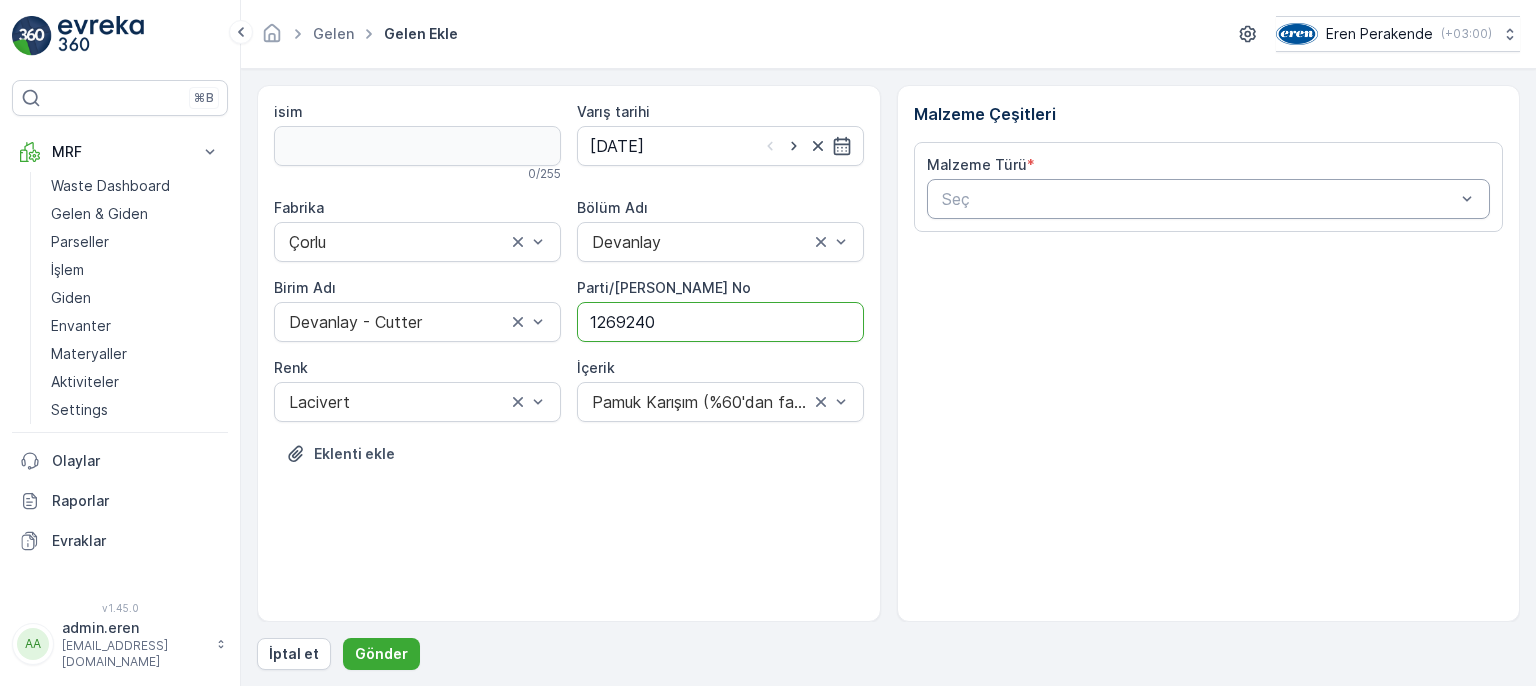 type on "1269240" 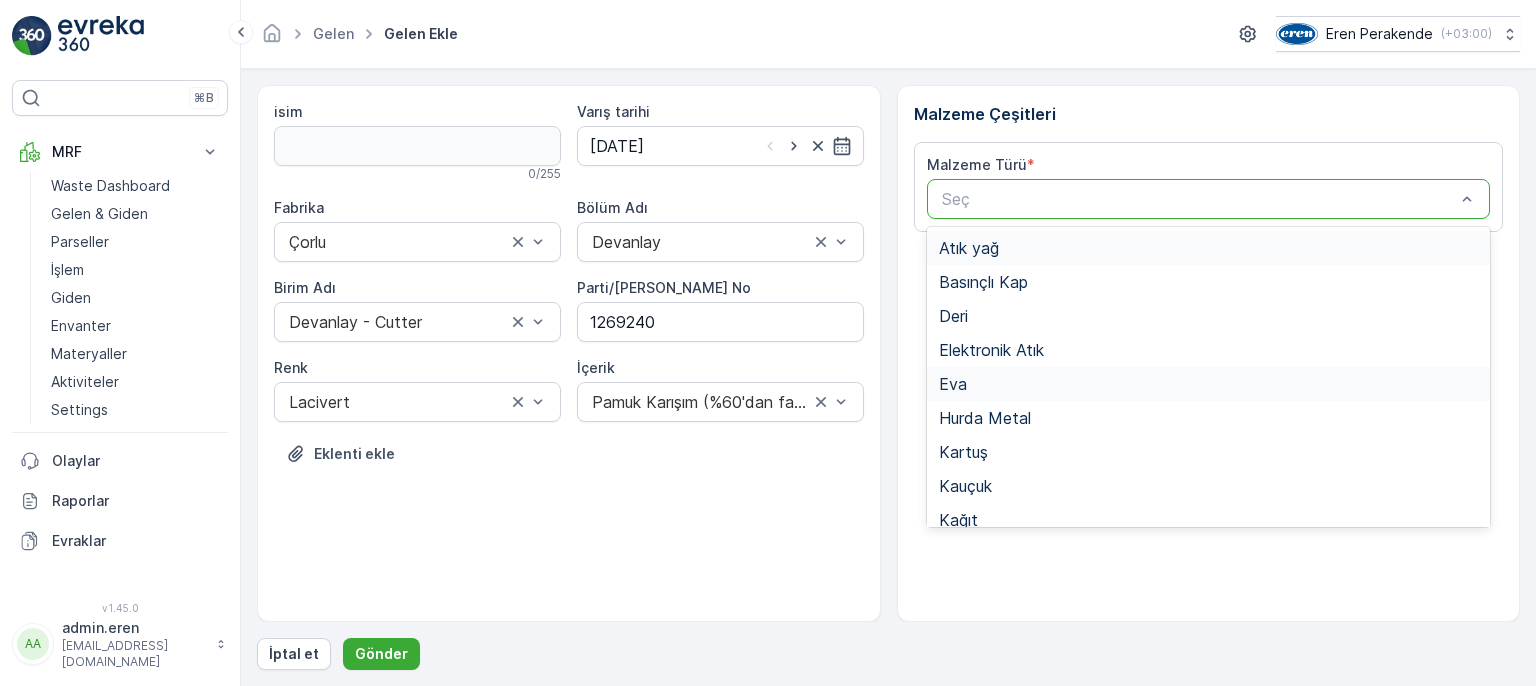 drag, startPoint x: 993, startPoint y: 206, endPoint x: 975, endPoint y: 384, distance: 178.90779 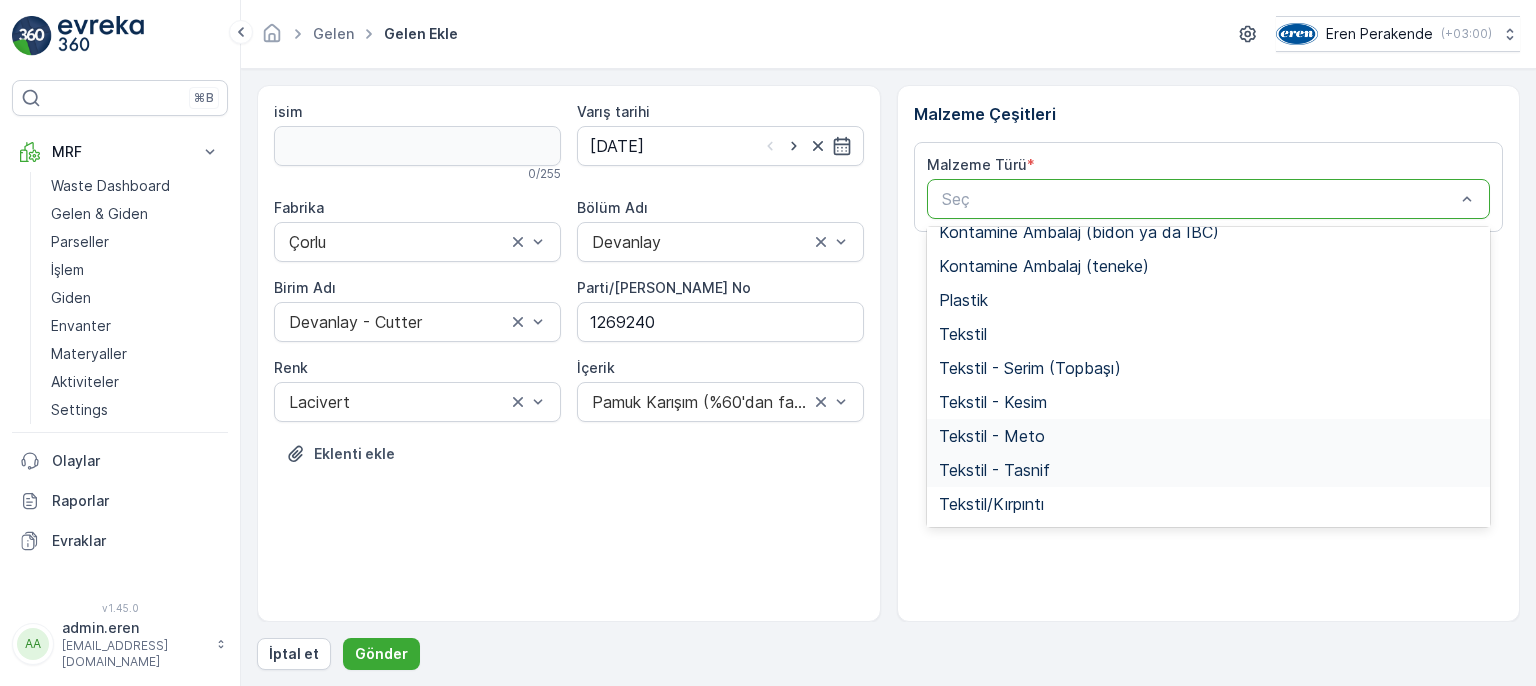 scroll, scrollTop: 388, scrollLeft: 0, axis: vertical 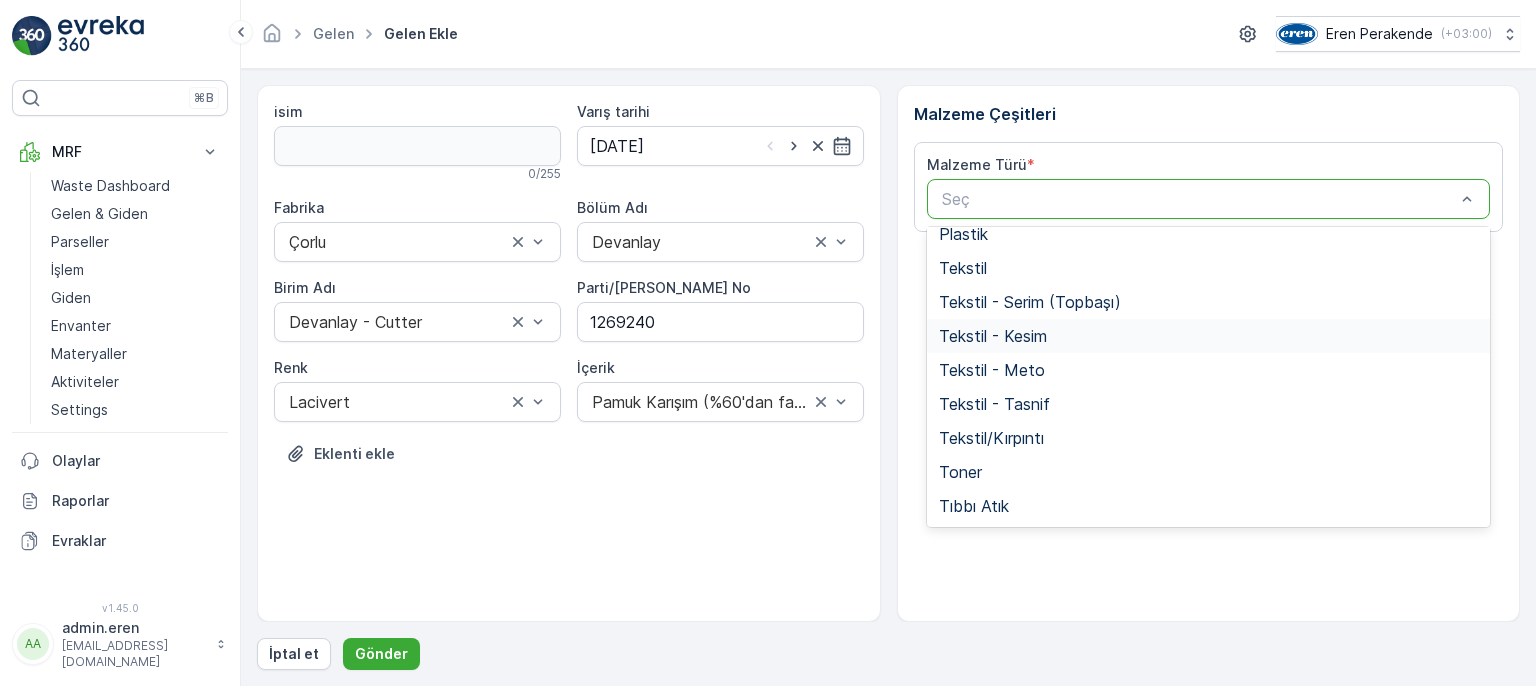 drag, startPoint x: 1010, startPoint y: 333, endPoint x: 1024, endPoint y: 368, distance: 37.696156 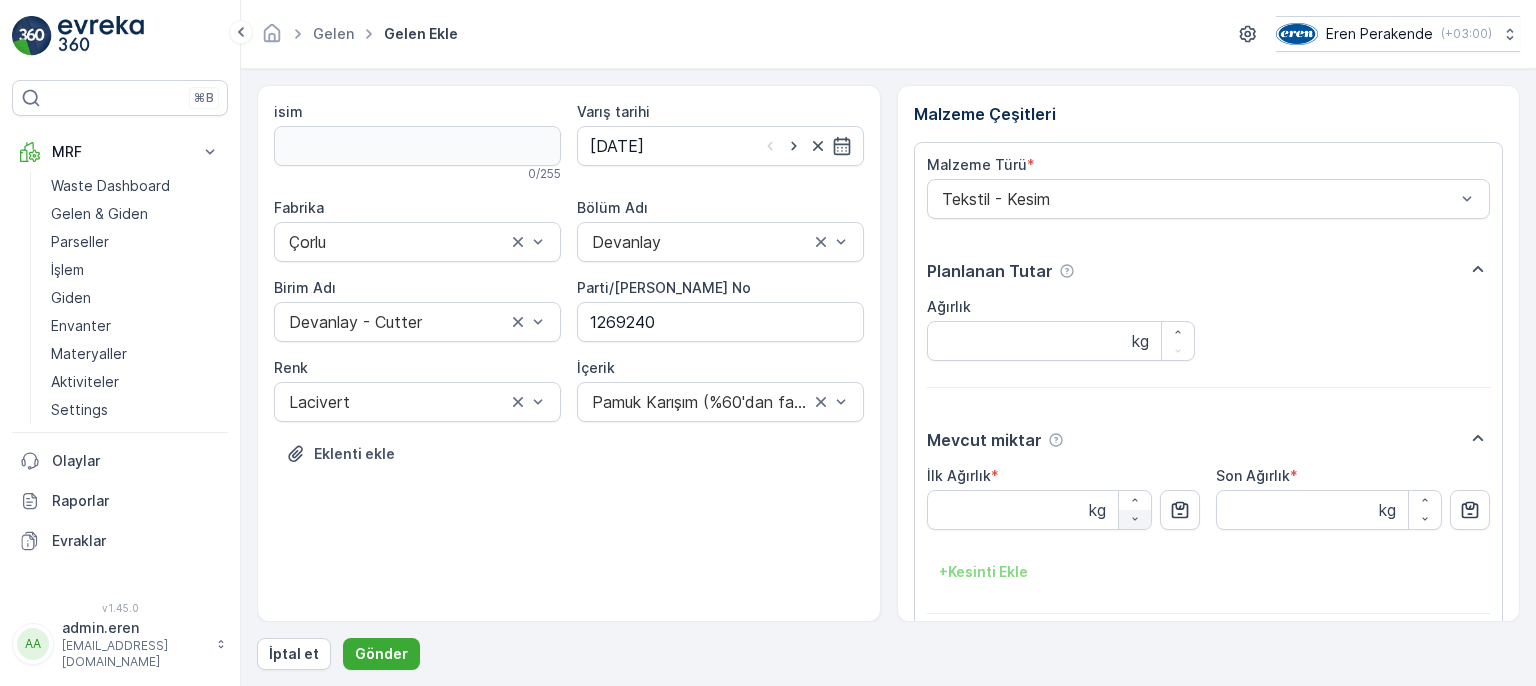 drag, startPoint x: 1180, startPoint y: 507, endPoint x: 1136, endPoint y: 521, distance: 46.173584 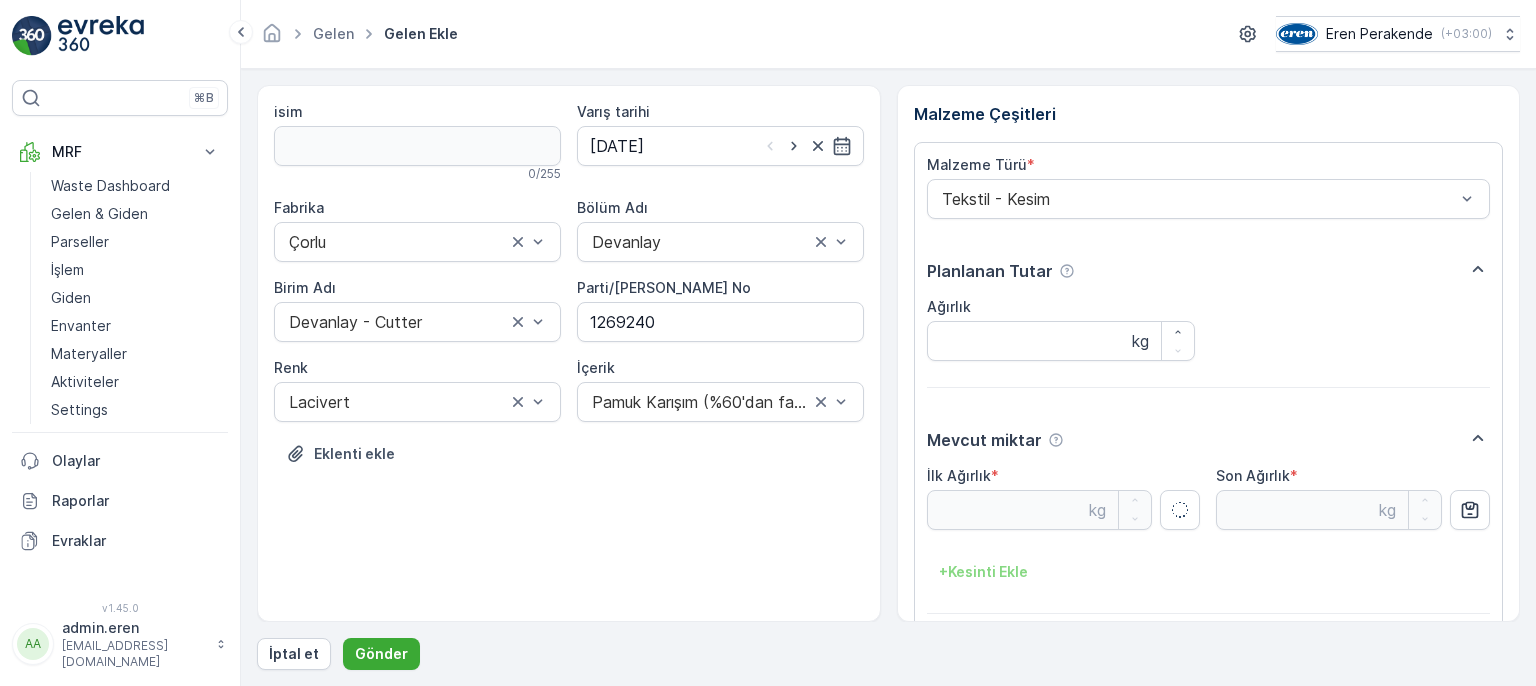 type on "13.23" 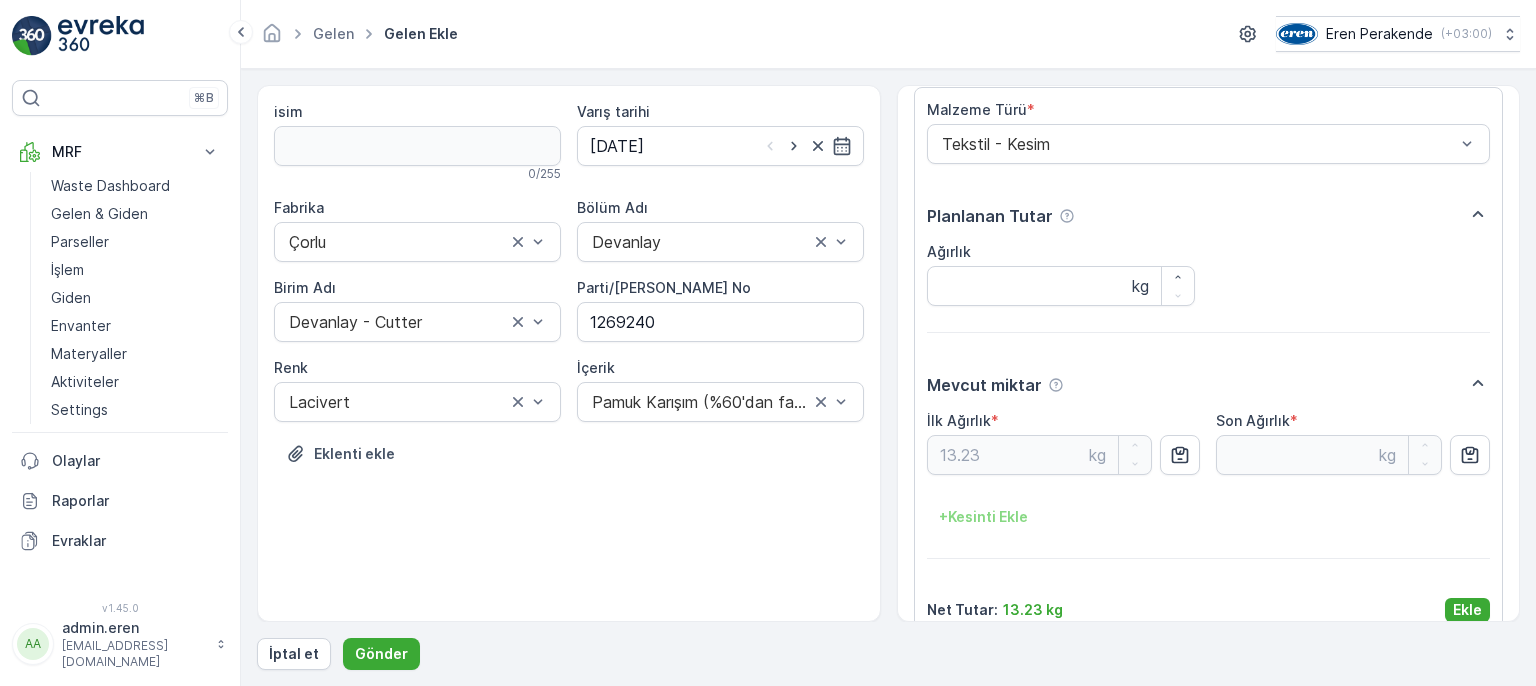 scroll, scrollTop: 84, scrollLeft: 0, axis: vertical 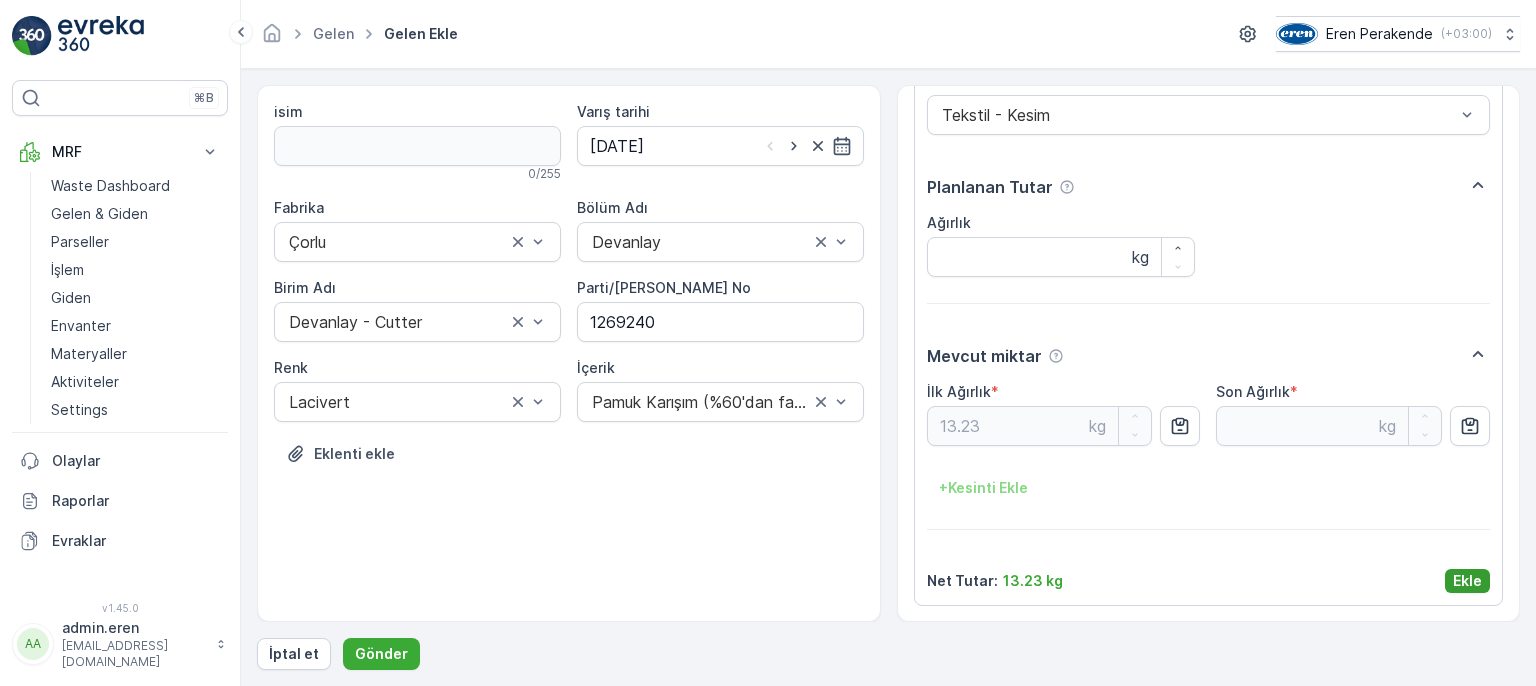 click on "Ekle" at bounding box center (1467, 581) 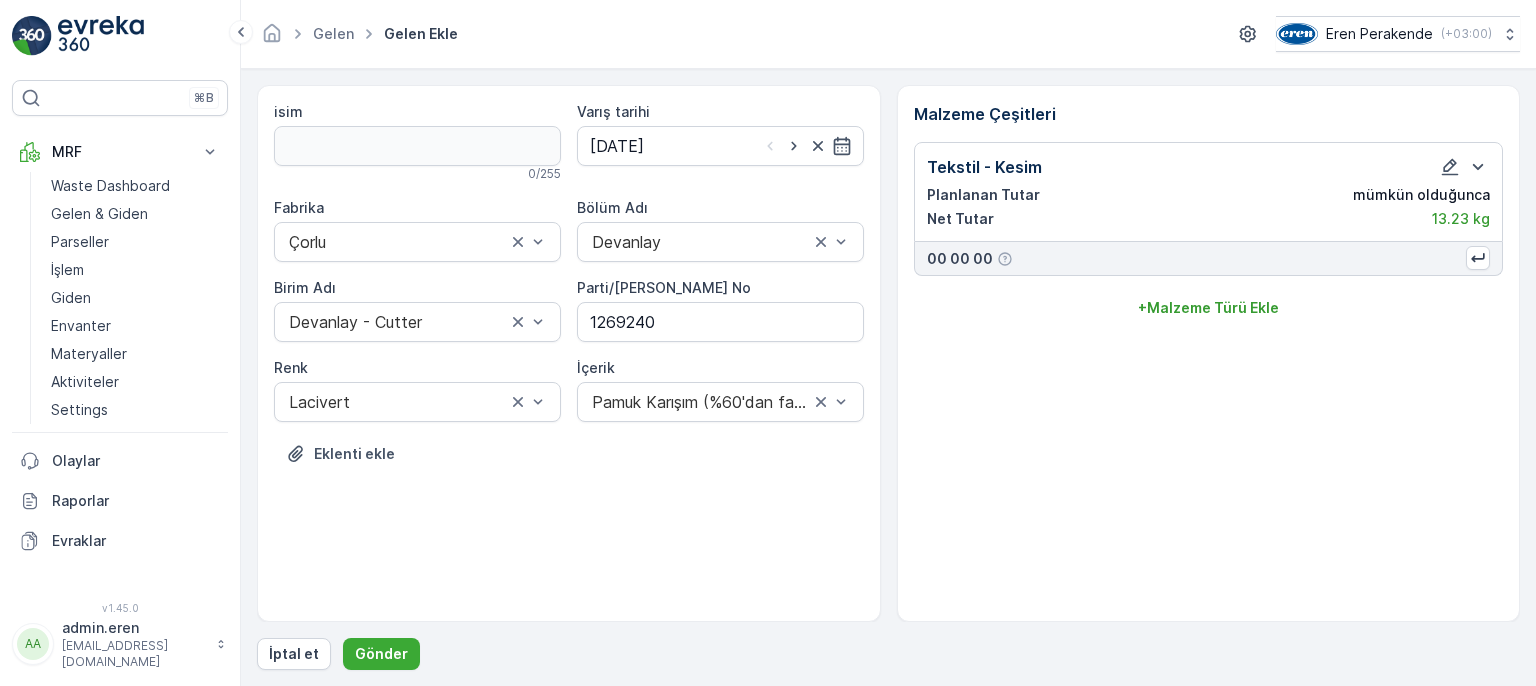 scroll, scrollTop: 0, scrollLeft: 0, axis: both 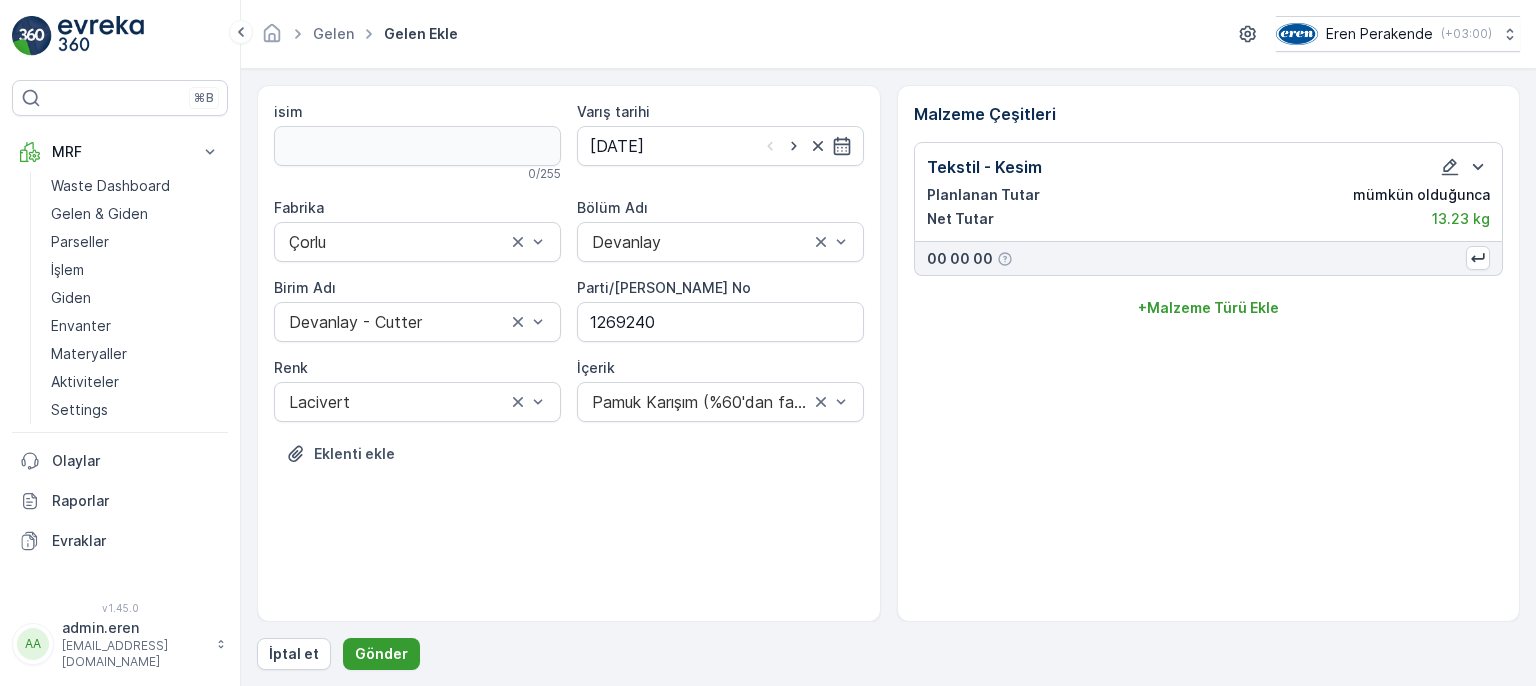 click on "Gönder" at bounding box center [381, 654] 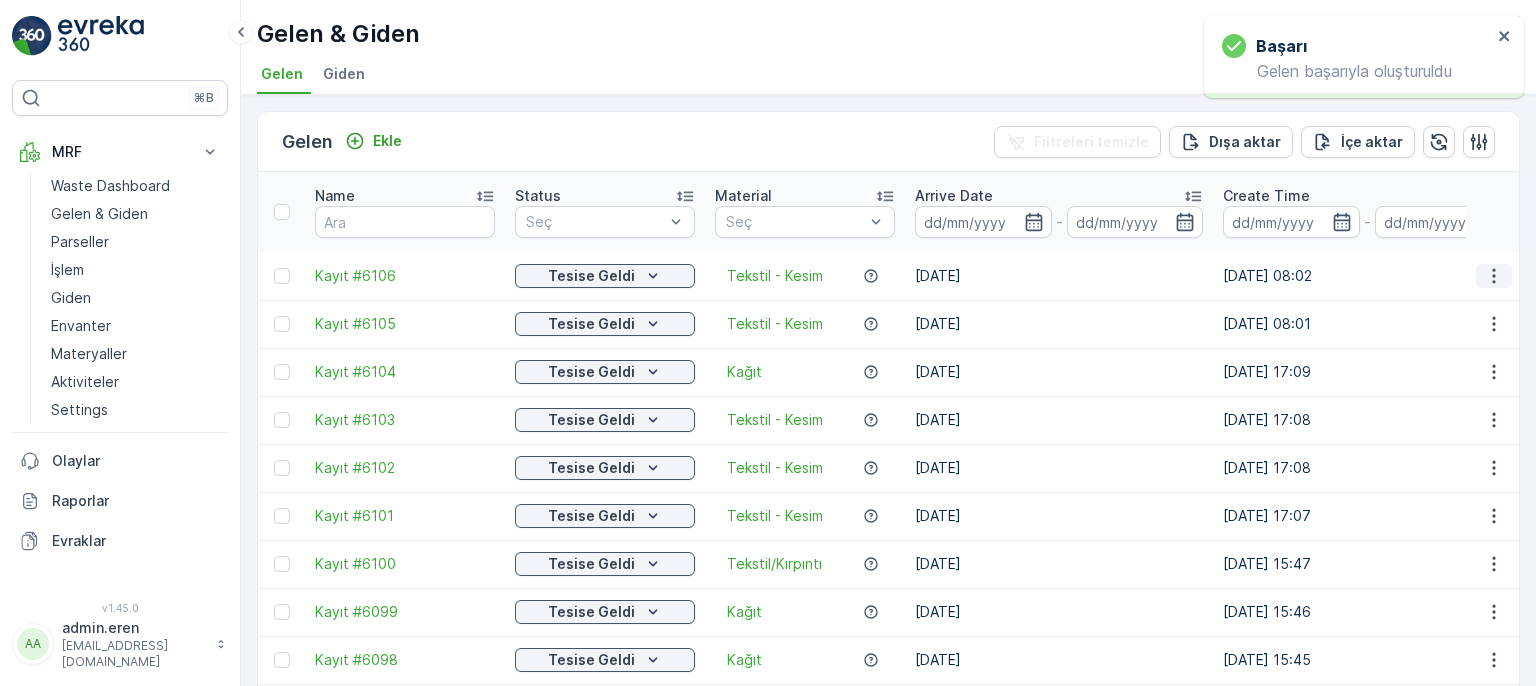 click 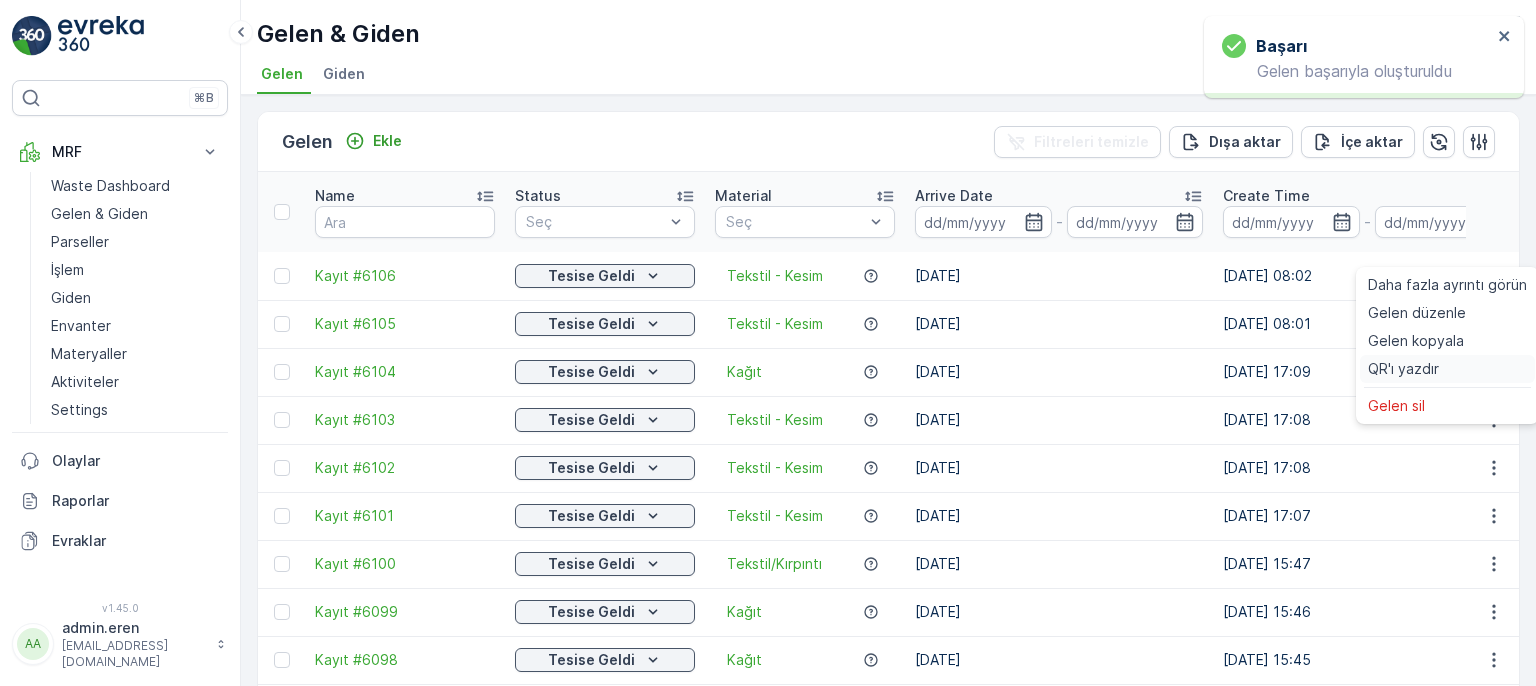 click on "QR'ı yazdır" at bounding box center (1403, 369) 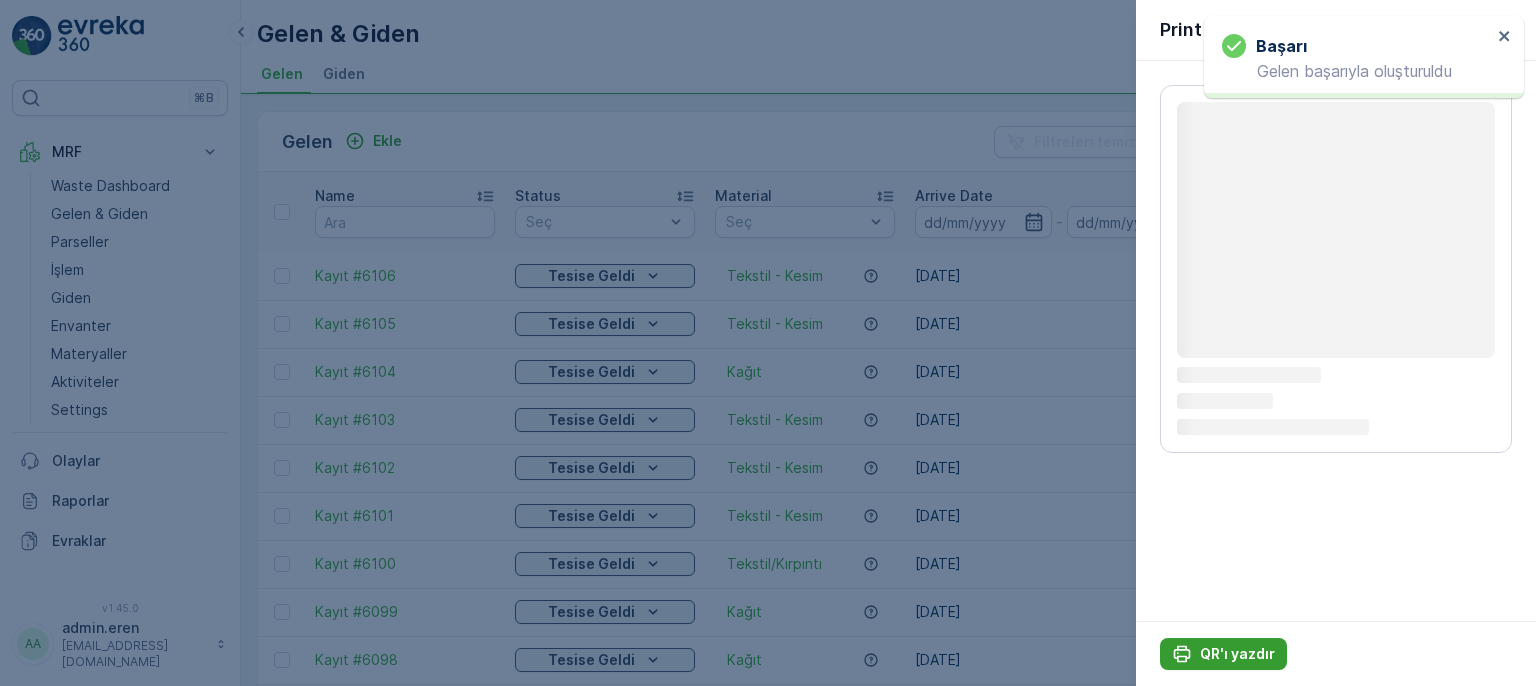 click on "QR'ı yazdır" at bounding box center (1223, 654) 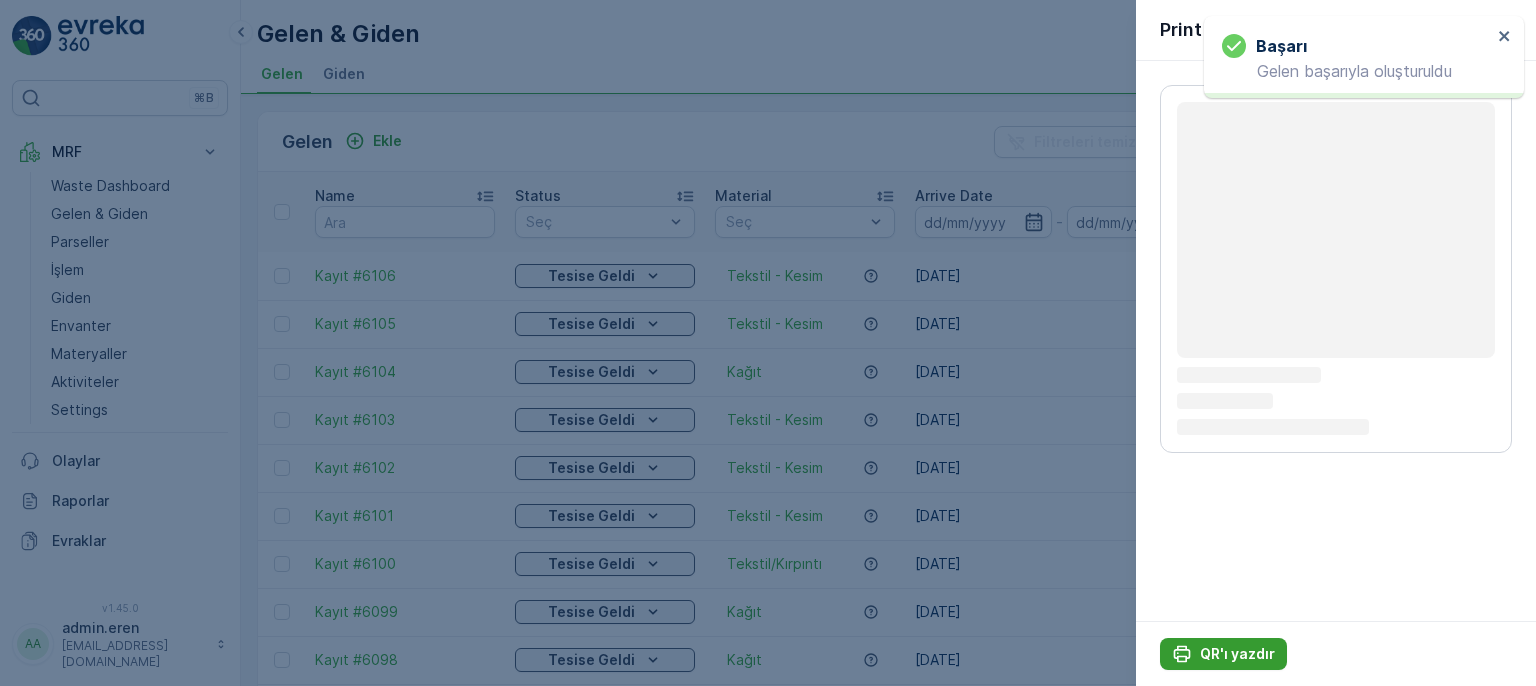 click on "QR'ı yazdır" at bounding box center [1223, 654] 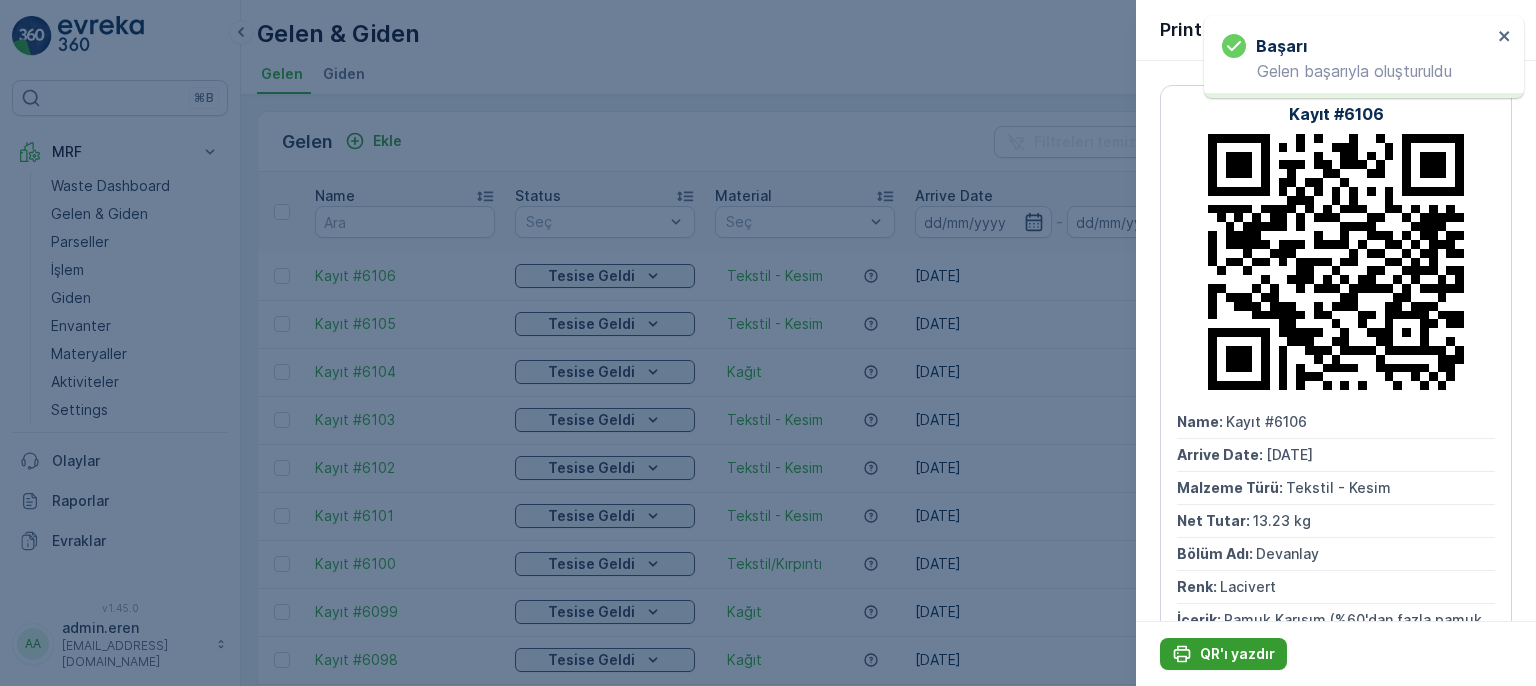 click on "QR'ı yazdır" at bounding box center (1223, 654) 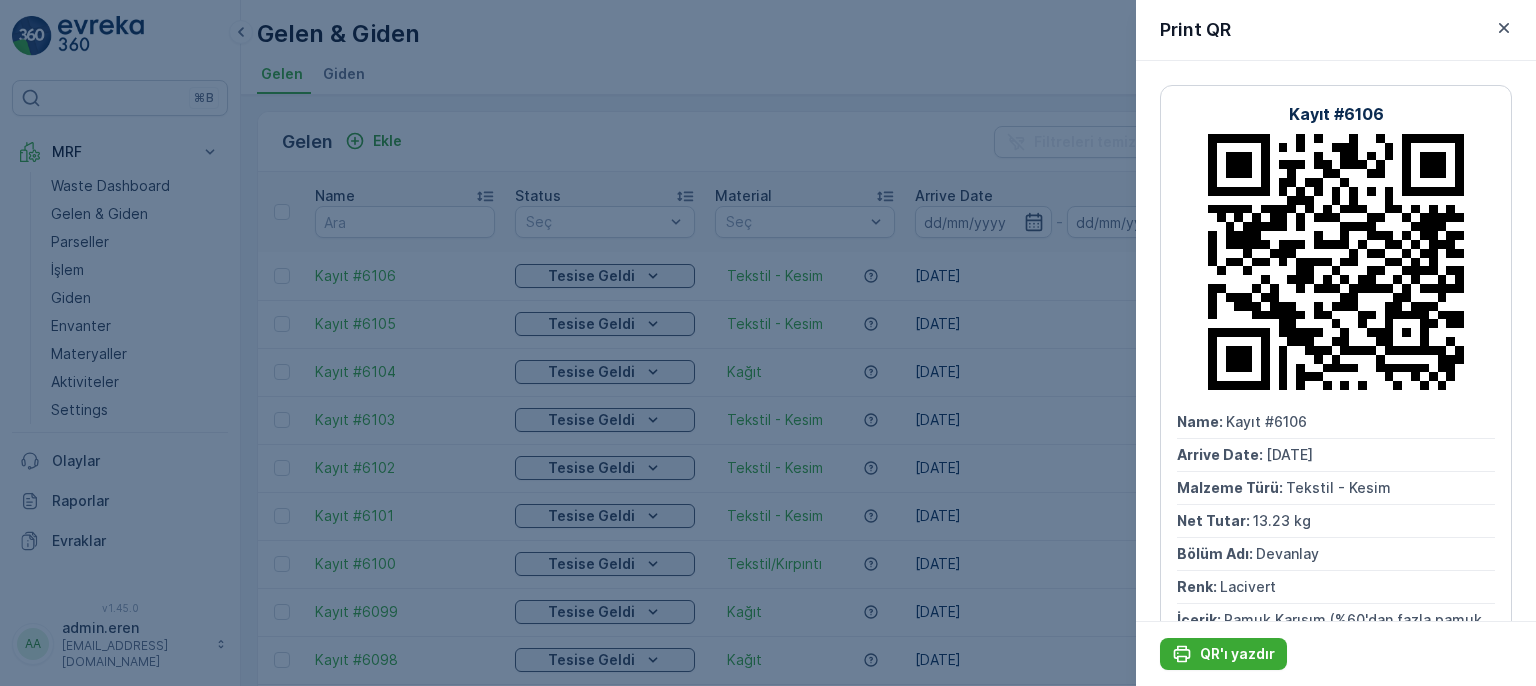 drag, startPoint x: 760, startPoint y: 111, endPoint x: 472, endPoint y: 169, distance: 293.78223 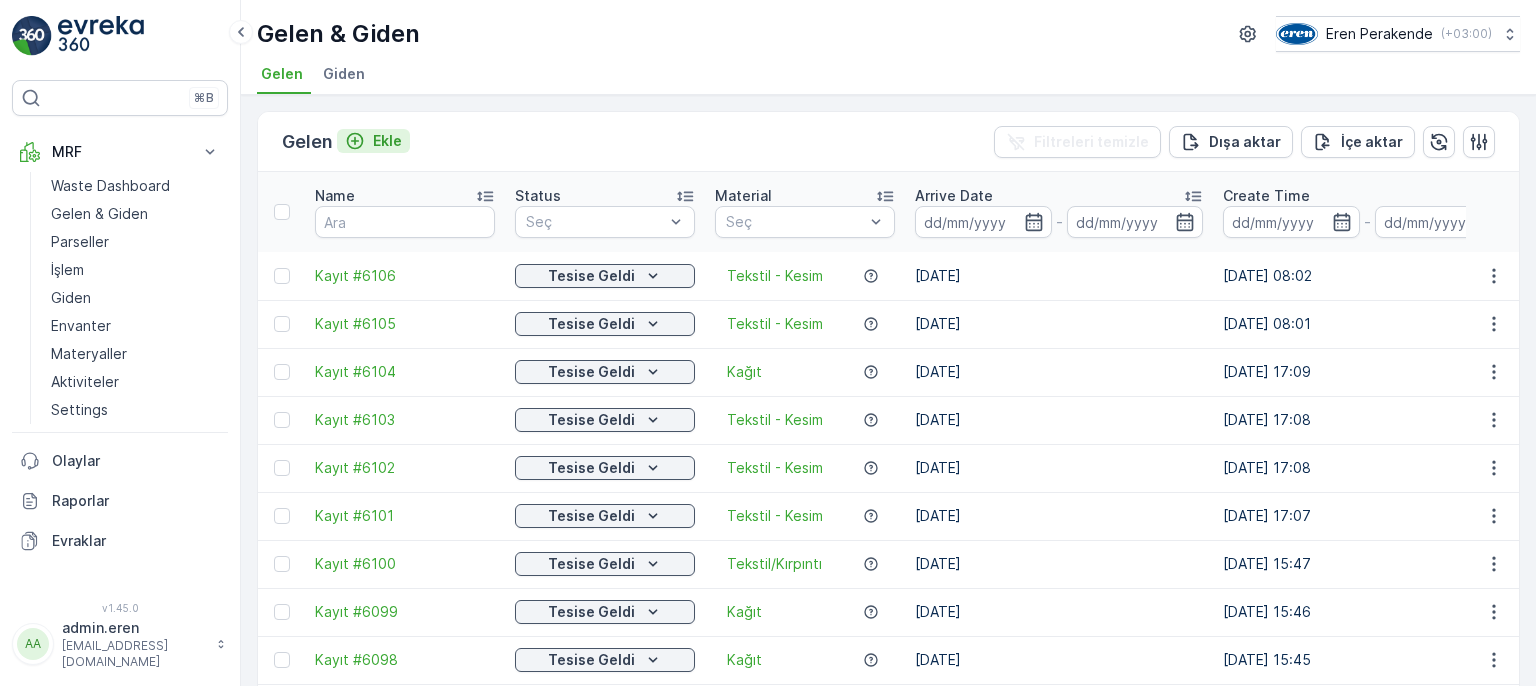click on "Ekle" at bounding box center [387, 141] 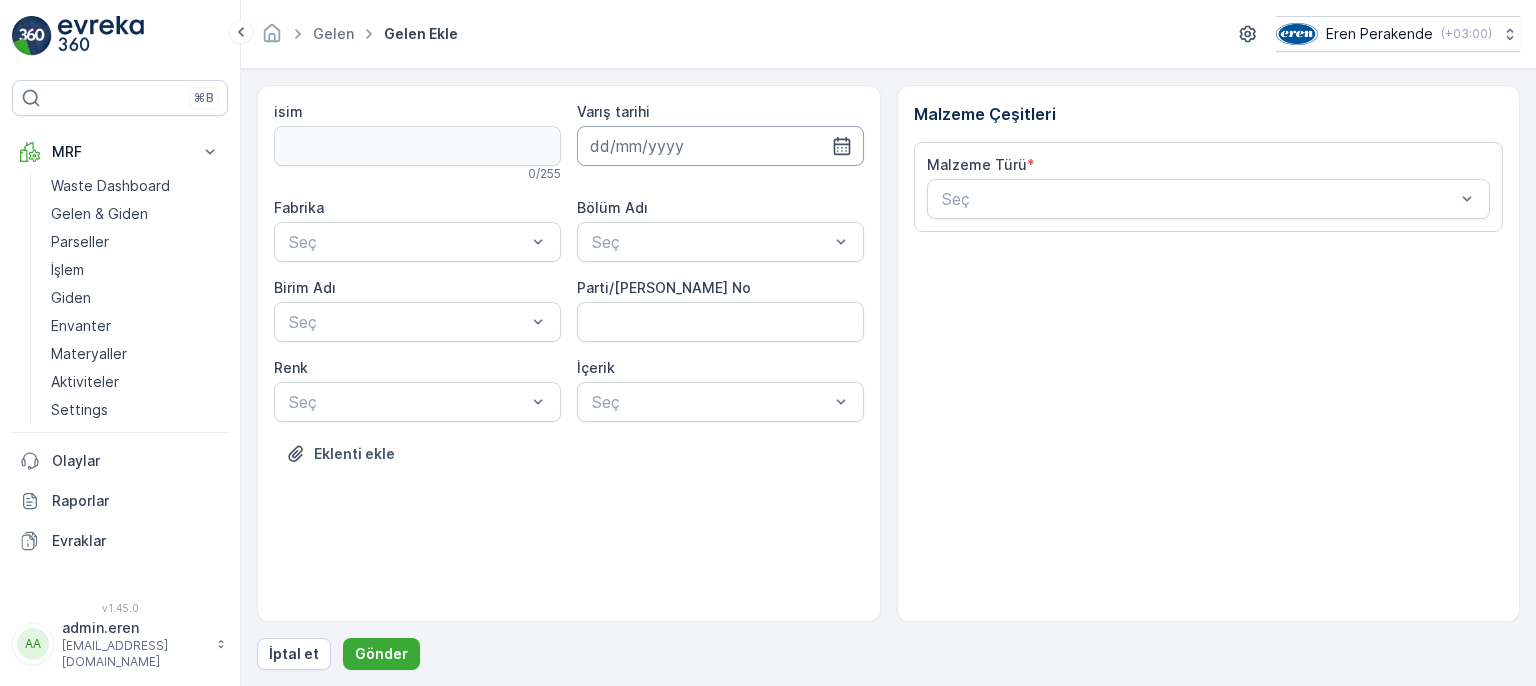 click at bounding box center (720, 146) 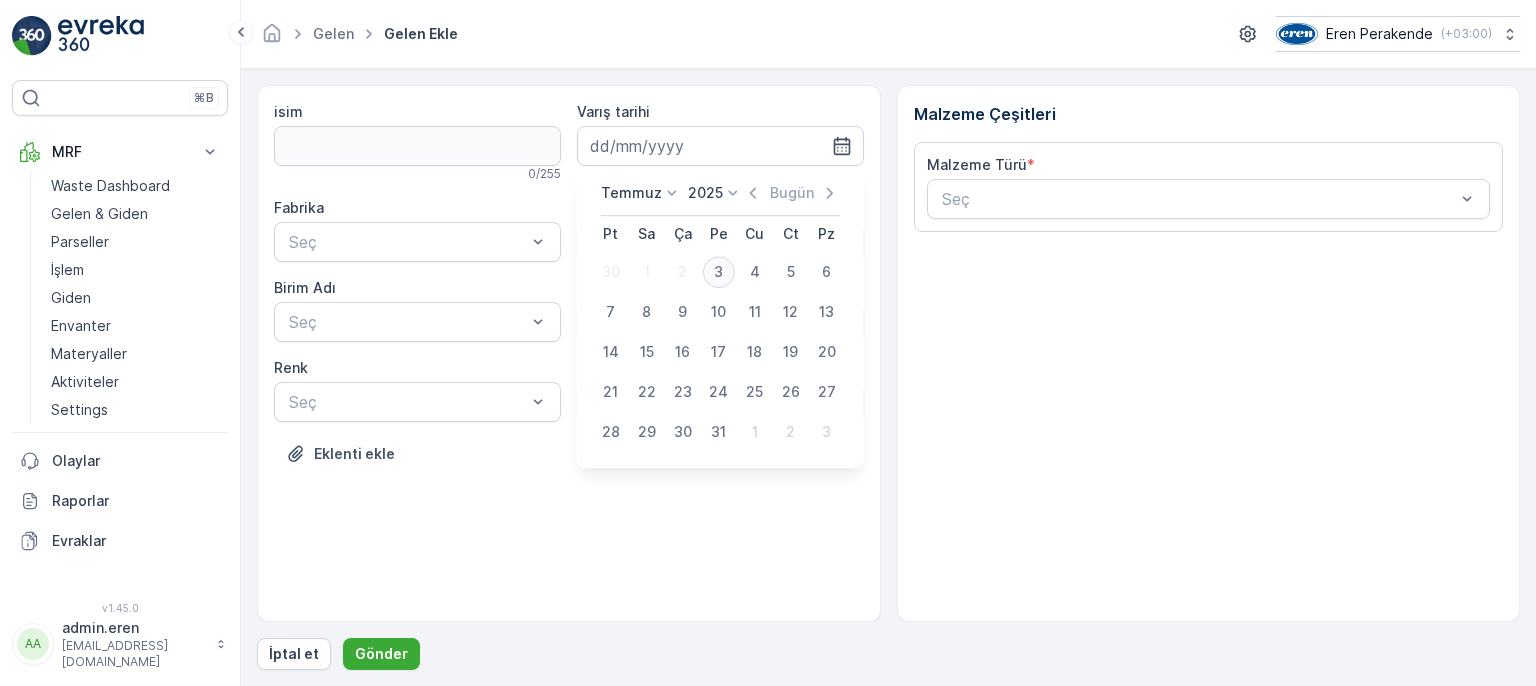 click on "3" at bounding box center (719, 272) 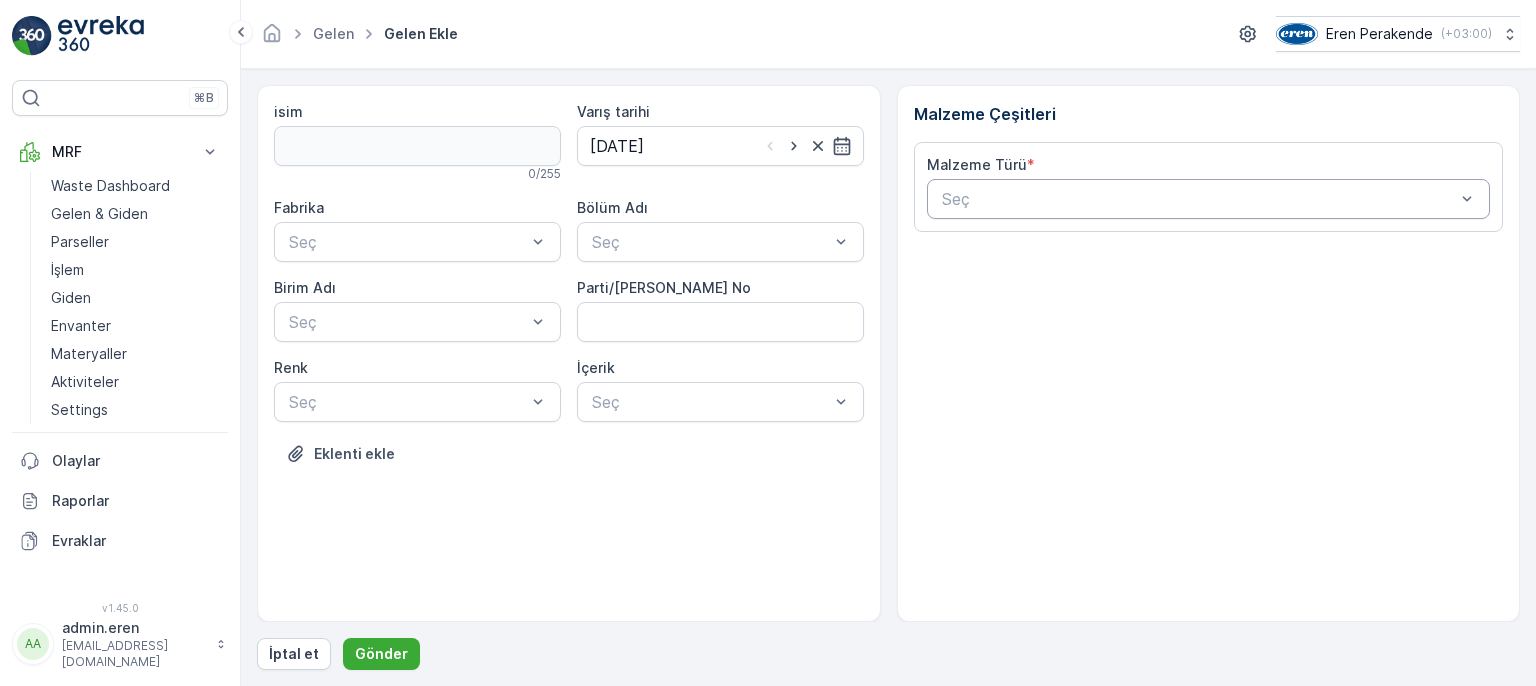 click at bounding box center [1199, 199] 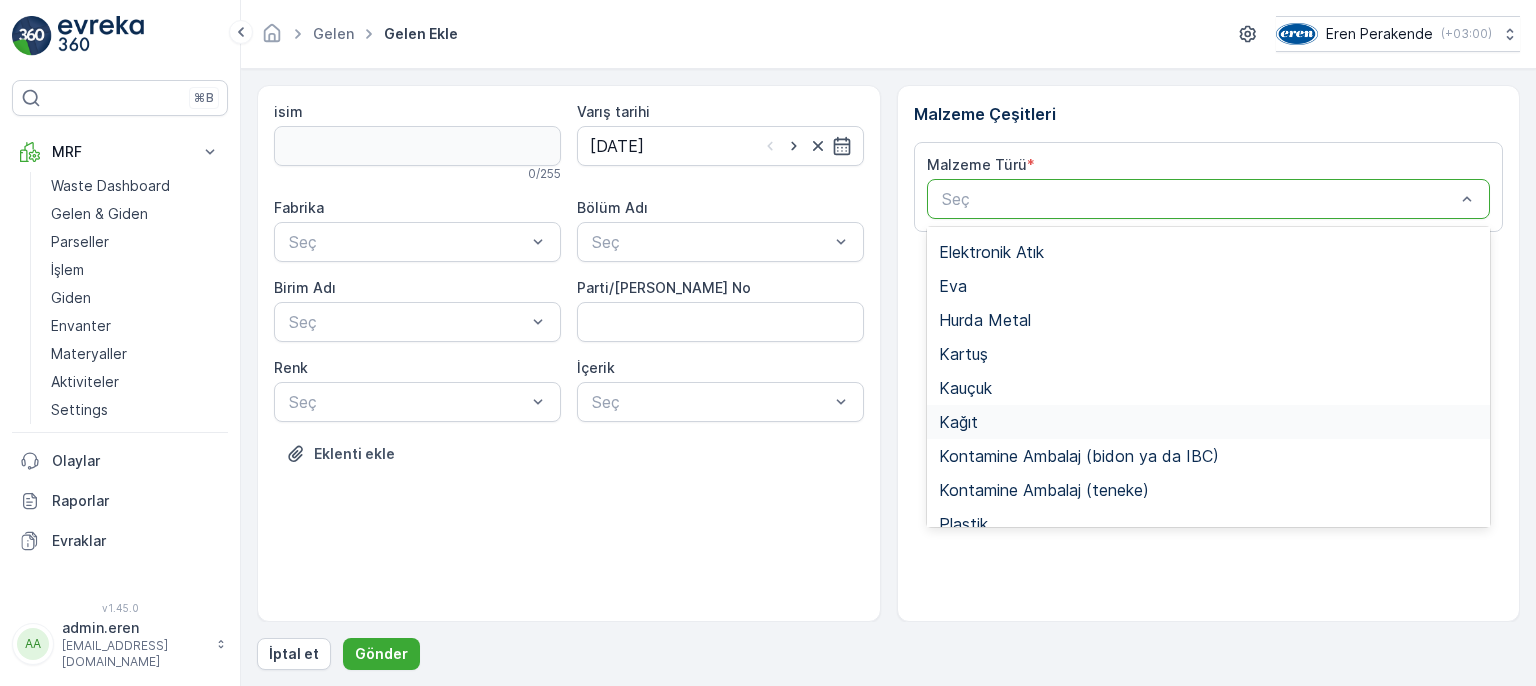 scroll, scrollTop: 200, scrollLeft: 0, axis: vertical 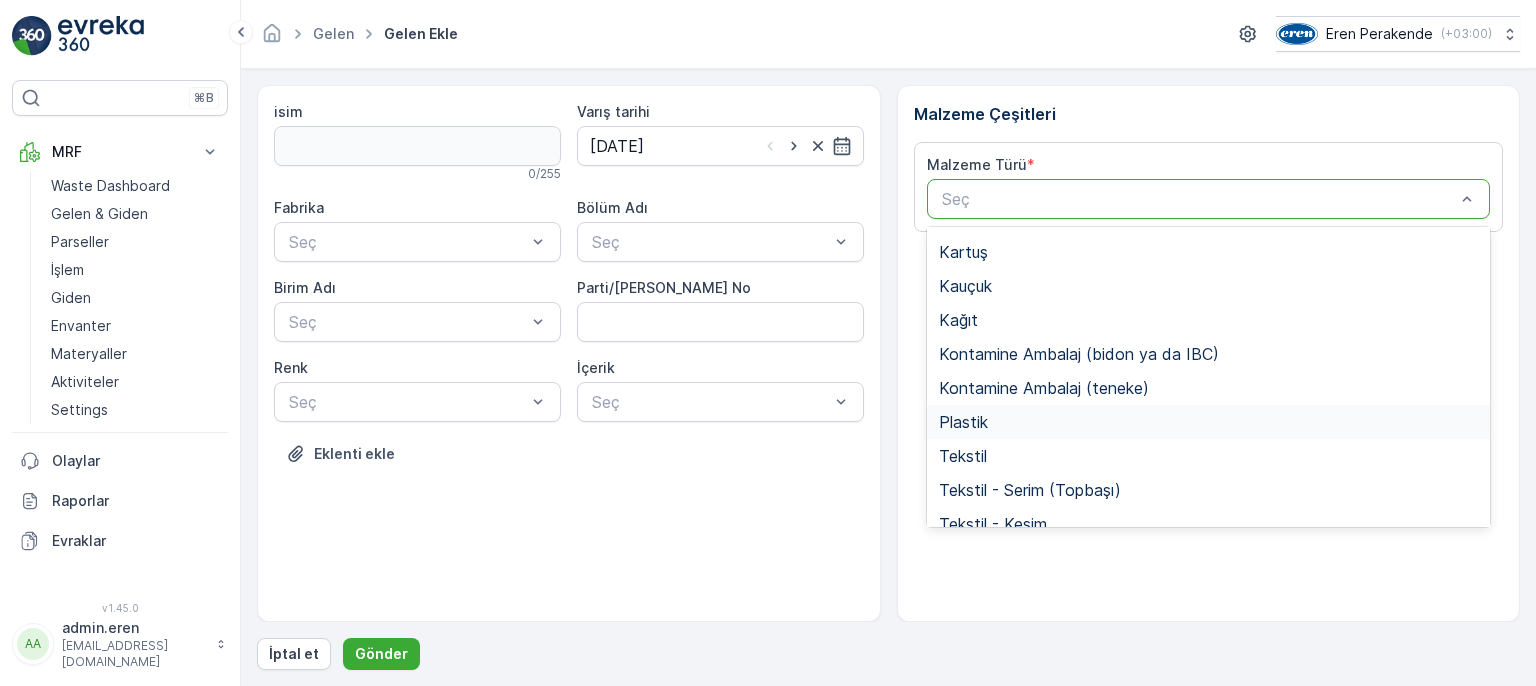 click on "Plastik" at bounding box center (963, 422) 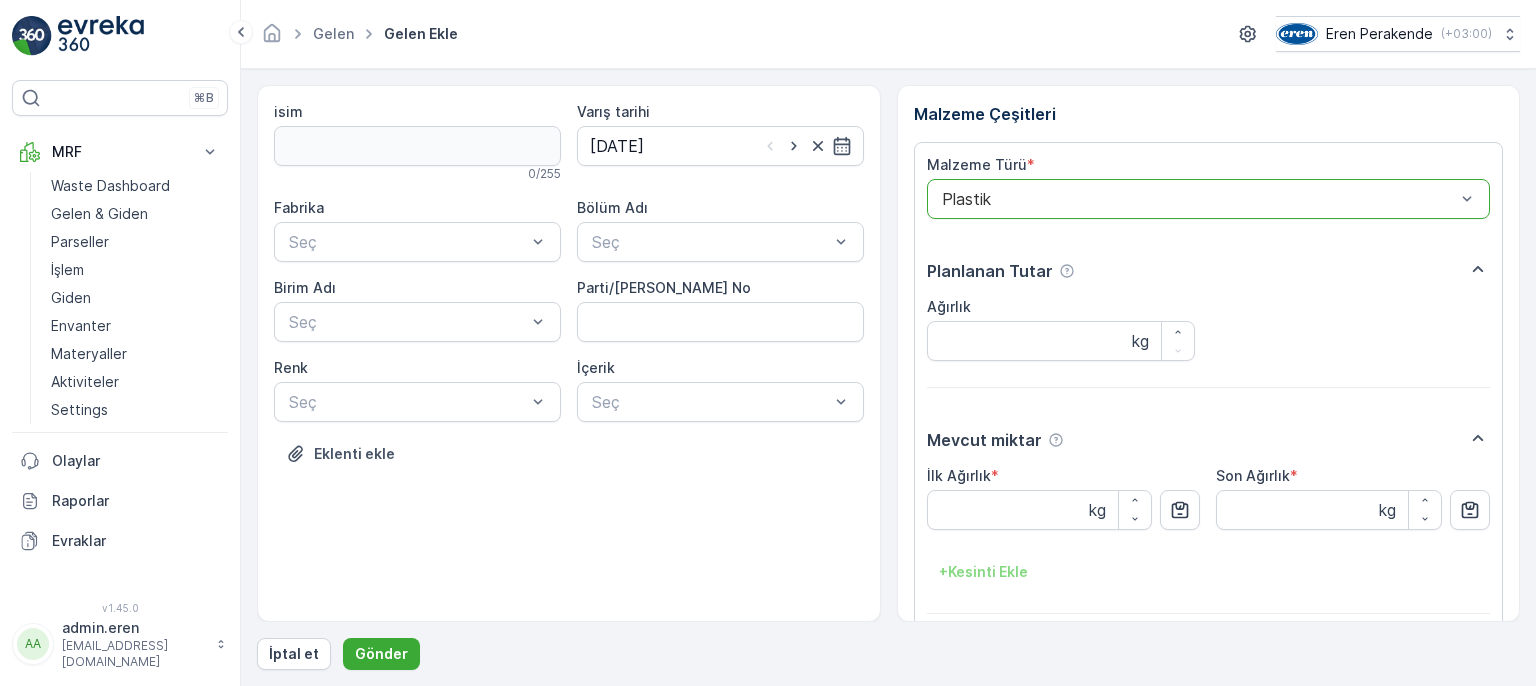 drag, startPoint x: 1177, startPoint y: 513, endPoint x: 995, endPoint y: 513, distance: 182 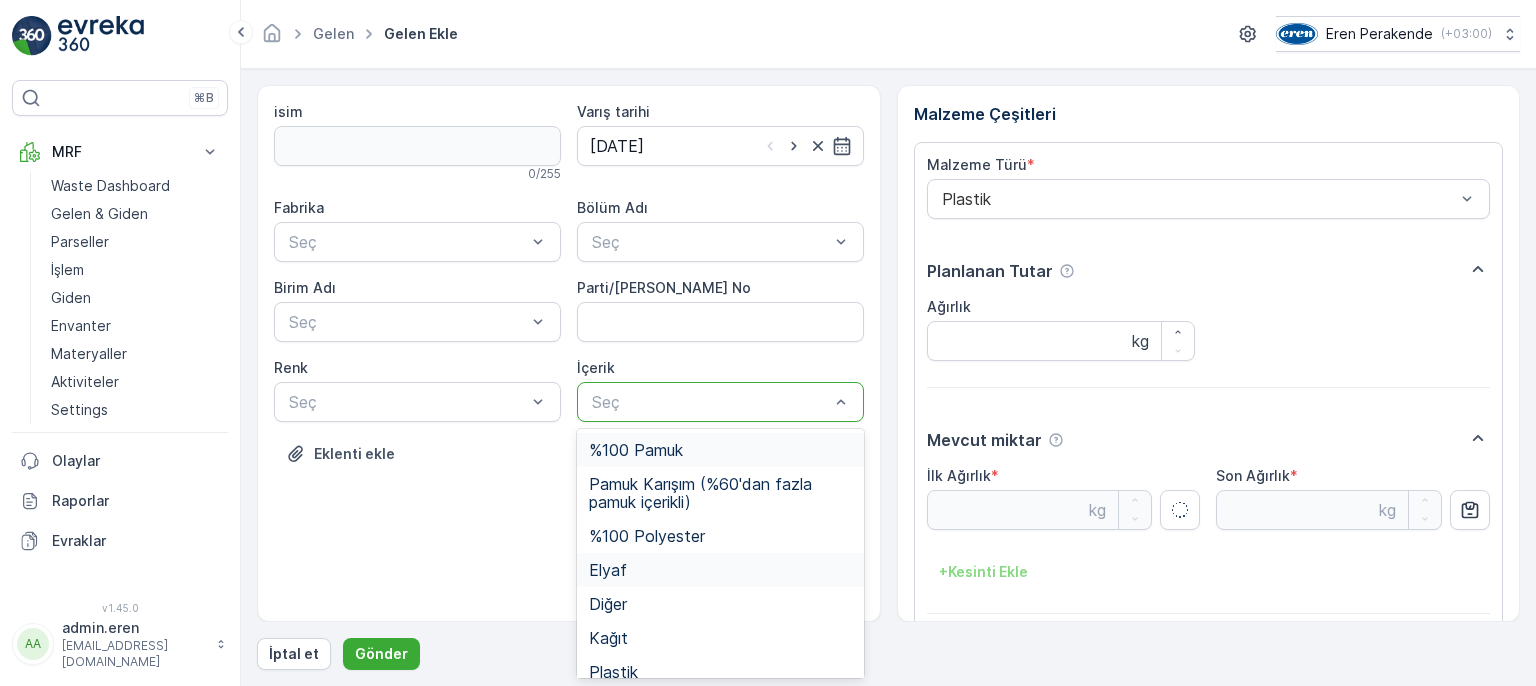 drag, startPoint x: 644, startPoint y: 397, endPoint x: 644, endPoint y: 569, distance: 172 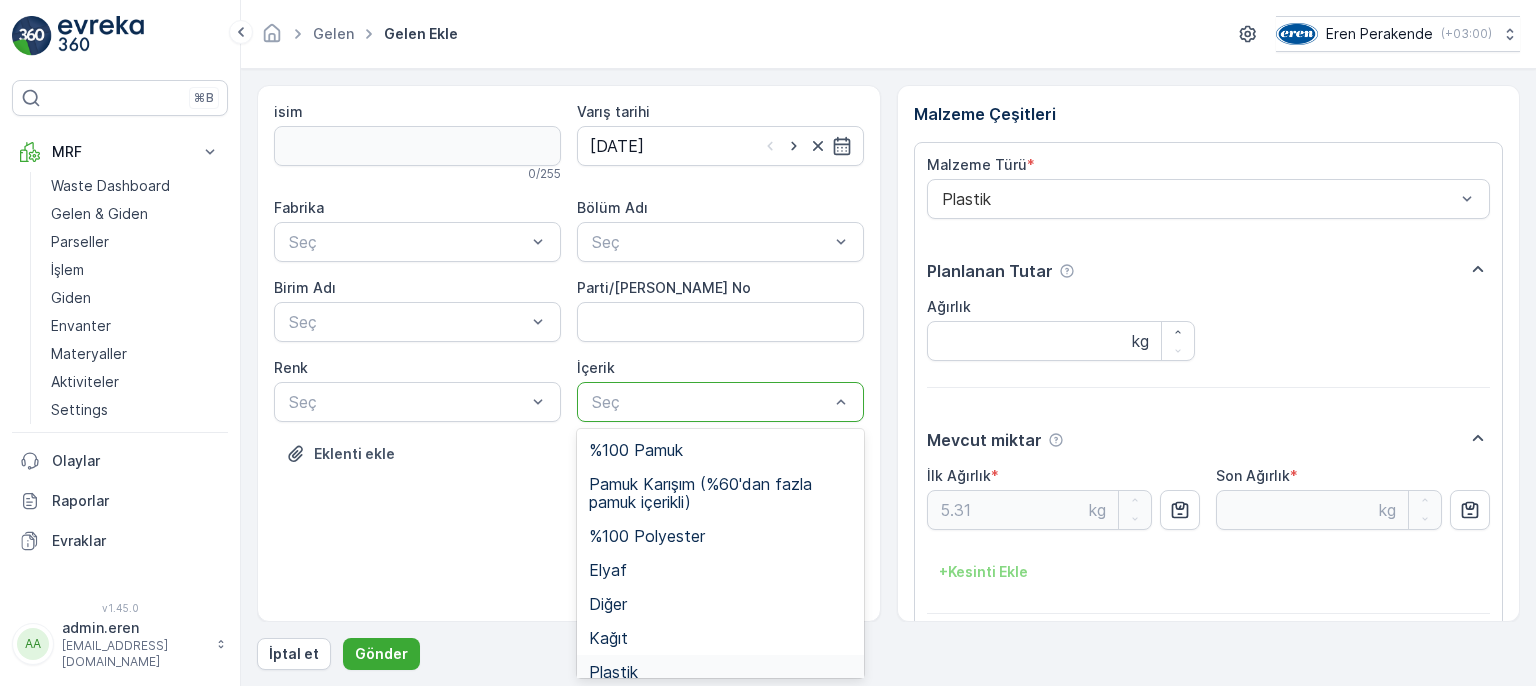 click on "Plastik" at bounding box center (720, 672) 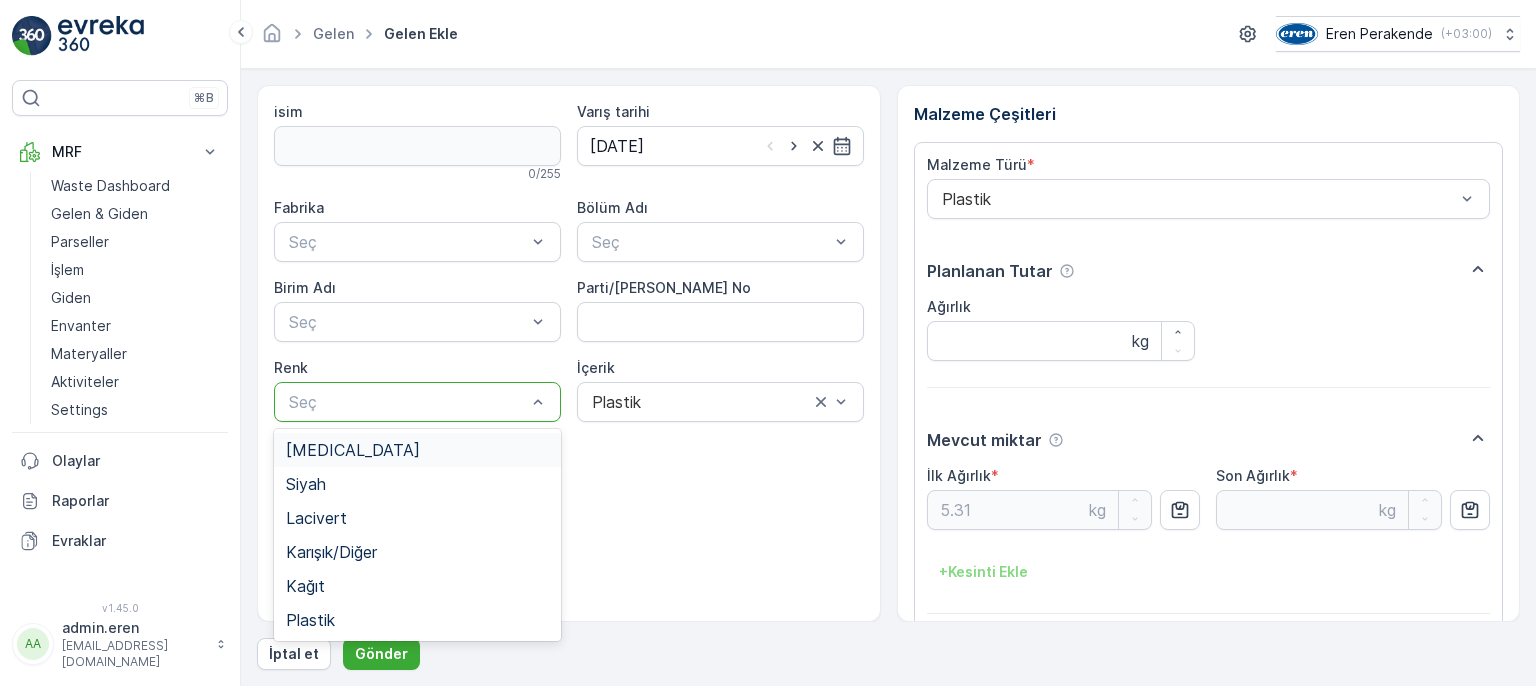 click at bounding box center [407, 402] 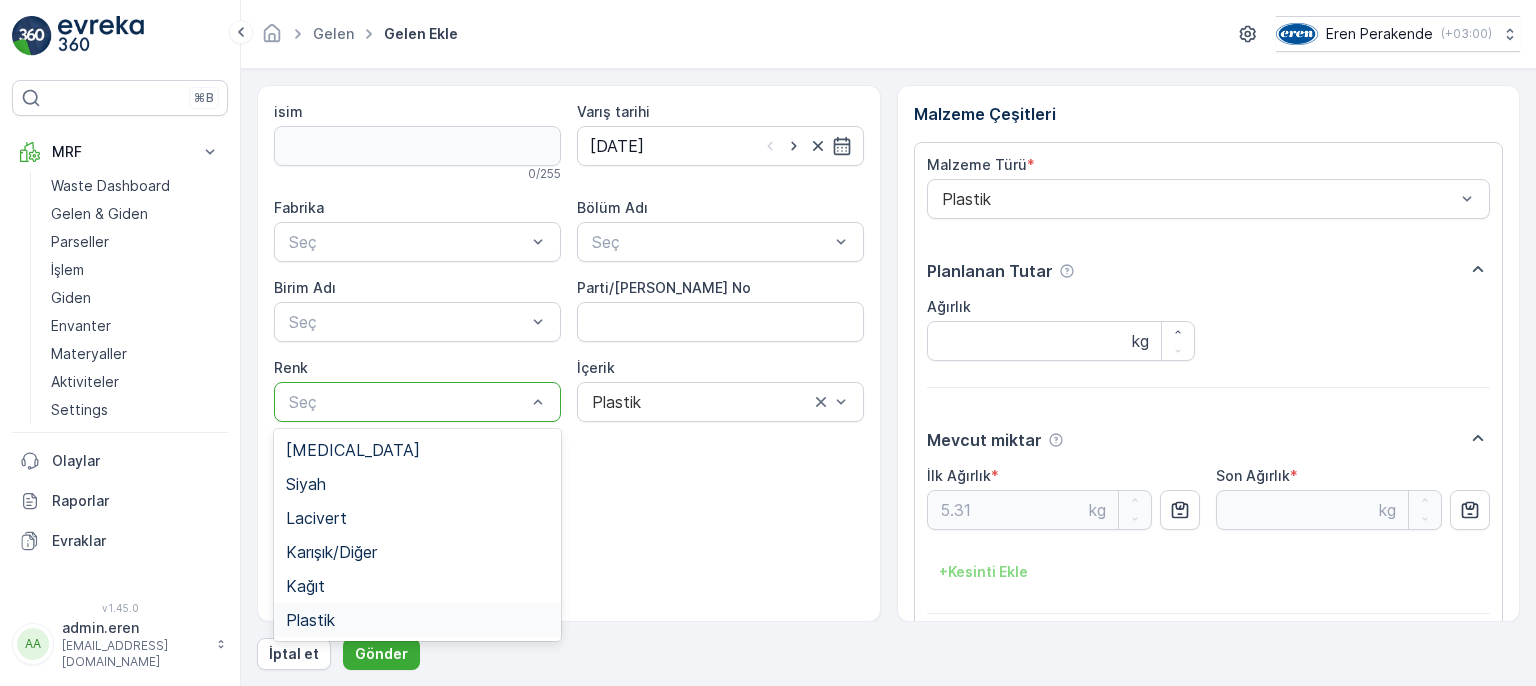 click on "Plastik" at bounding box center [417, 620] 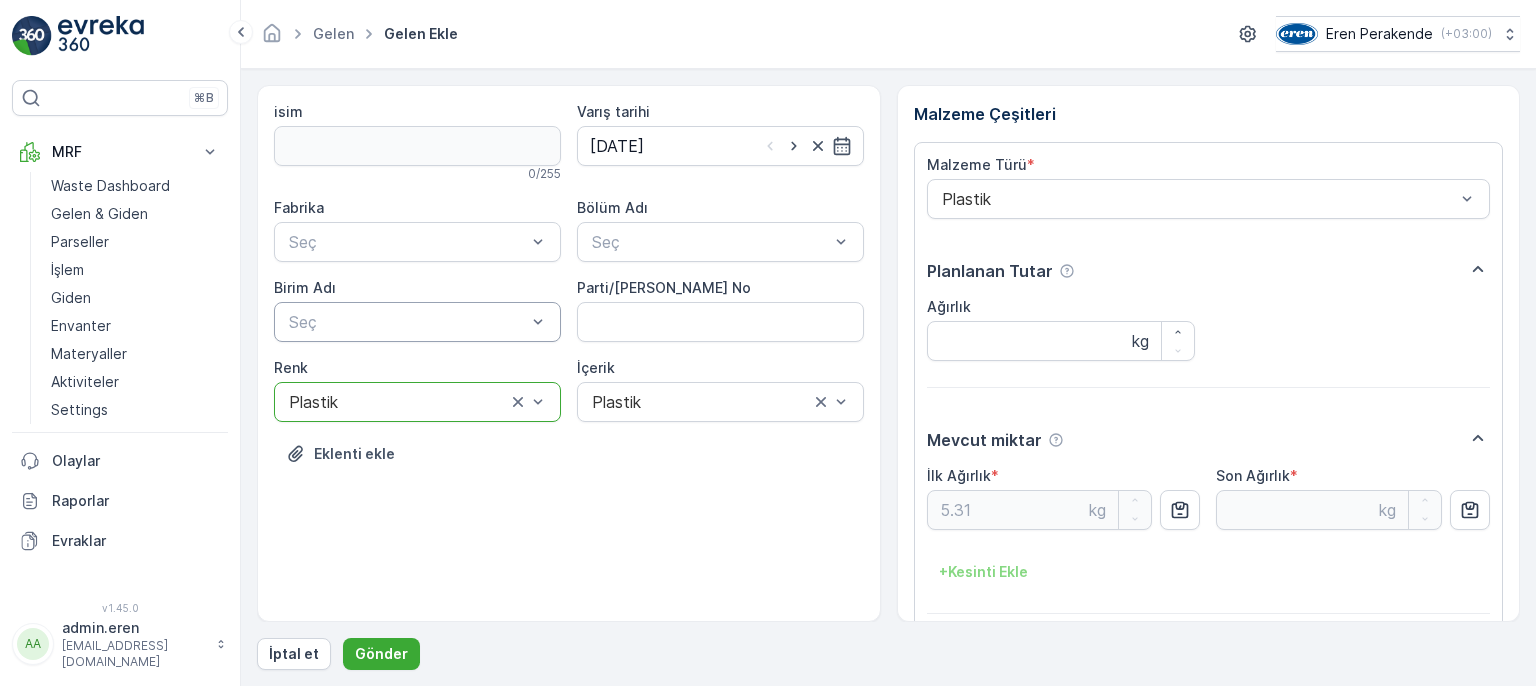 click on "Seç" at bounding box center (417, 322) 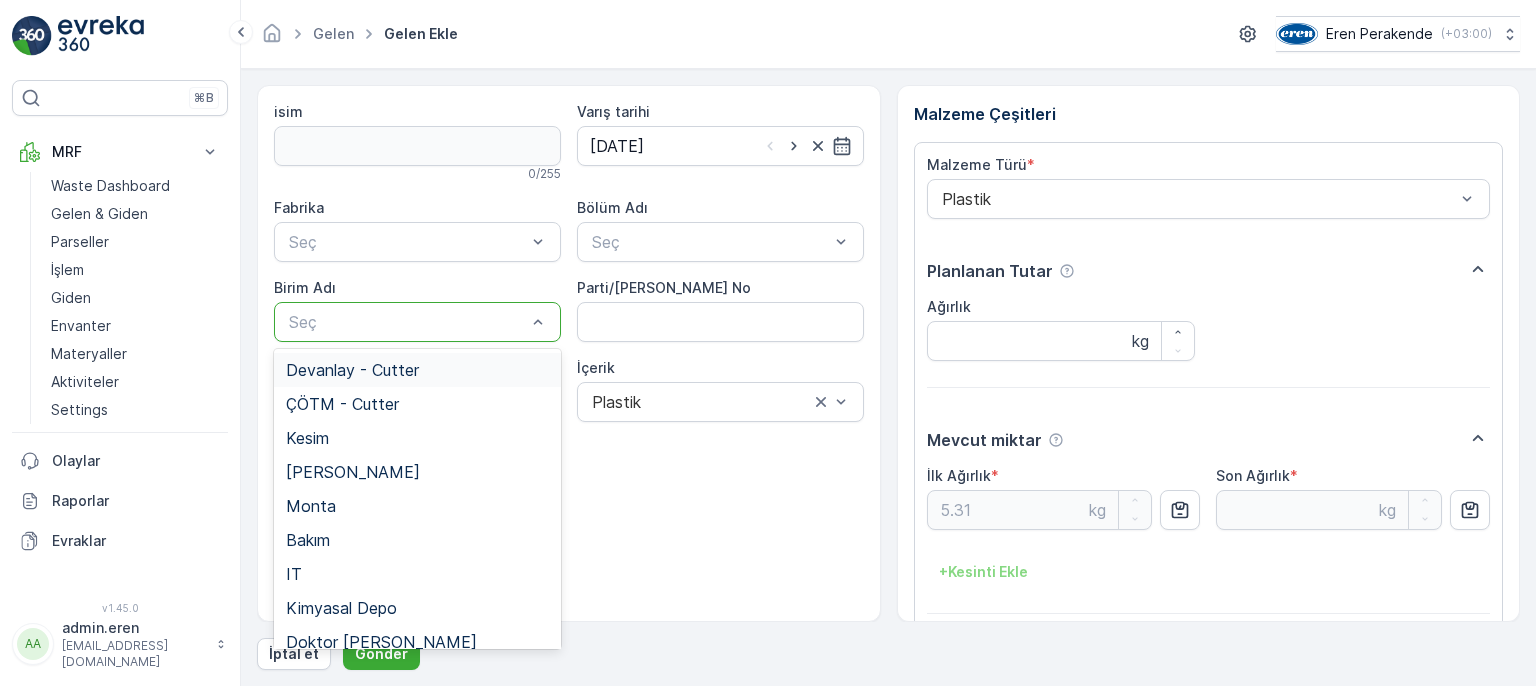 drag, startPoint x: 351, startPoint y: 341, endPoint x: 540, endPoint y: 284, distance: 197.4082 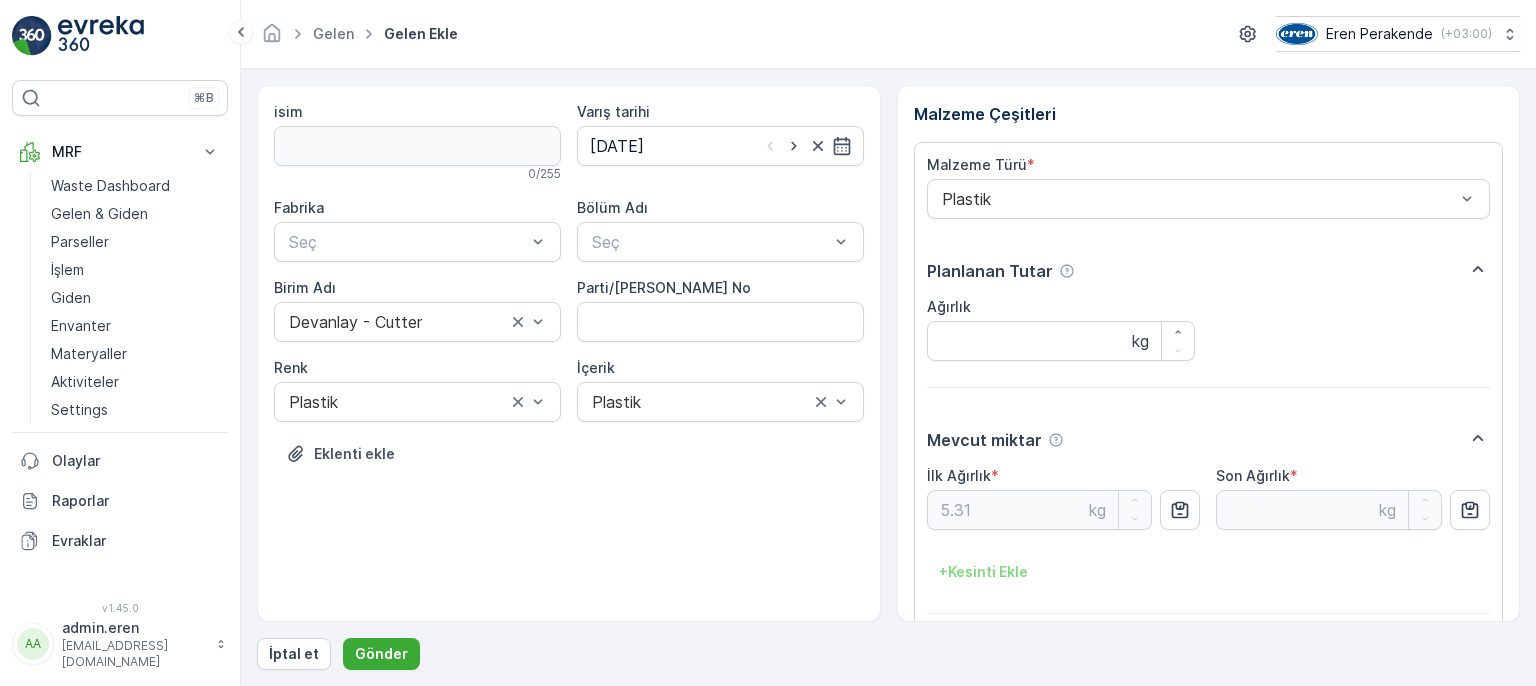click on "Fabrika Seç Bölüm Adı Seç Birim Adı Devanlay  - Cutter Parti/Kesim Föyü No Renk Plastik İçerik Plastik" at bounding box center [569, 310] 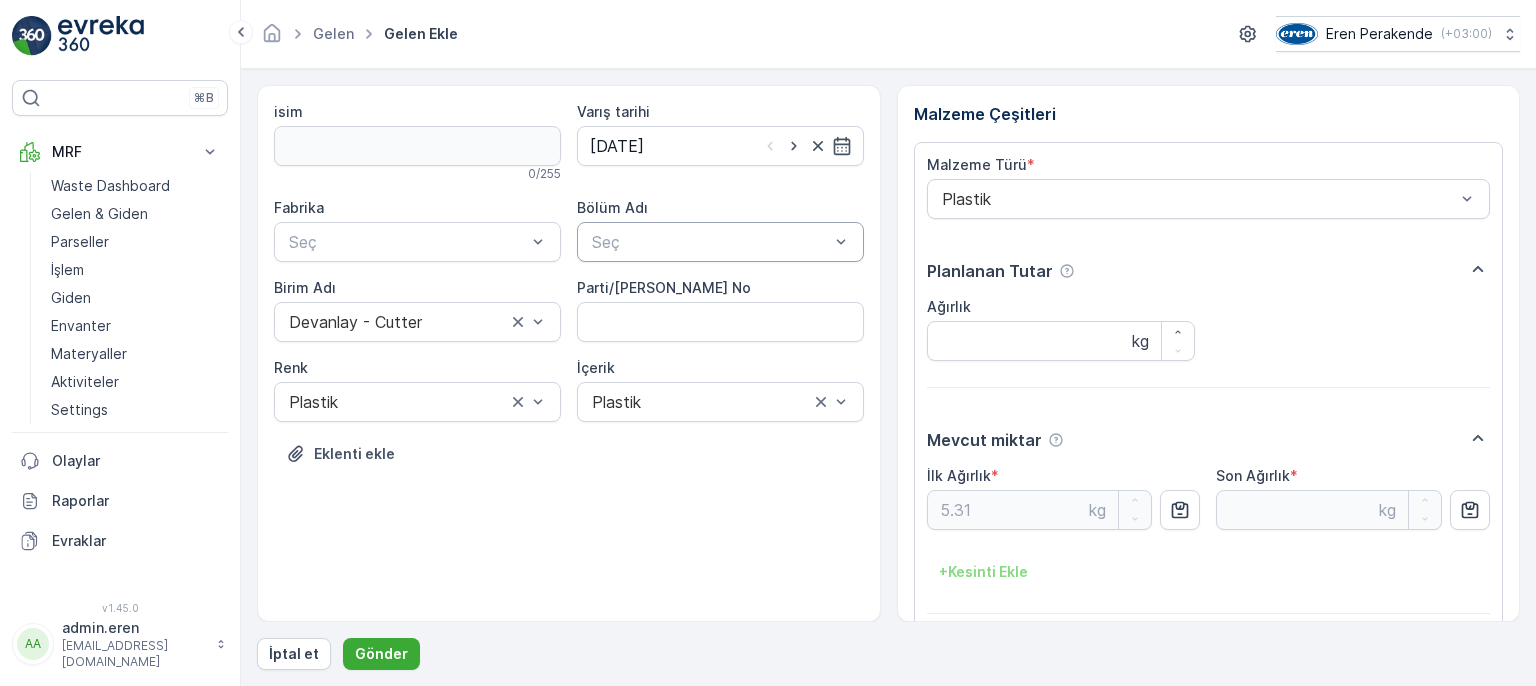 click at bounding box center [710, 242] 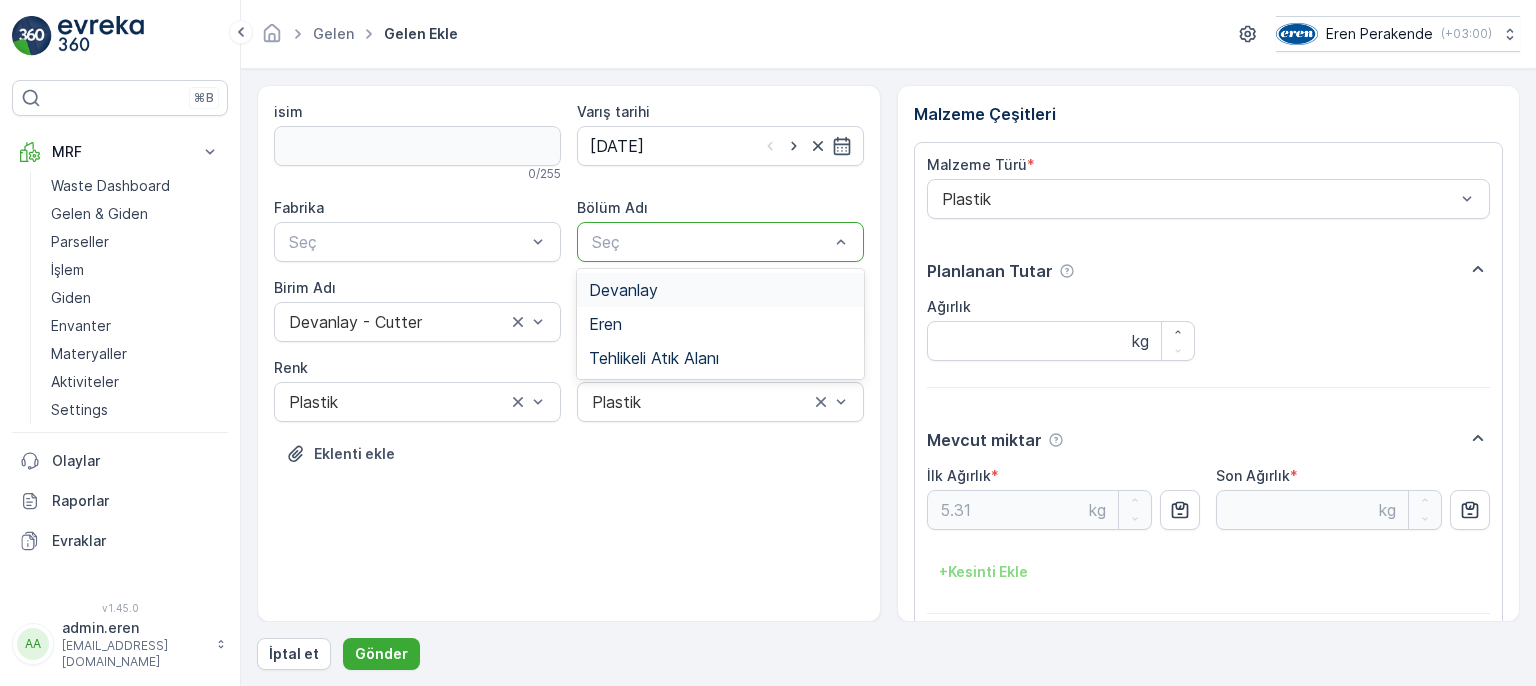 click on "Devanlay" at bounding box center [623, 290] 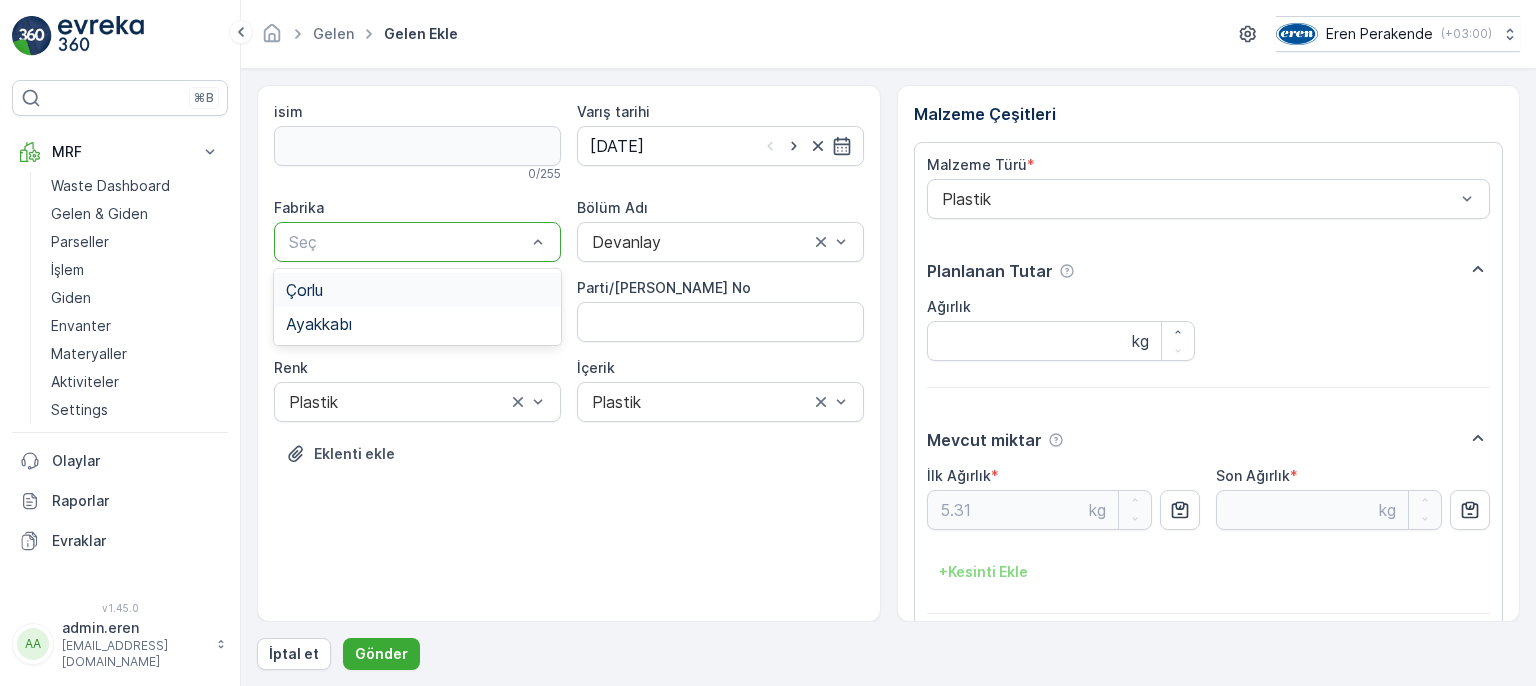 click on "Çorlu" at bounding box center (417, 290) 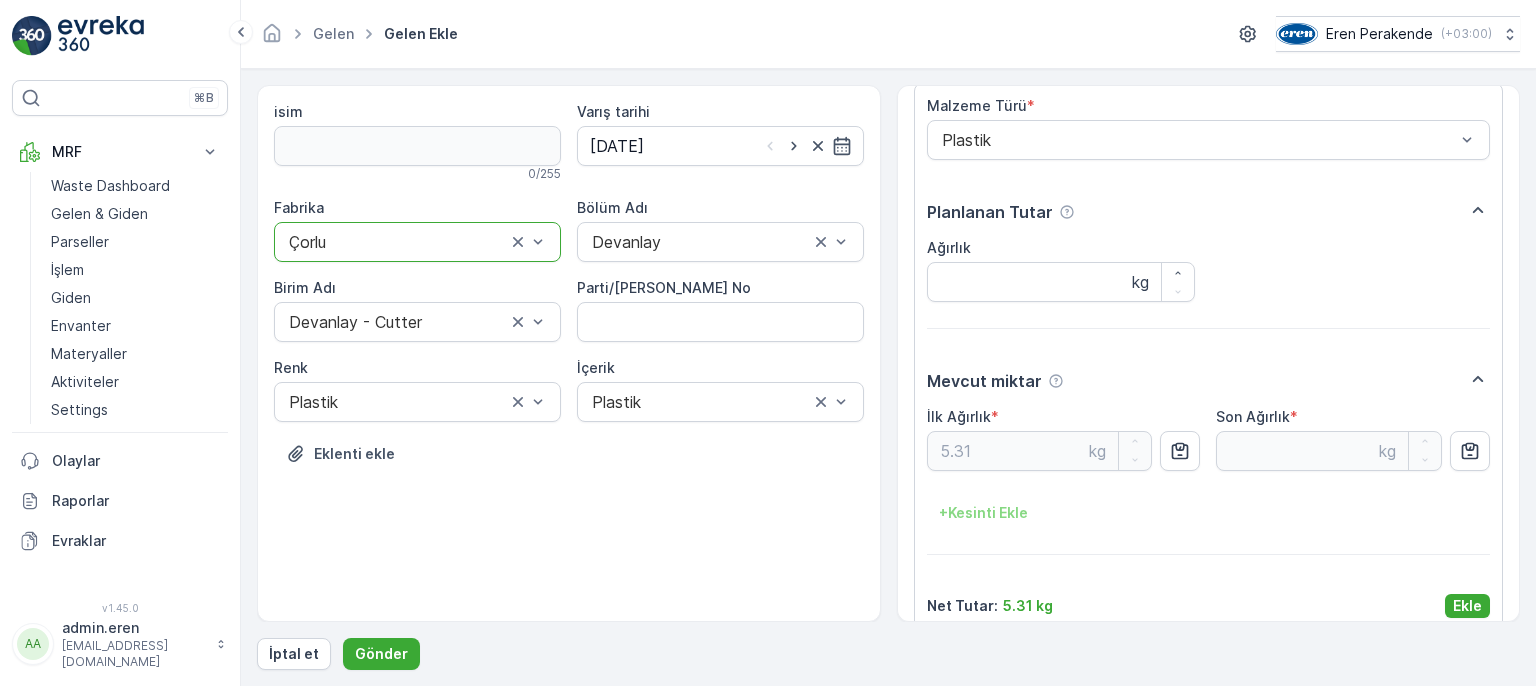 scroll, scrollTop: 84, scrollLeft: 0, axis: vertical 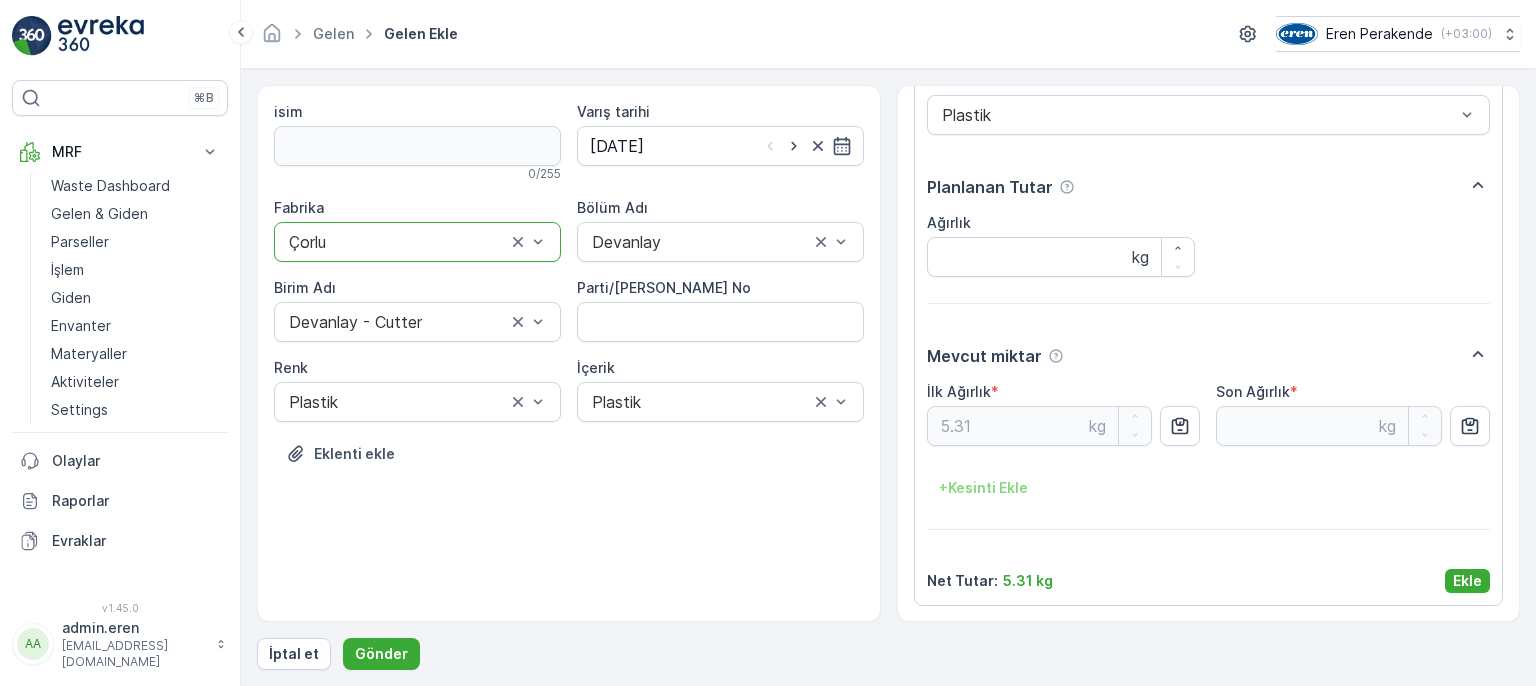 click on "Ekle" at bounding box center [1467, 581] 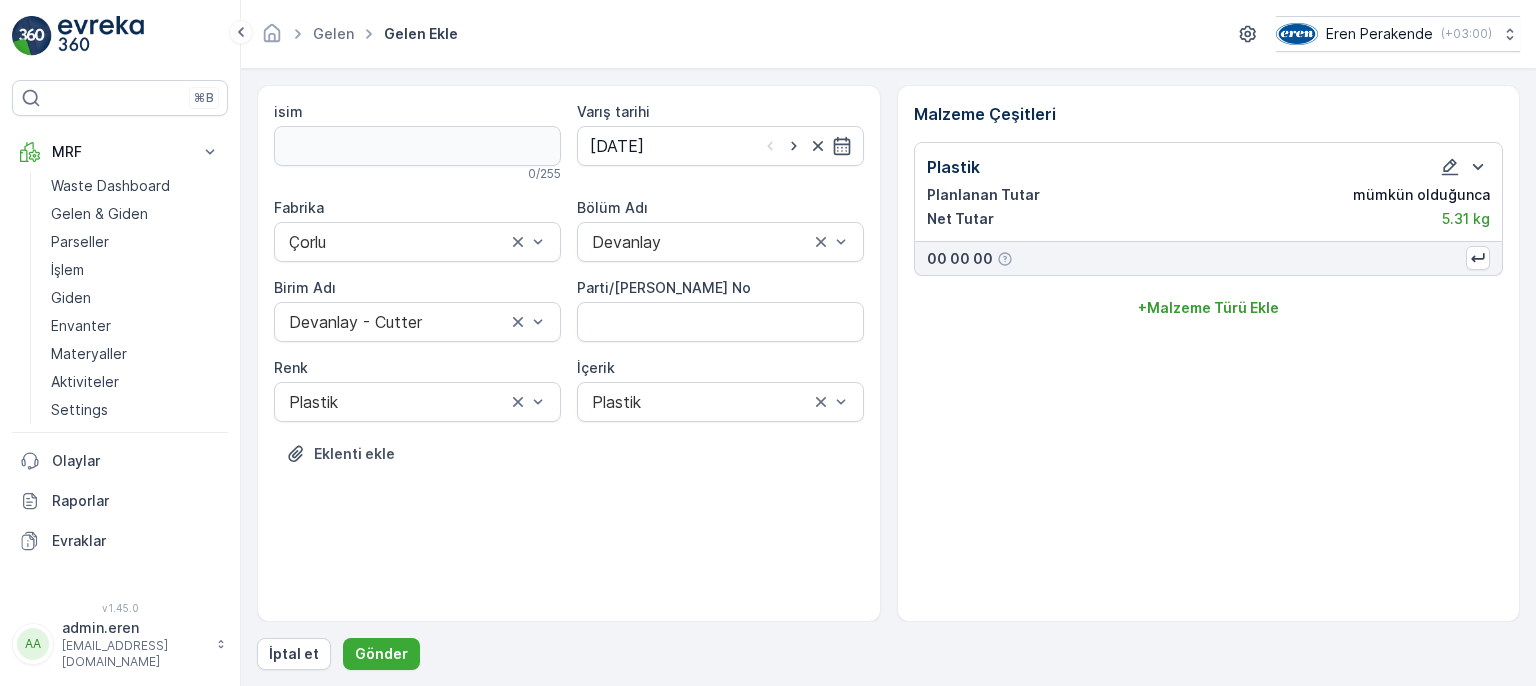 scroll, scrollTop: 0, scrollLeft: 0, axis: both 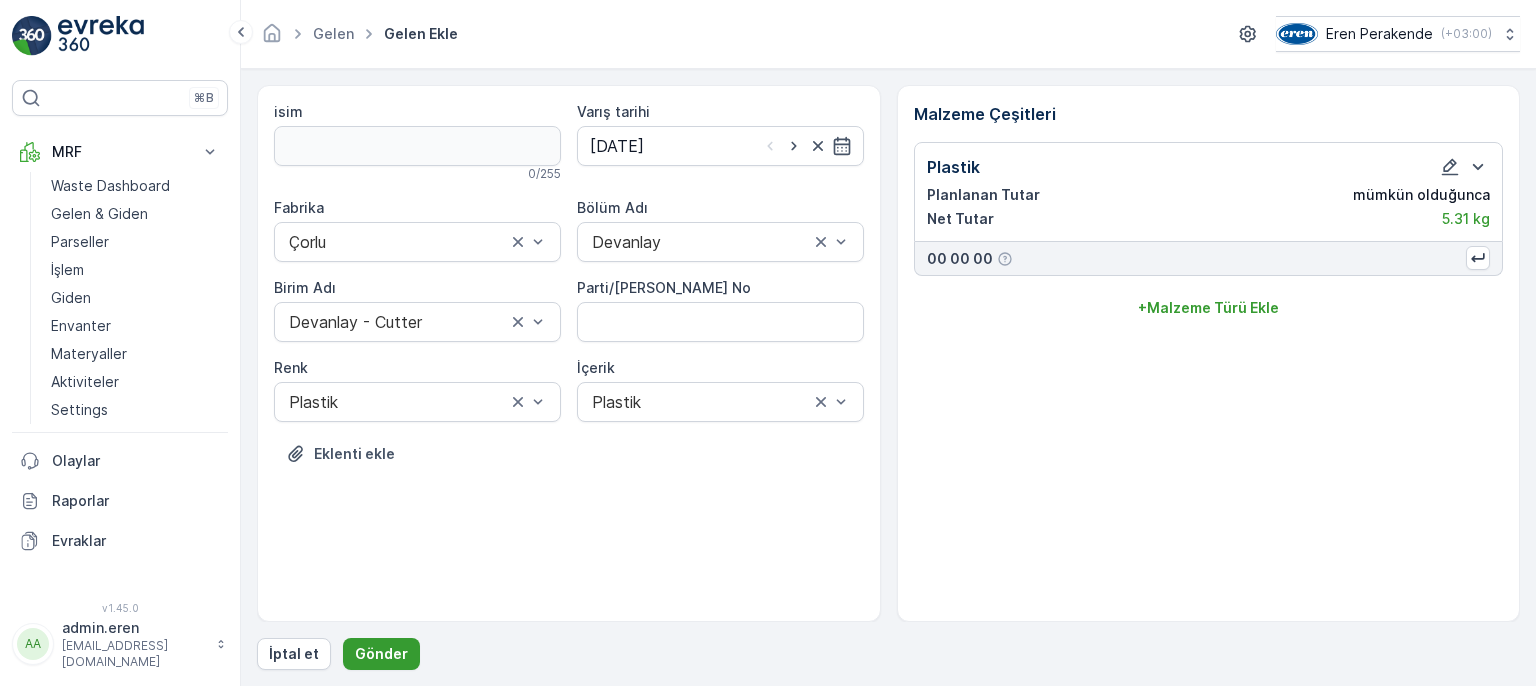 click on "Gönder" at bounding box center [381, 654] 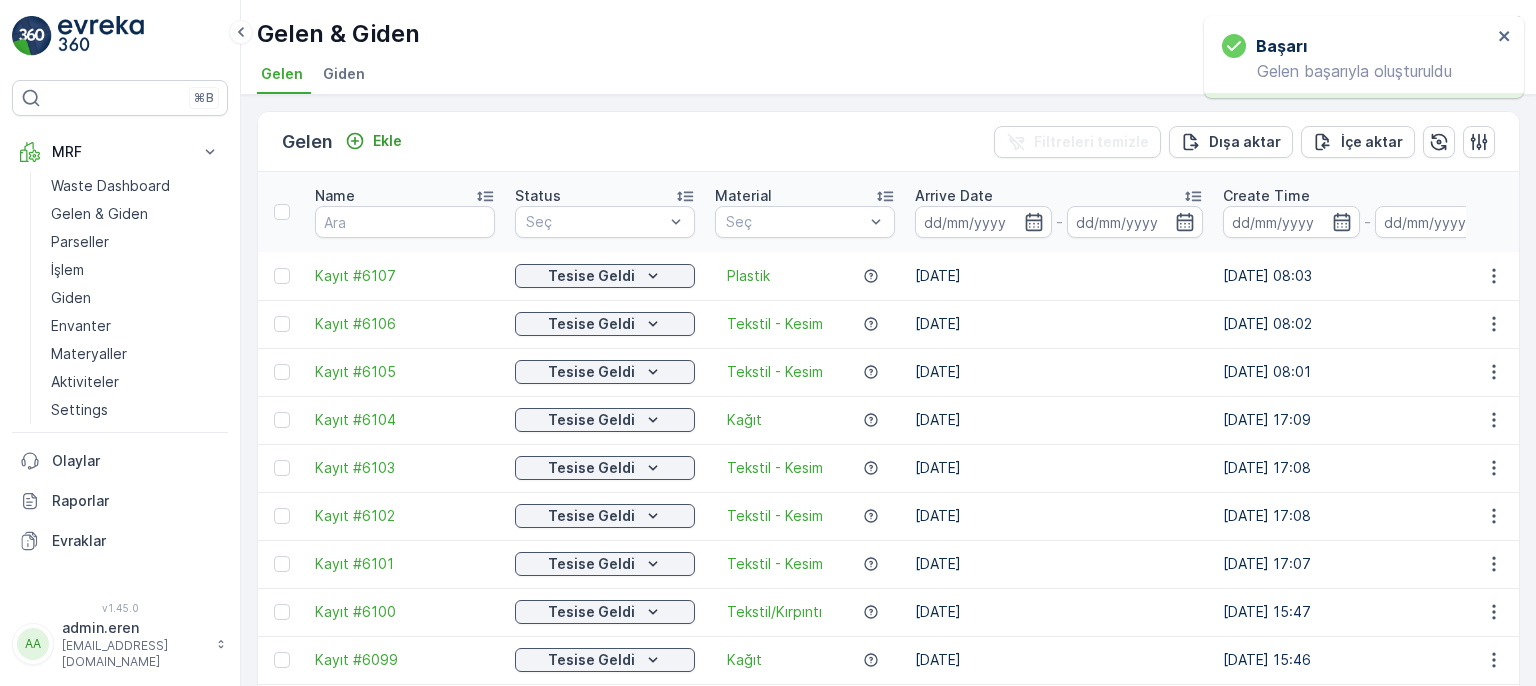 click at bounding box center [1494, 276] 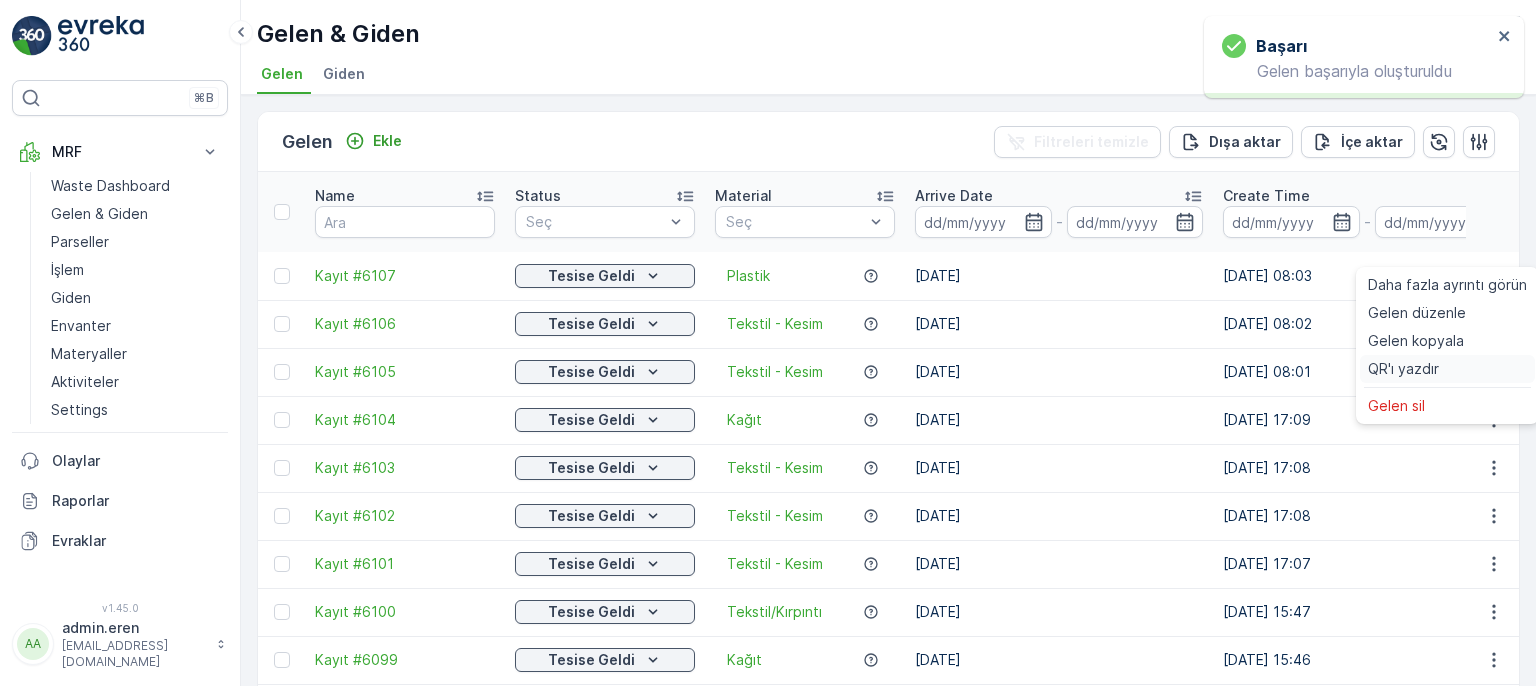 click on "QR'ı yazdır" at bounding box center [1403, 369] 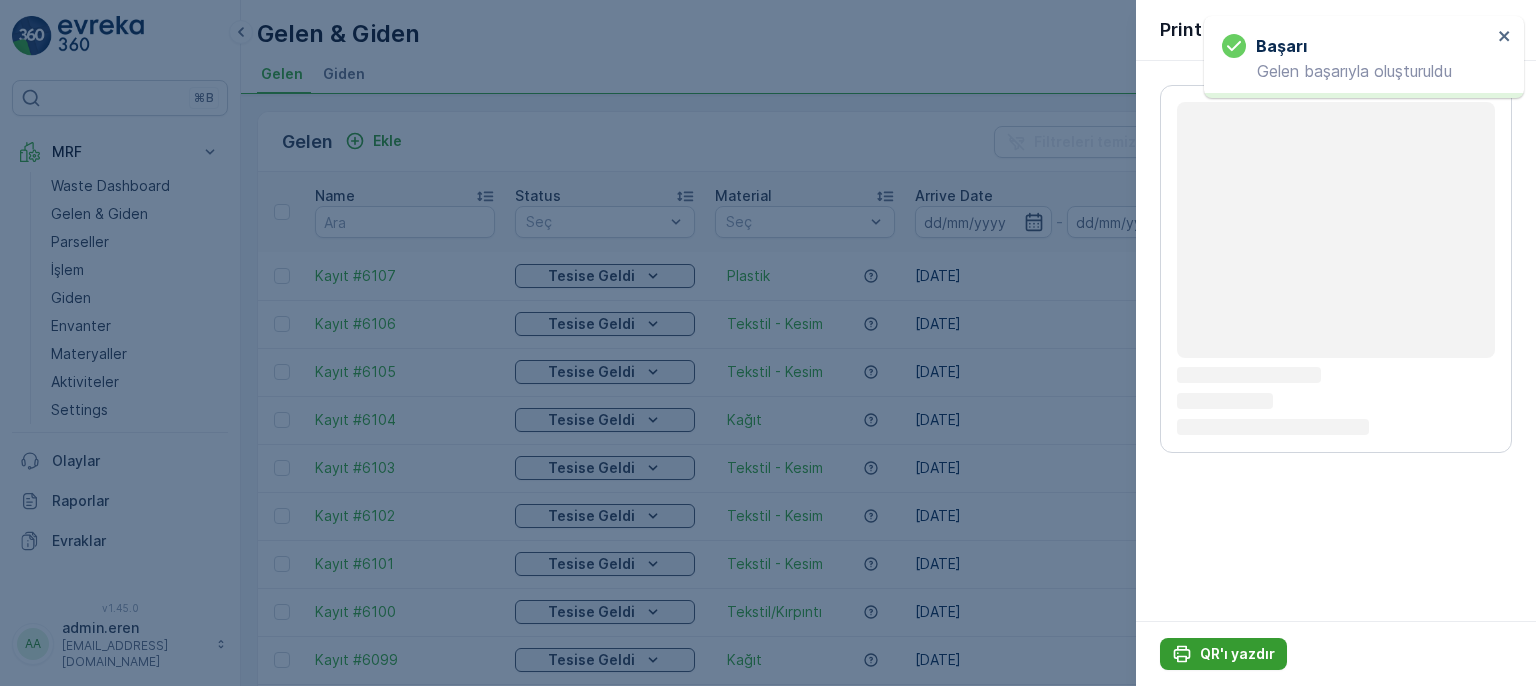 click on "QR'ı yazdır" at bounding box center [1237, 654] 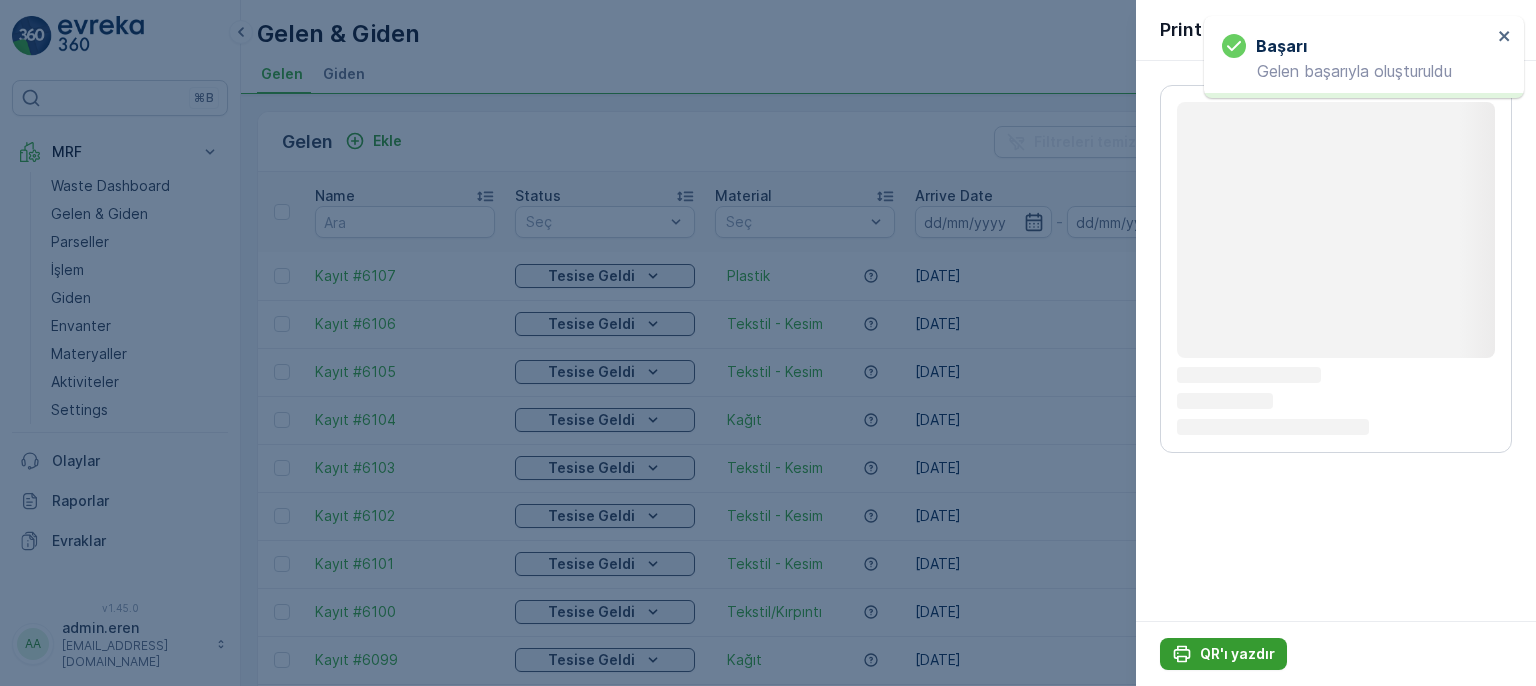 click on "QR'ı yazdır" at bounding box center [1237, 654] 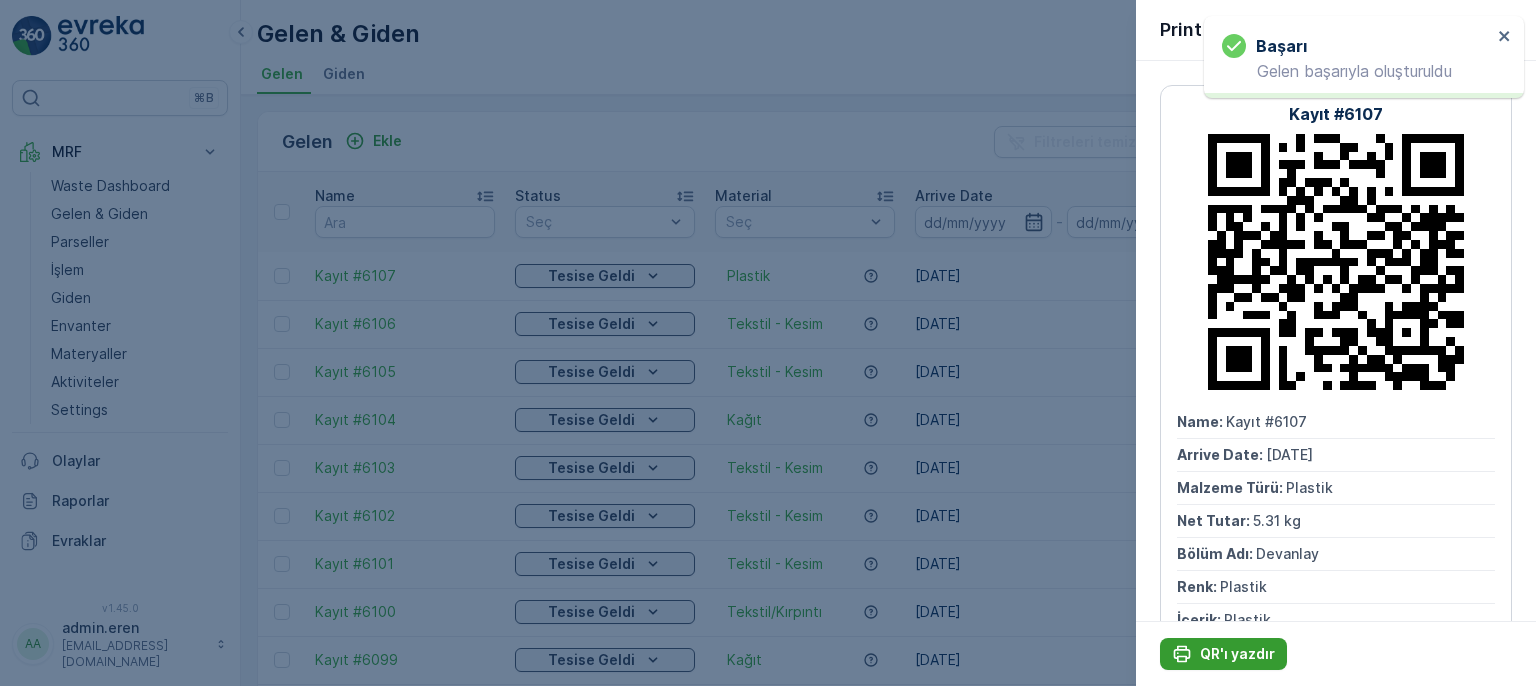 scroll, scrollTop: 0, scrollLeft: 0, axis: both 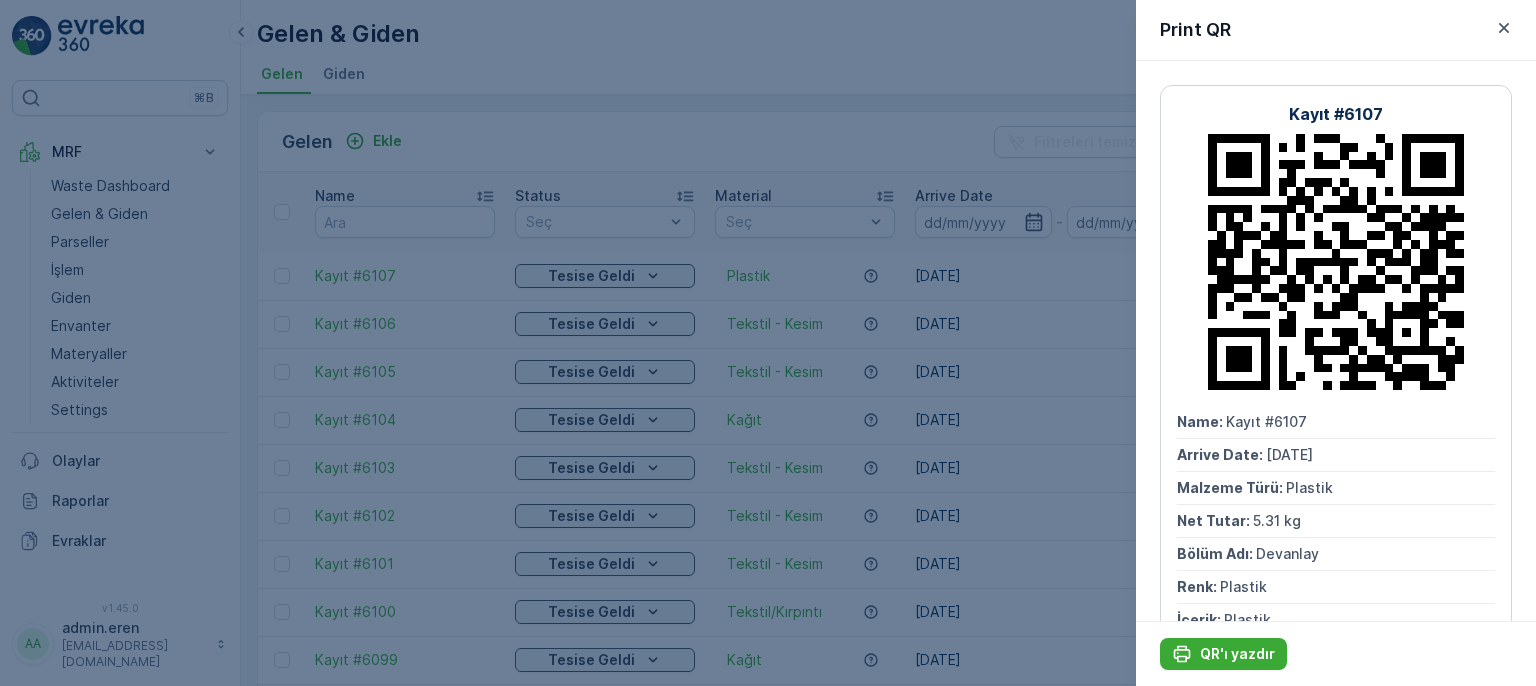 click at bounding box center (768, 343) 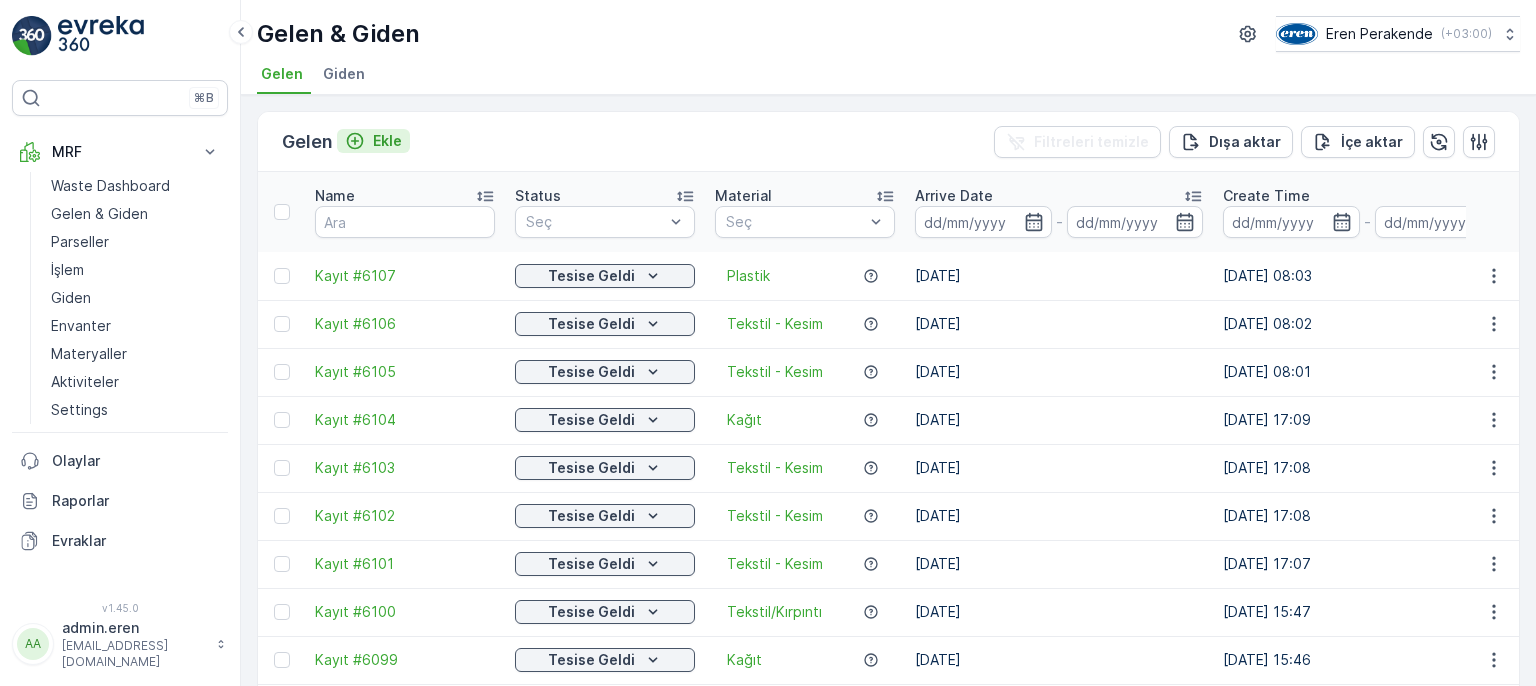 click on "Ekle" at bounding box center [387, 141] 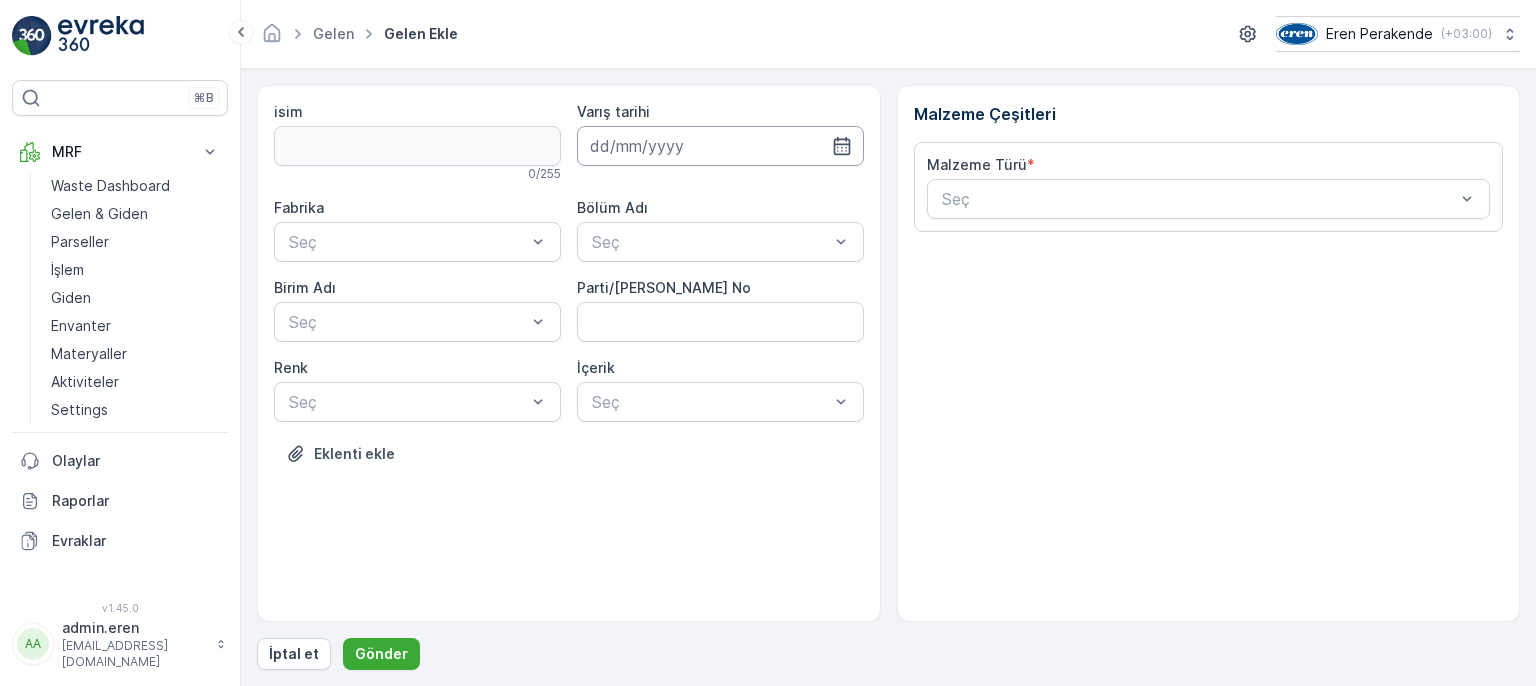 click at bounding box center [720, 146] 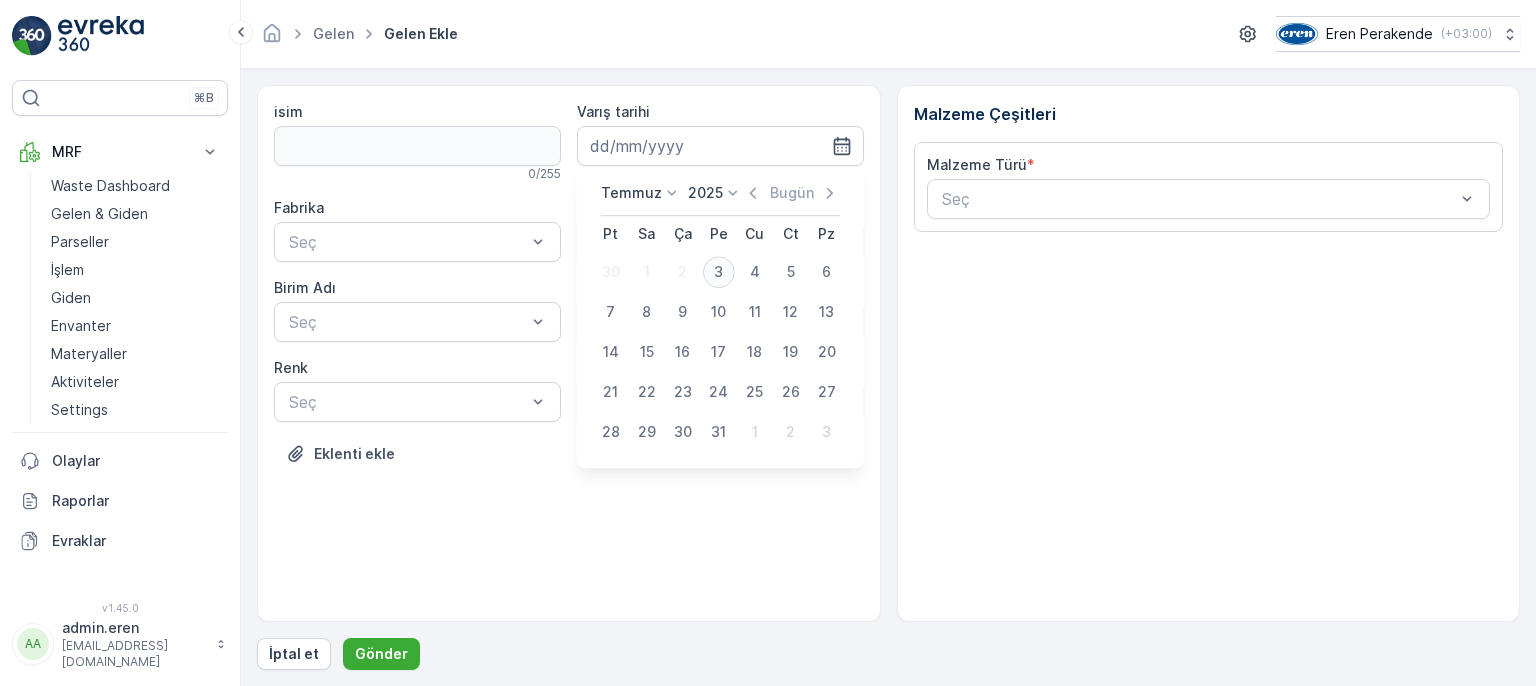 click on "3" at bounding box center (719, 272) 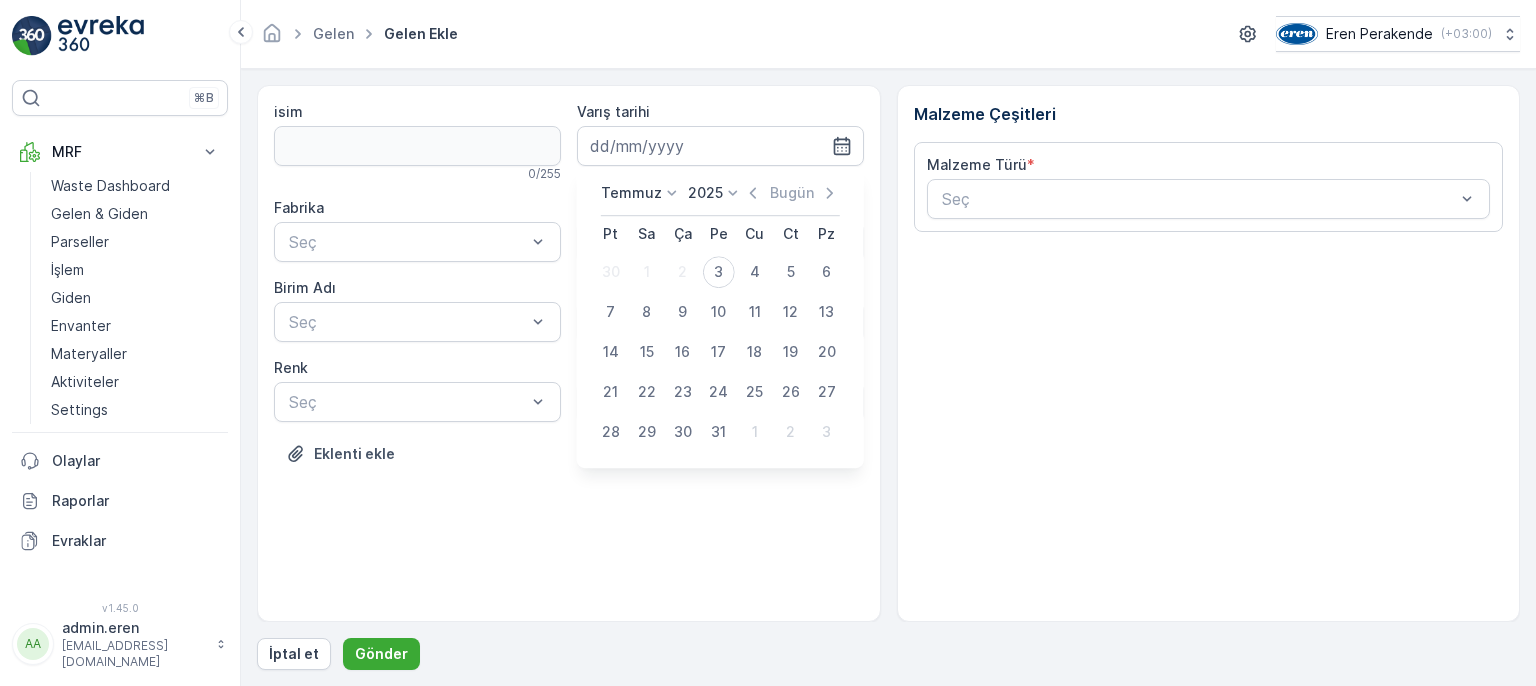 type on "[DATE]" 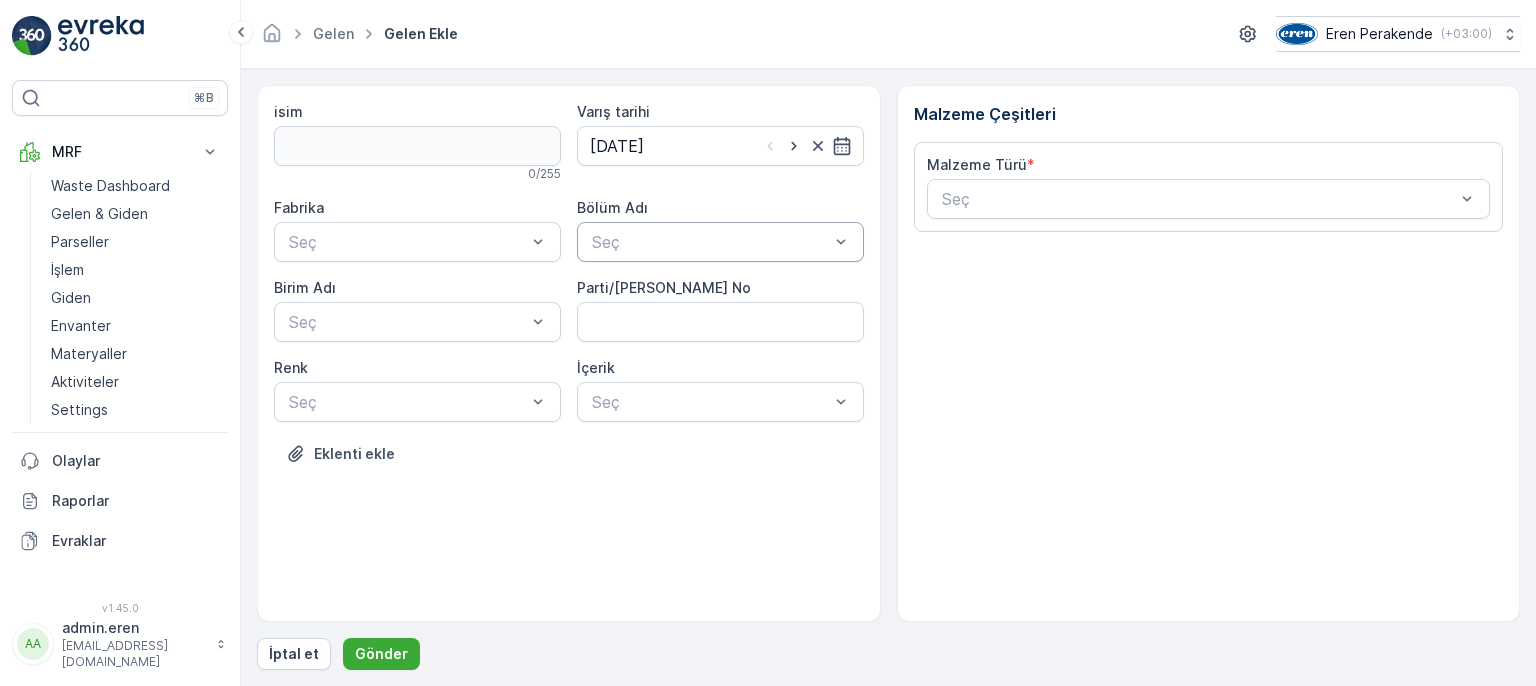 click at bounding box center [710, 242] 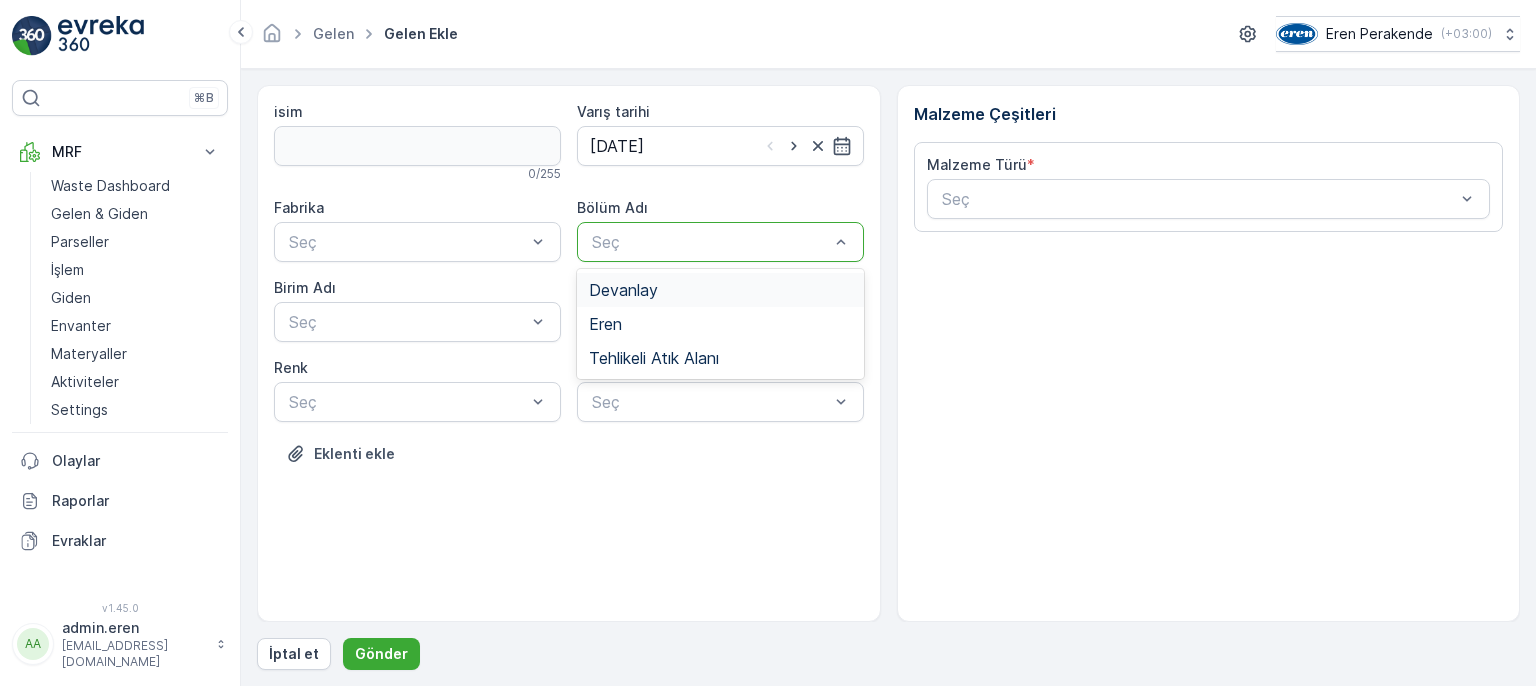 drag, startPoint x: 693, startPoint y: 249, endPoint x: 582, endPoint y: 276, distance: 114.236595 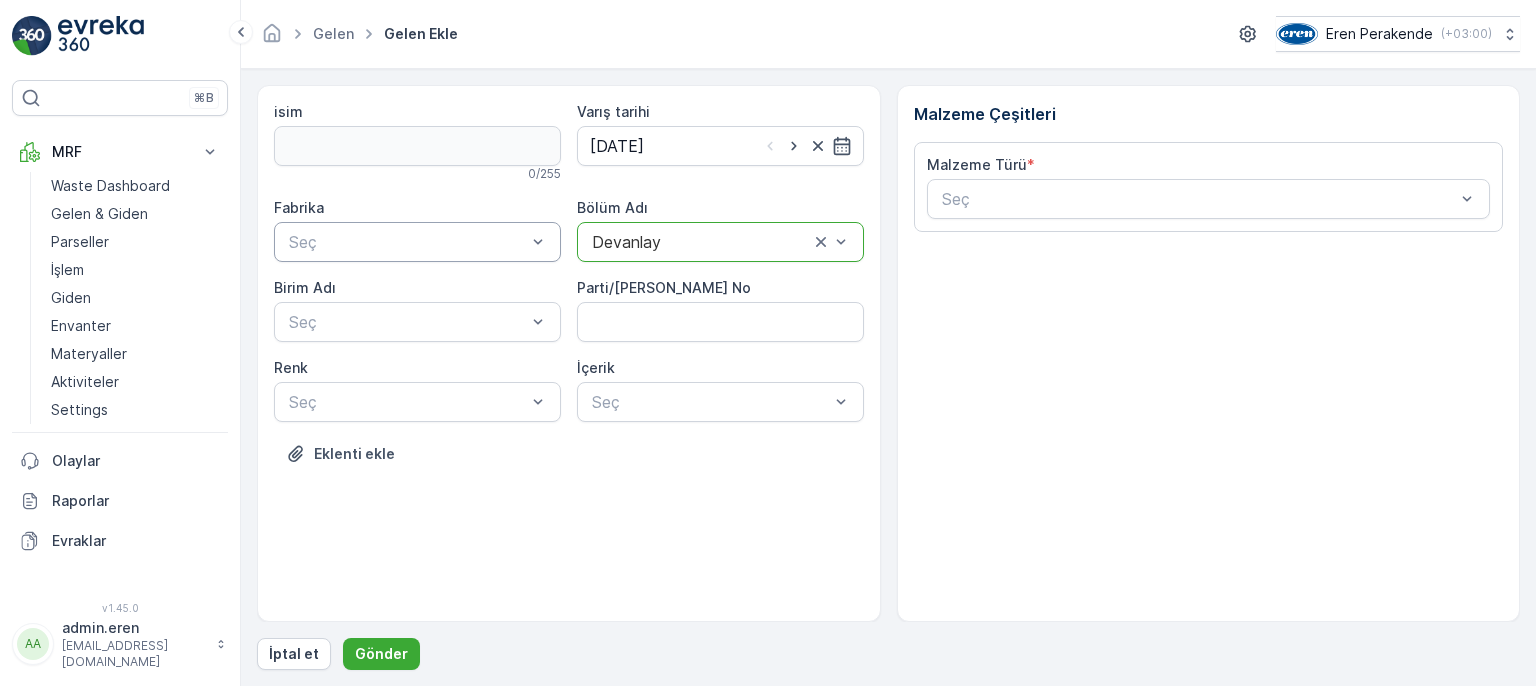 click at bounding box center (407, 242) 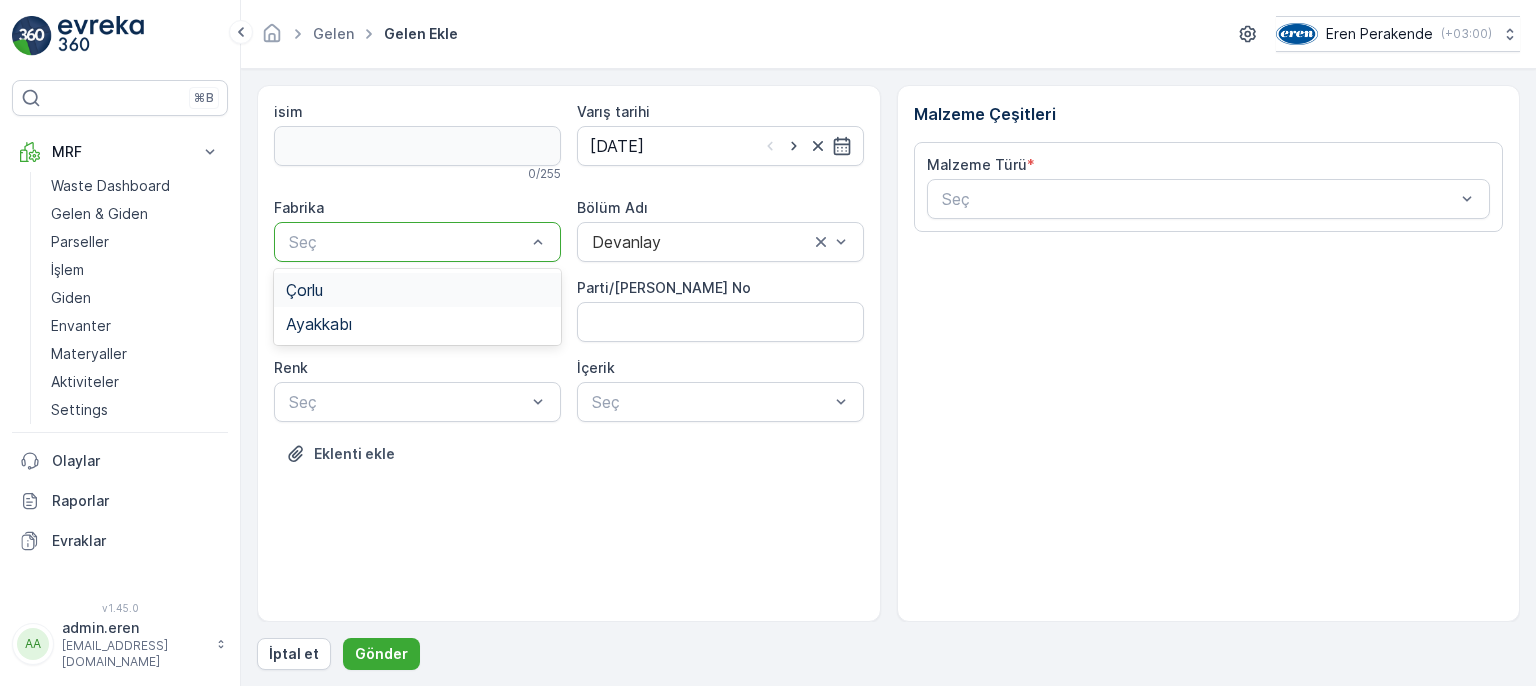 click on "Çorlu" at bounding box center (417, 290) 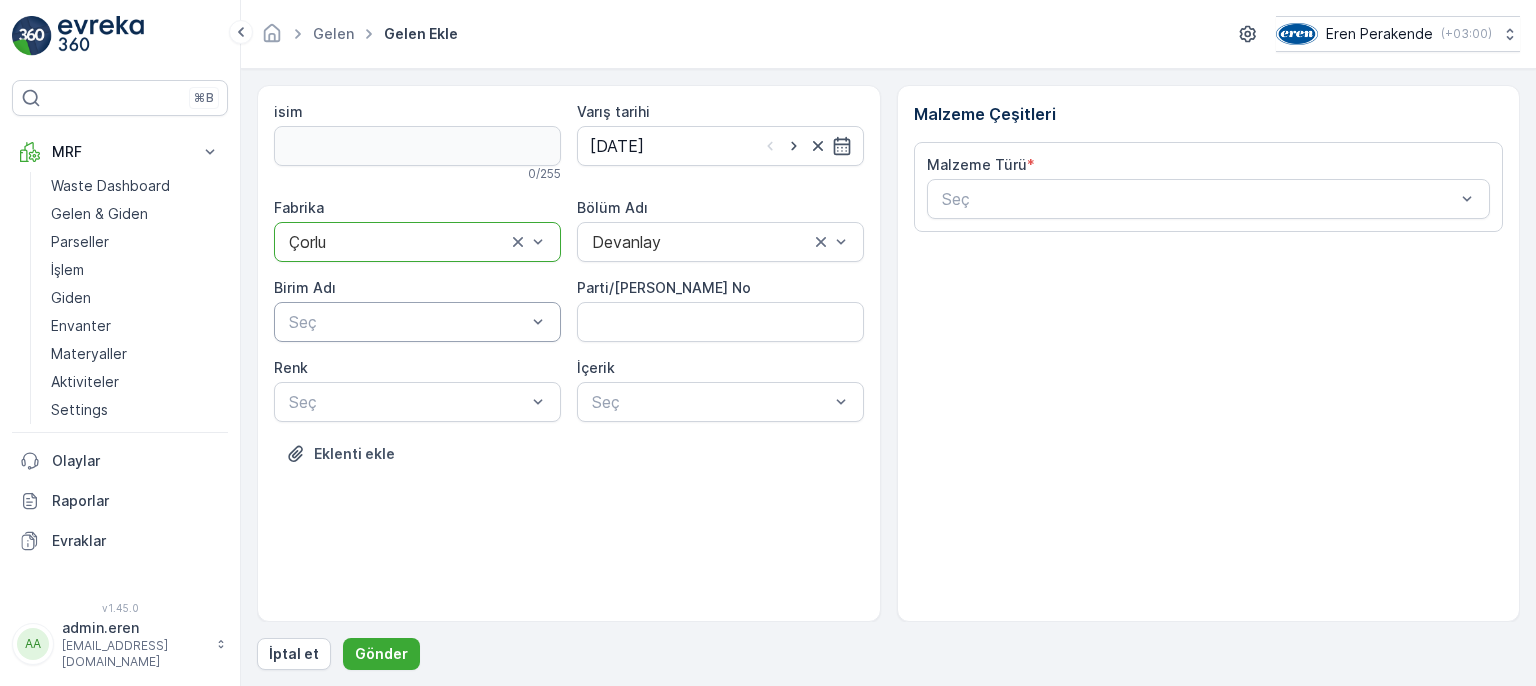 click at bounding box center (407, 322) 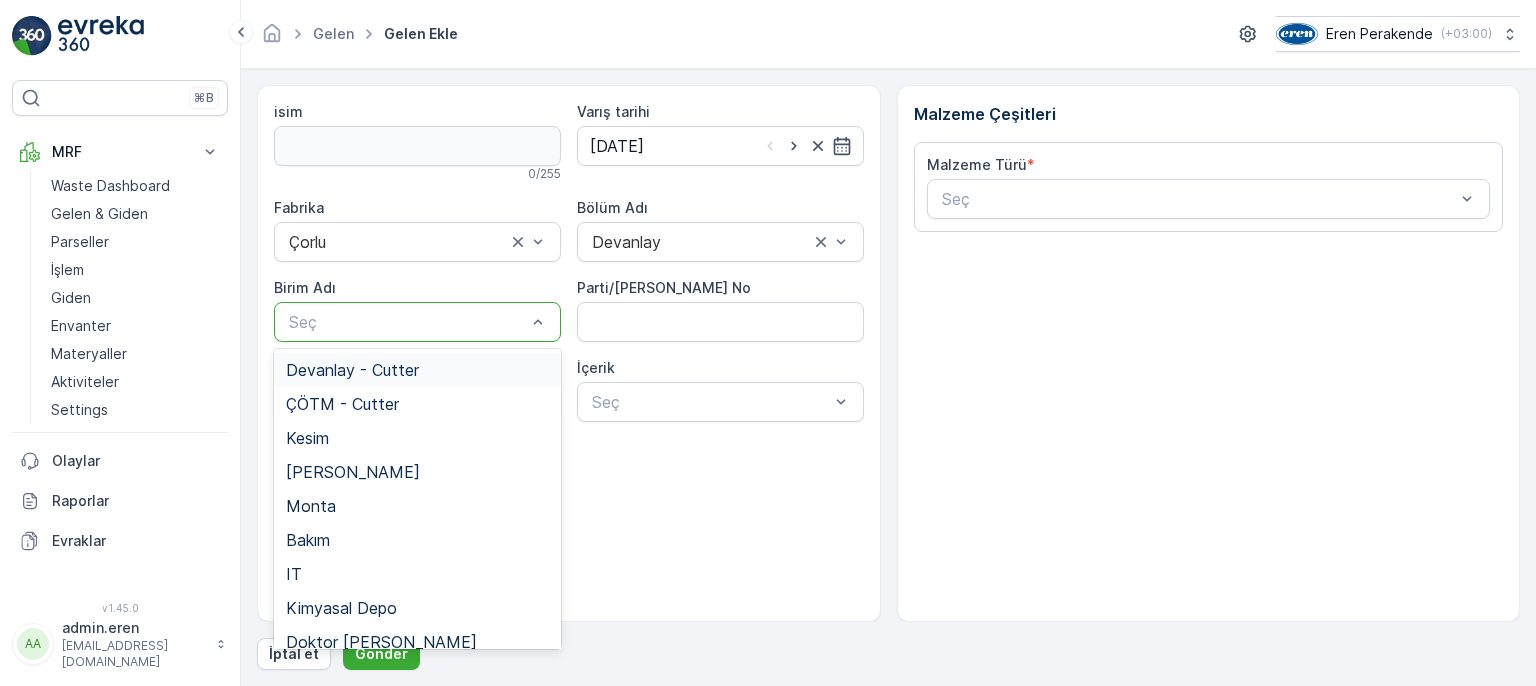 click on "Devanlay  - Cutter" at bounding box center [417, 370] 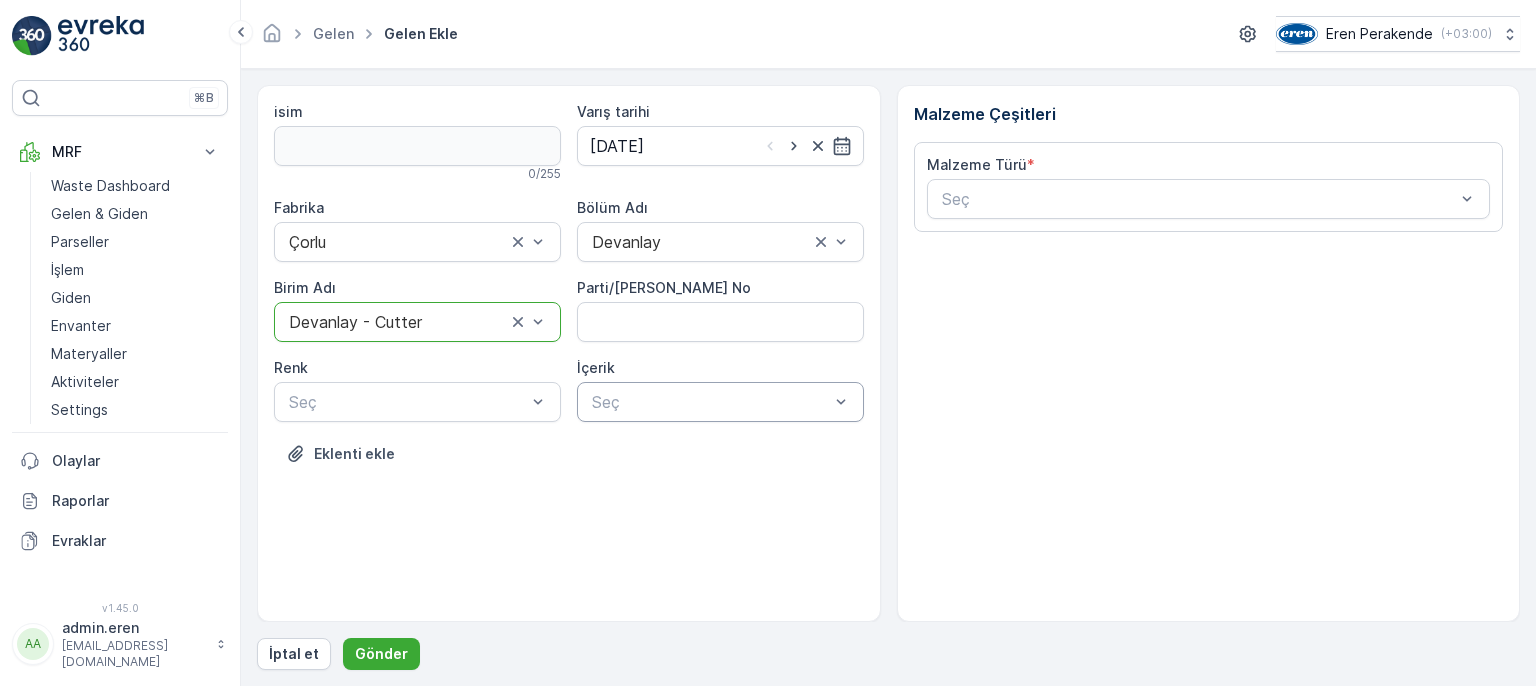 click at bounding box center [710, 402] 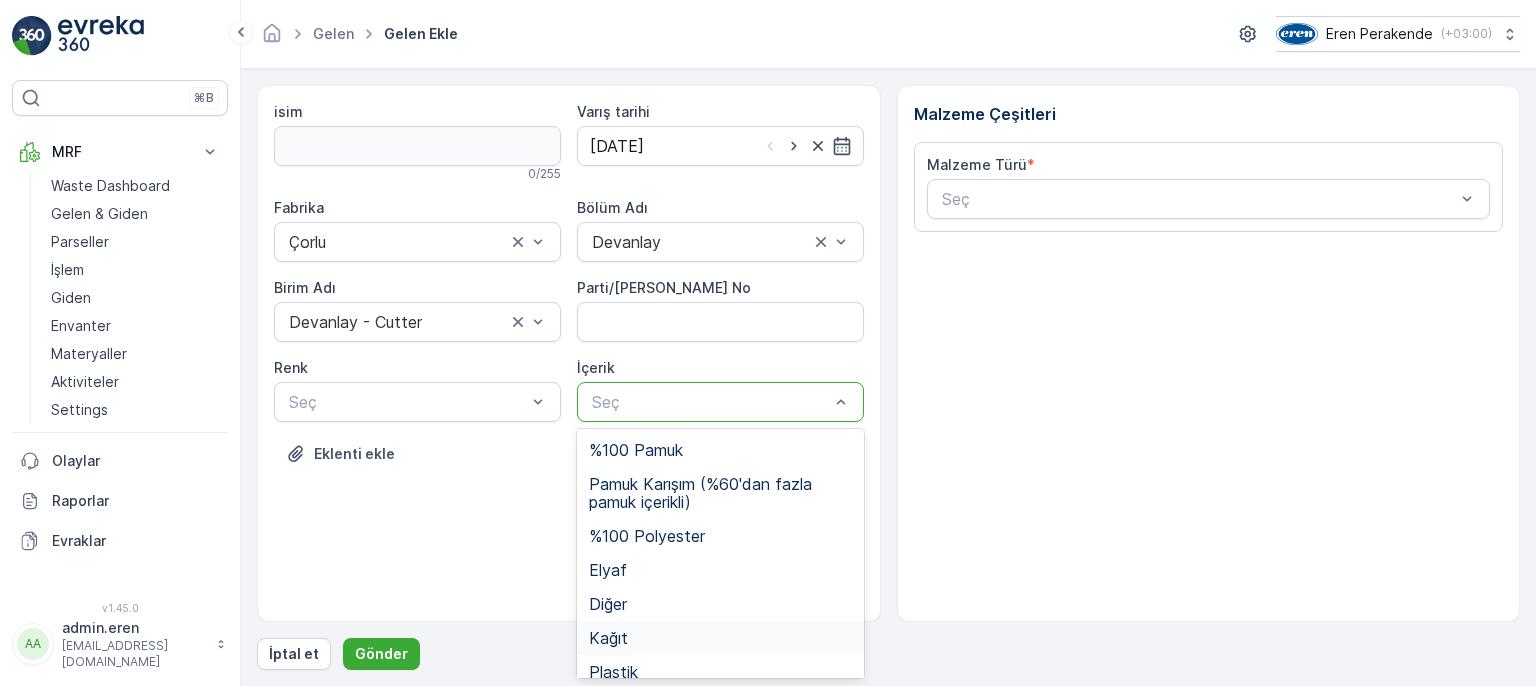 click on "Kağıt" at bounding box center [720, 638] 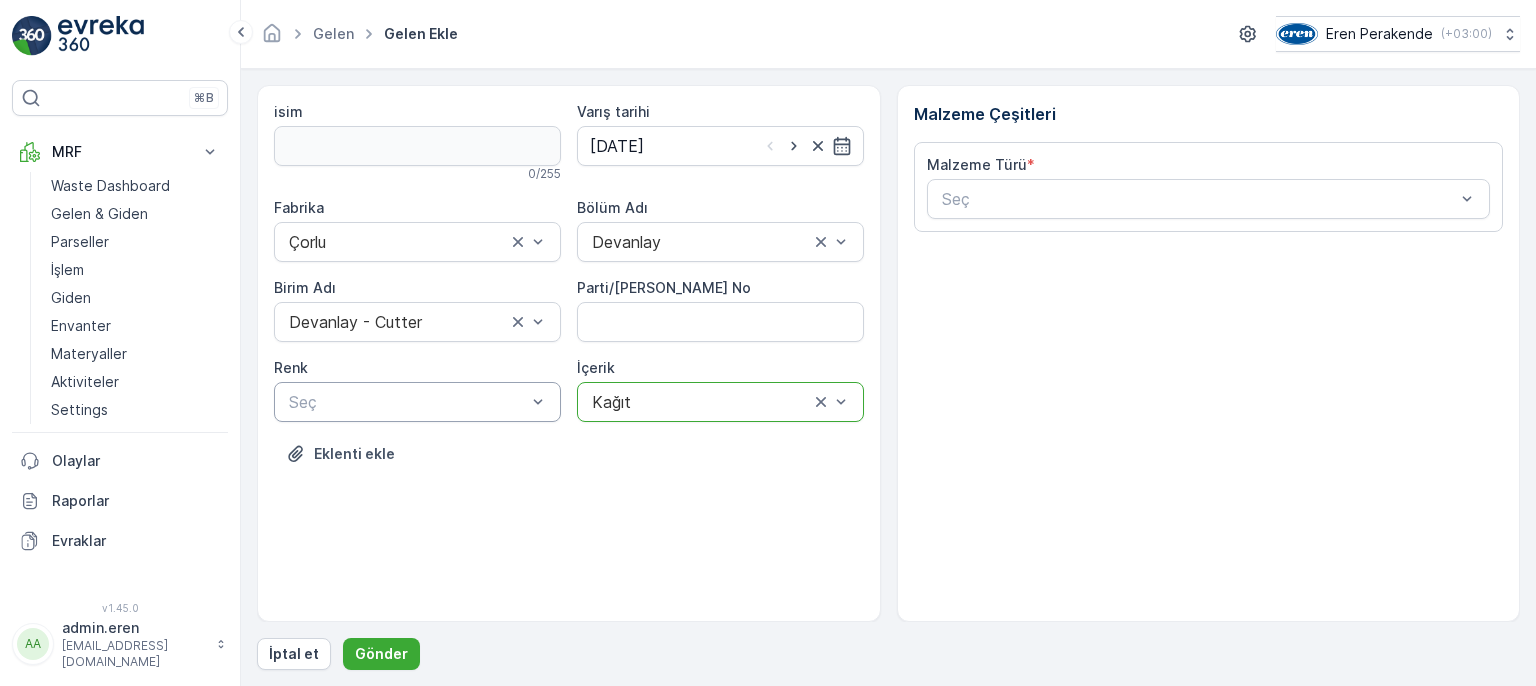 click at bounding box center (407, 402) 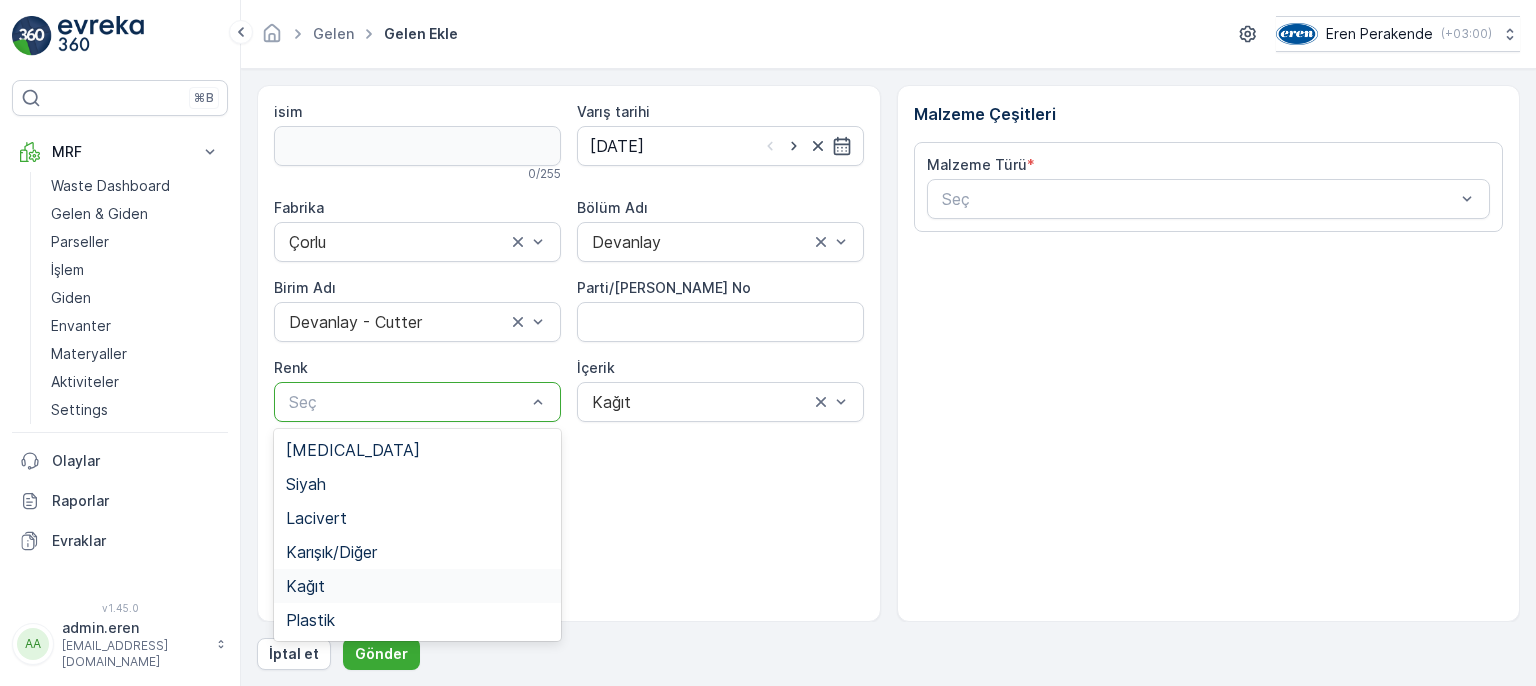click on "Kağıt" at bounding box center (417, 586) 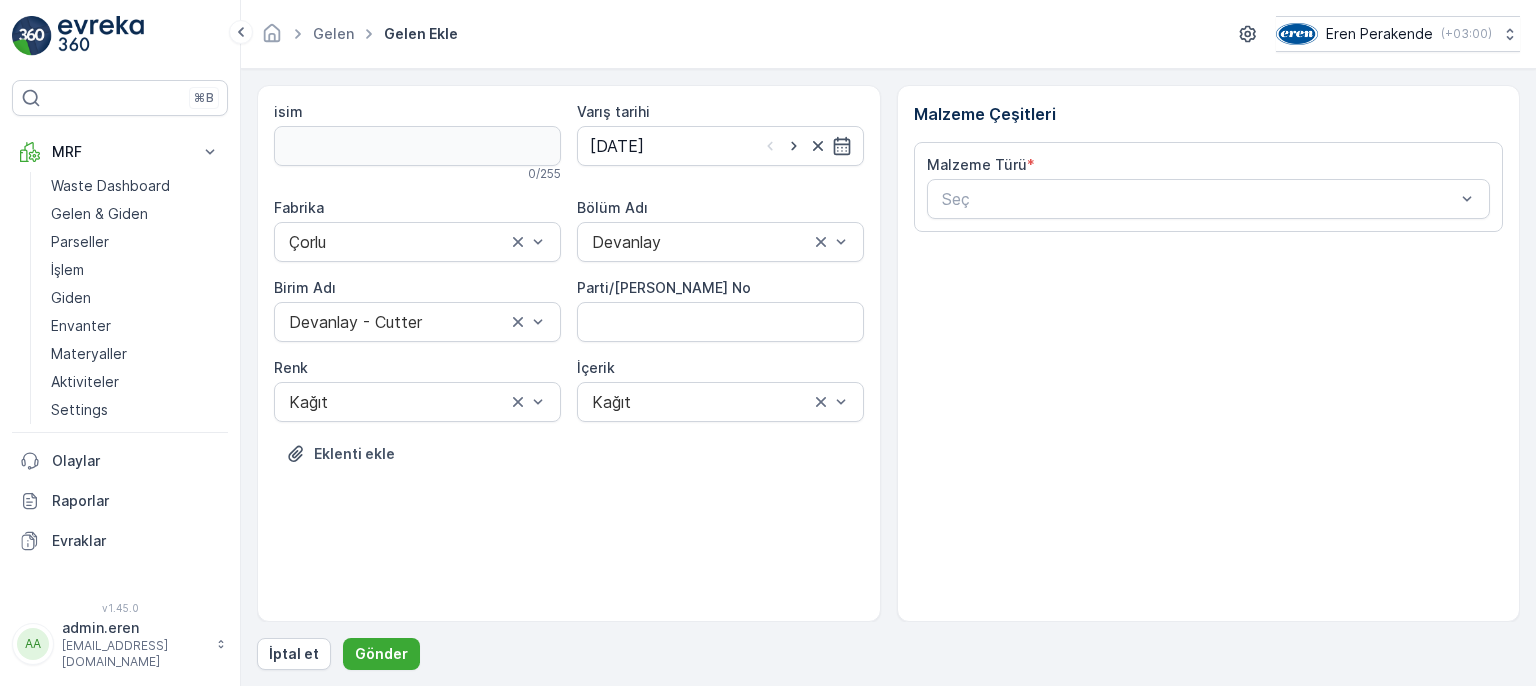 click on "Malzeme Türü *" at bounding box center [1209, 165] 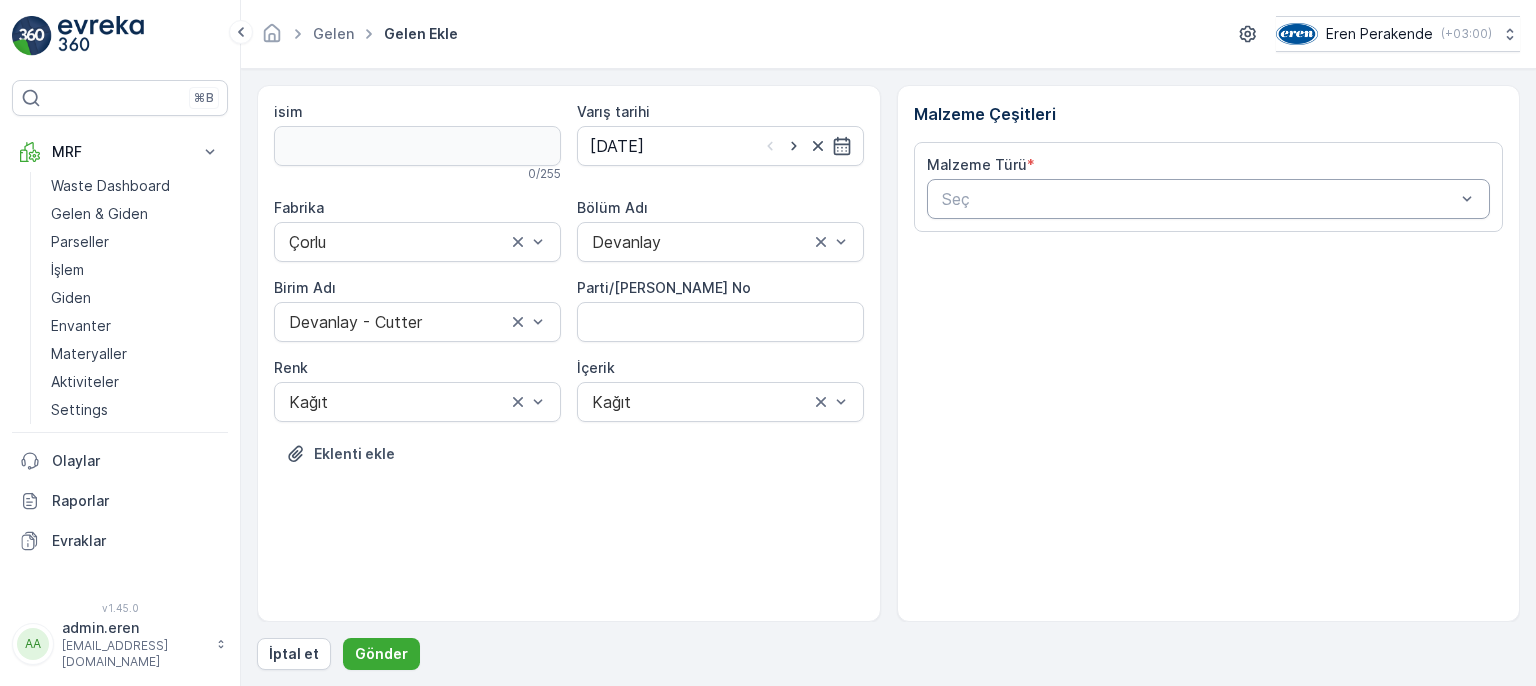 click at bounding box center (1199, 199) 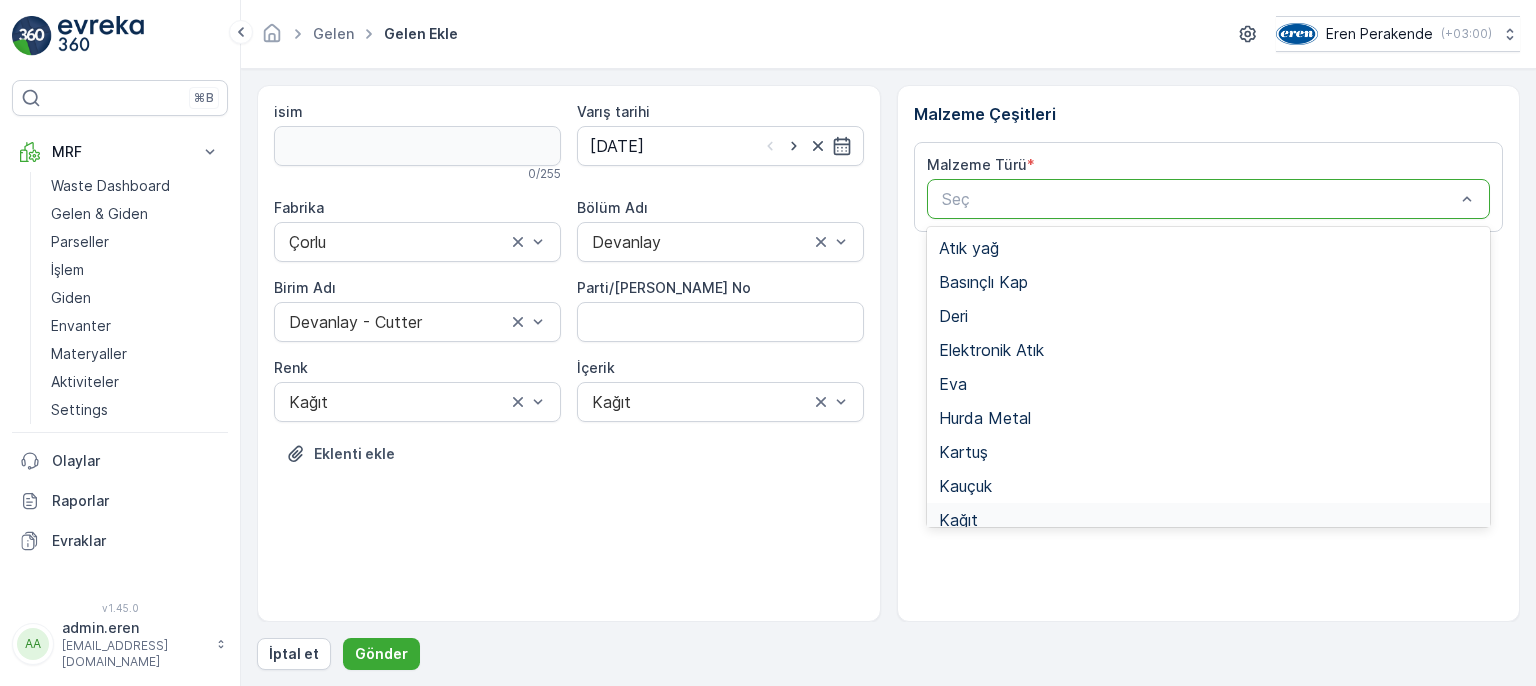 click on "Kağıt" at bounding box center [1209, 520] 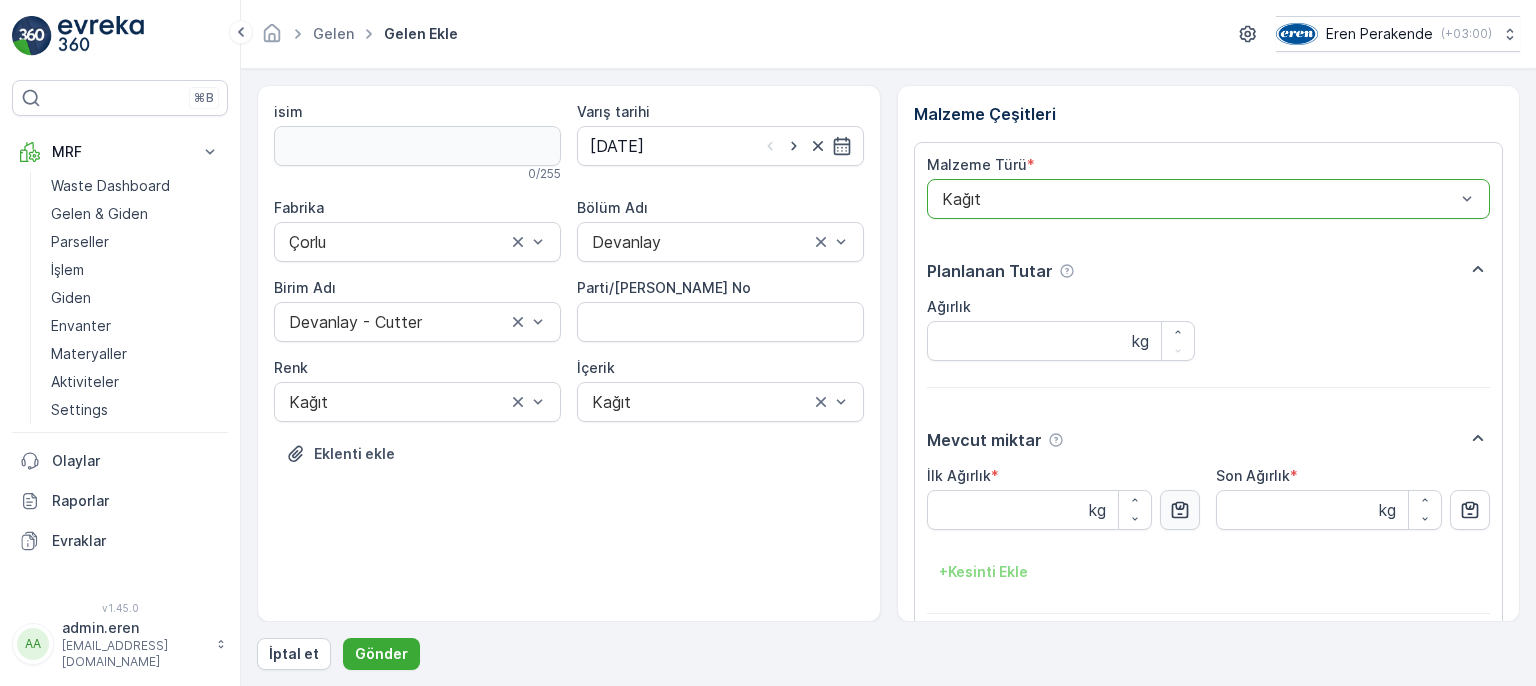 click at bounding box center (1180, 510) 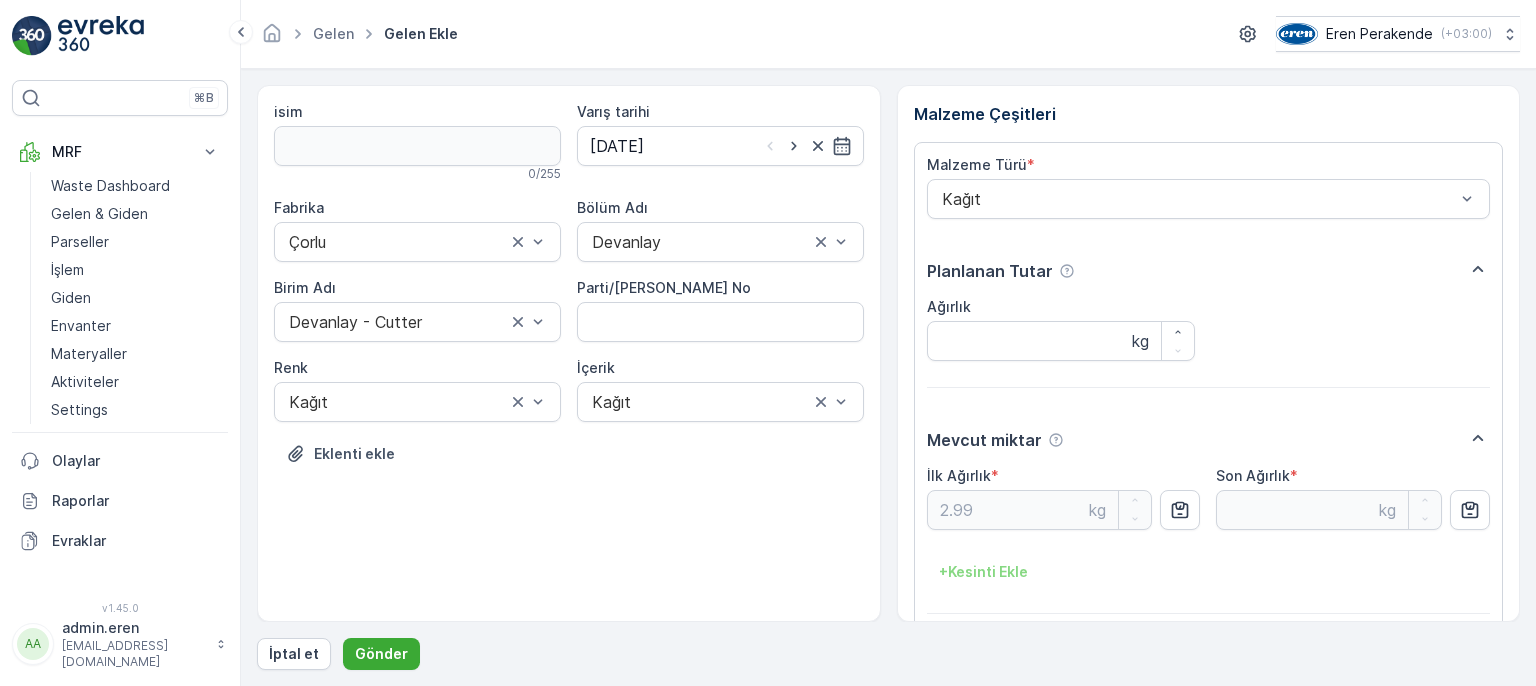 type on "2.99" 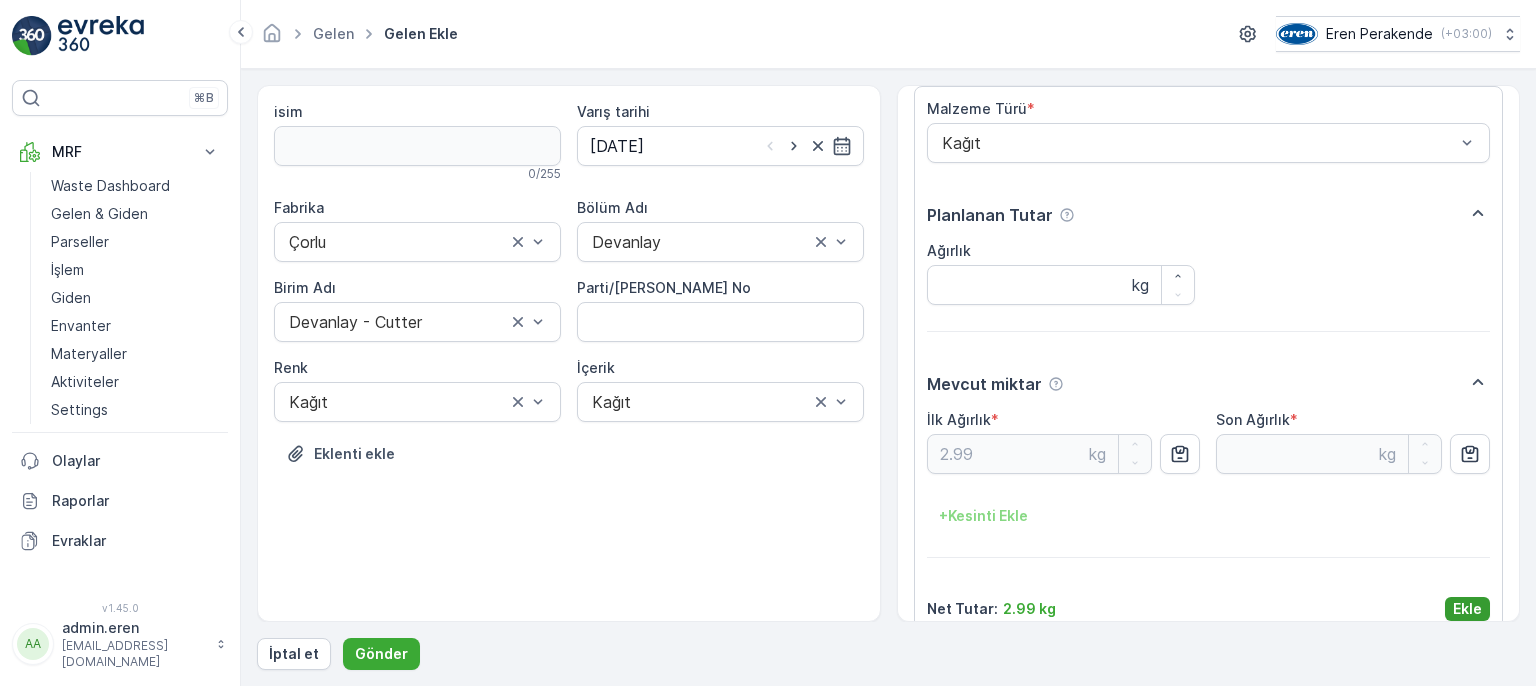 scroll, scrollTop: 84, scrollLeft: 0, axis: vertical 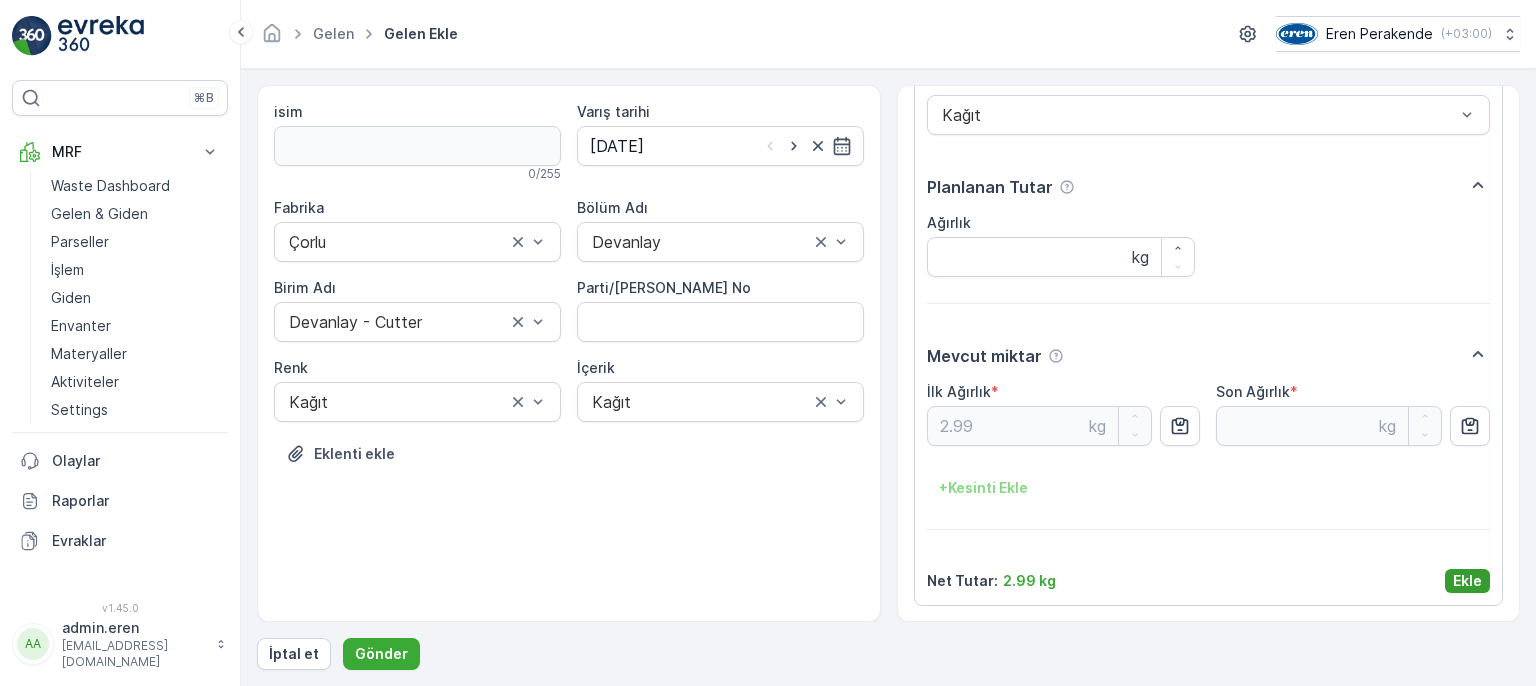 click on "Ekle" at bounding box center [1467, 581] 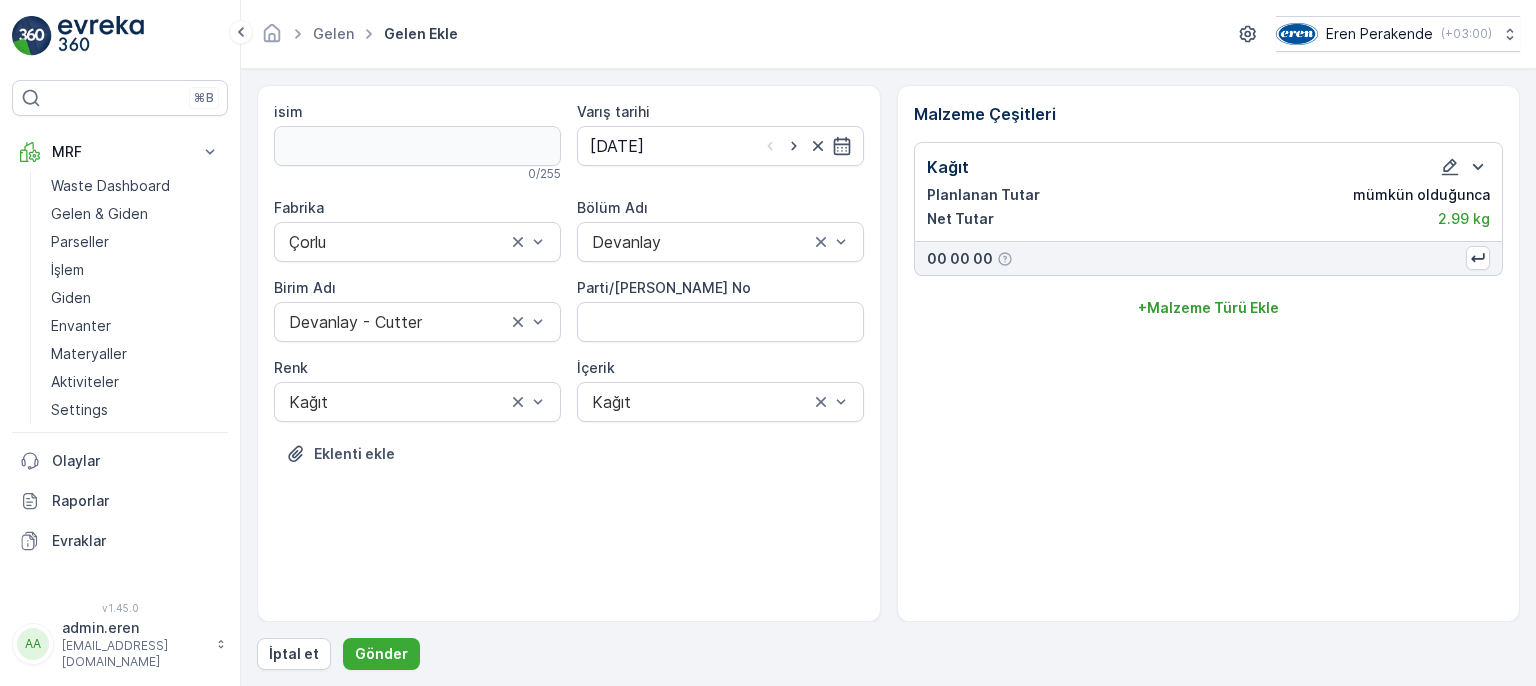 scroll, scrollTop: 0, scrollLeft: 0, axis: both 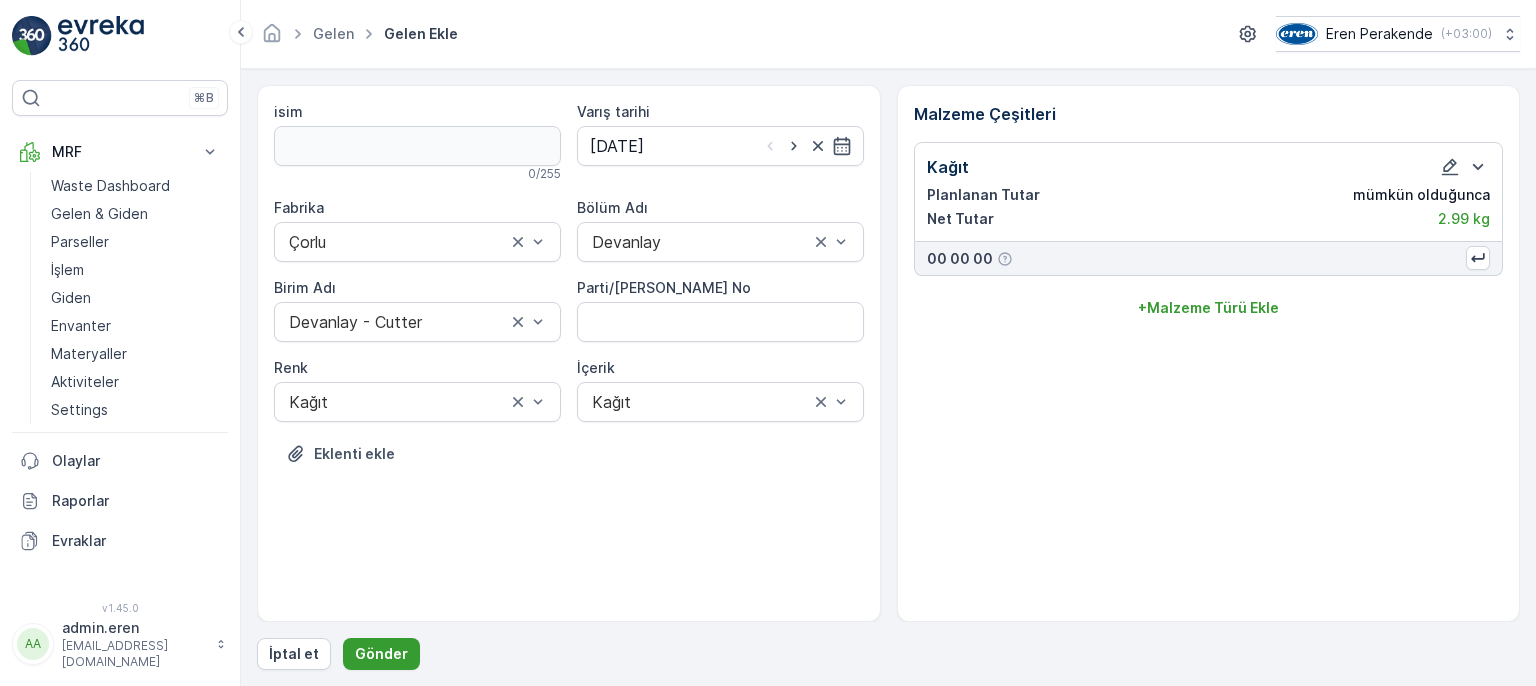 click on "Gönder" at bounding box center [381, 654] 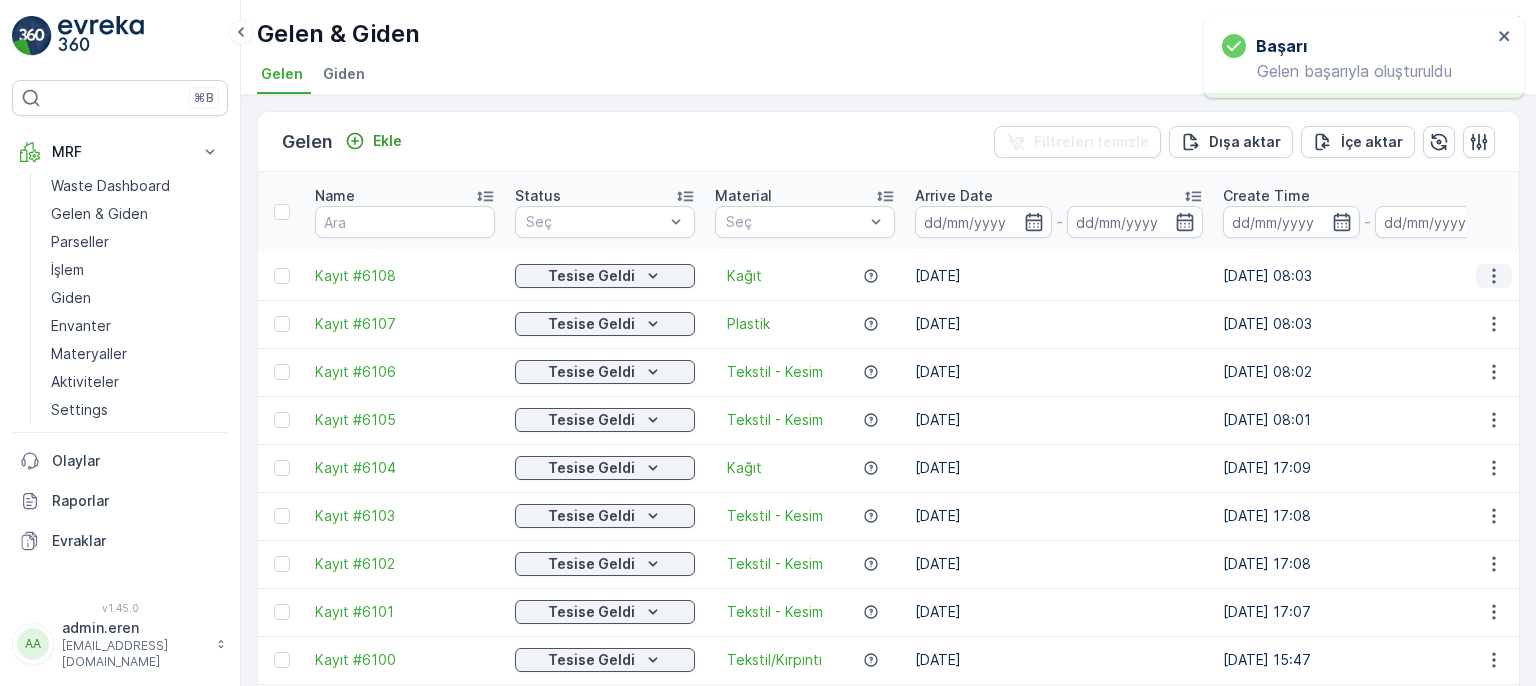 click 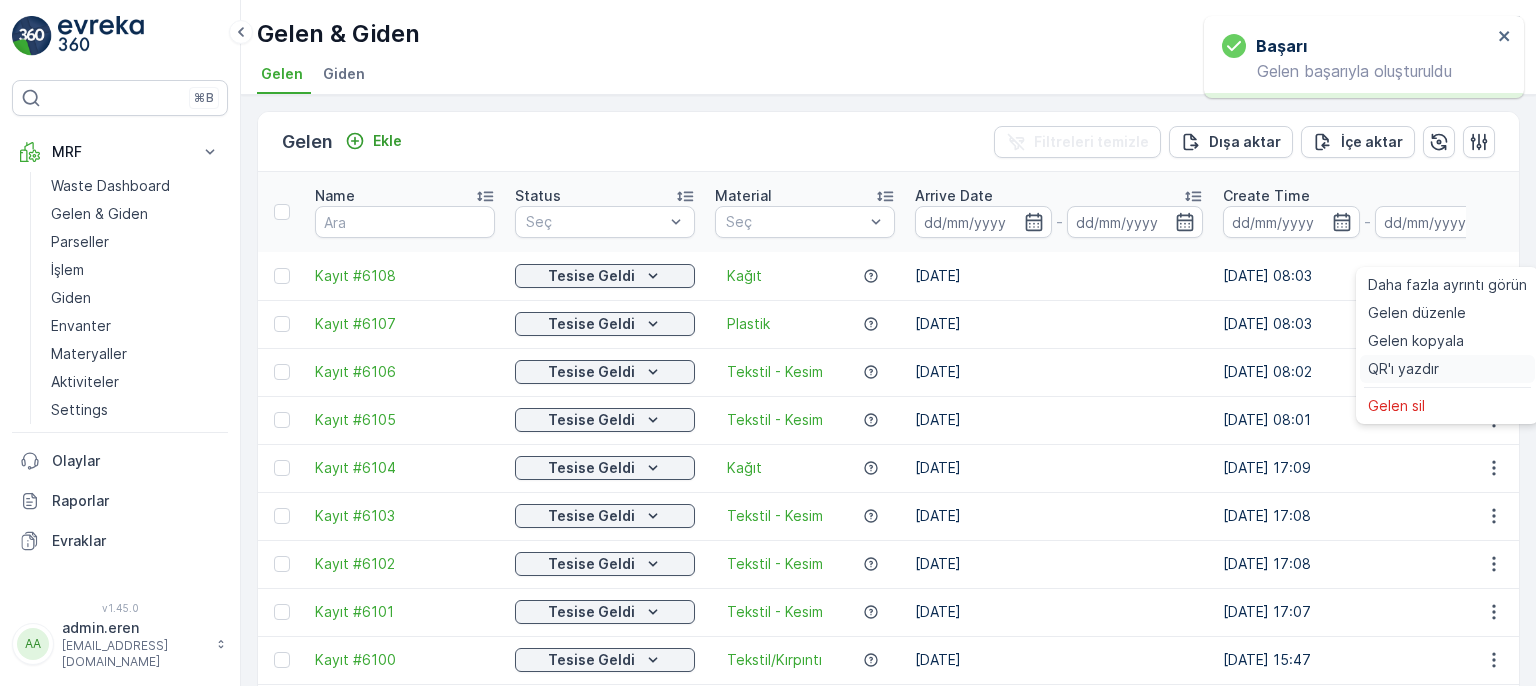 click on "QR'ı yazdır" at bounding box center (1447, 369) 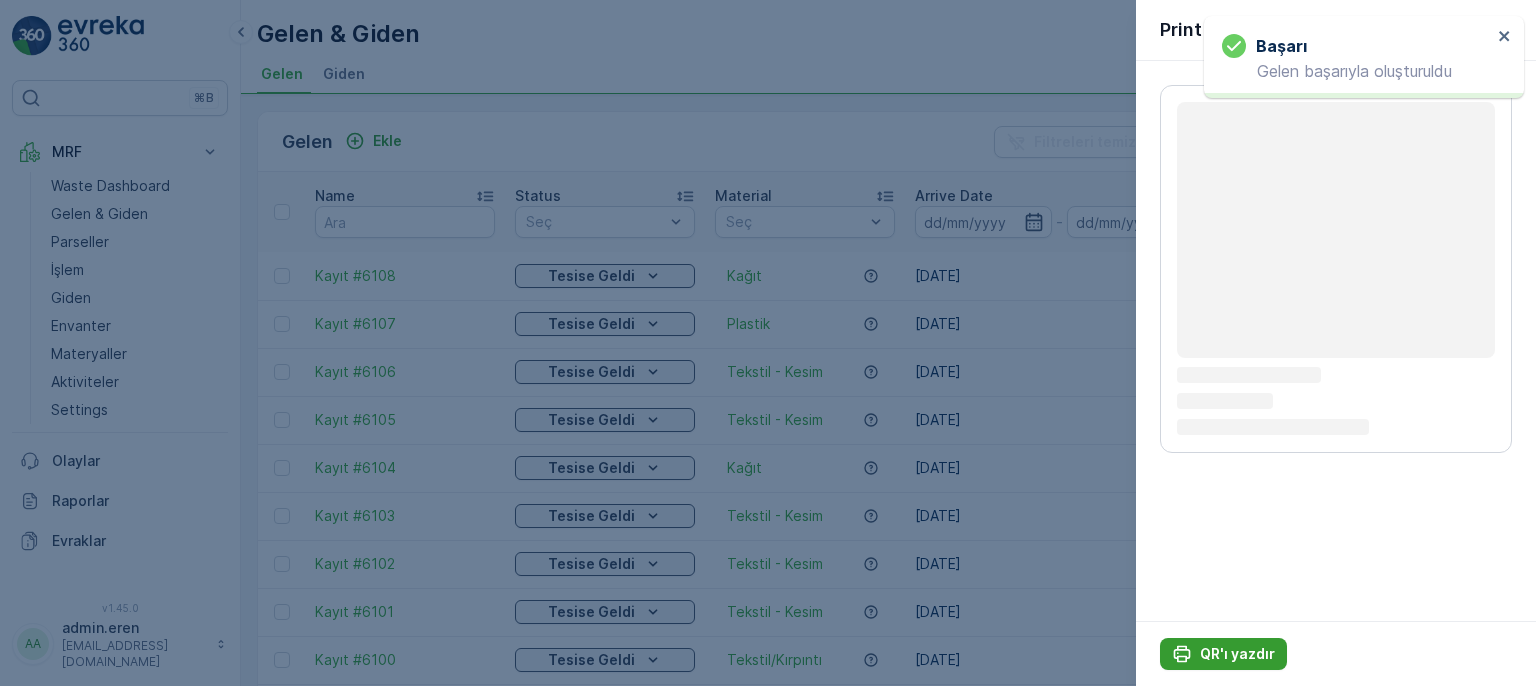 click on "QR'ı yazdır" at bounding box center [1237, 654] 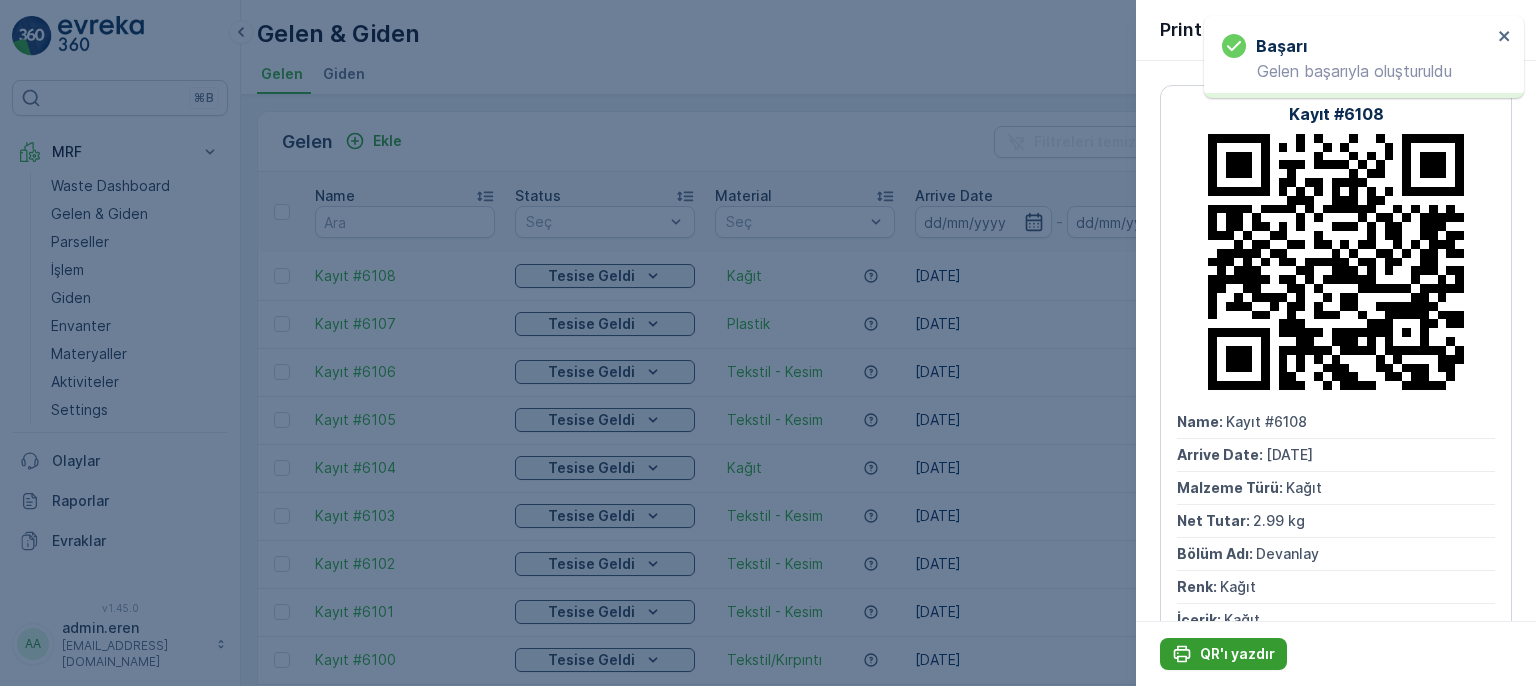 click on "QR'ı yazdır" at bounding box center (1237, 654) 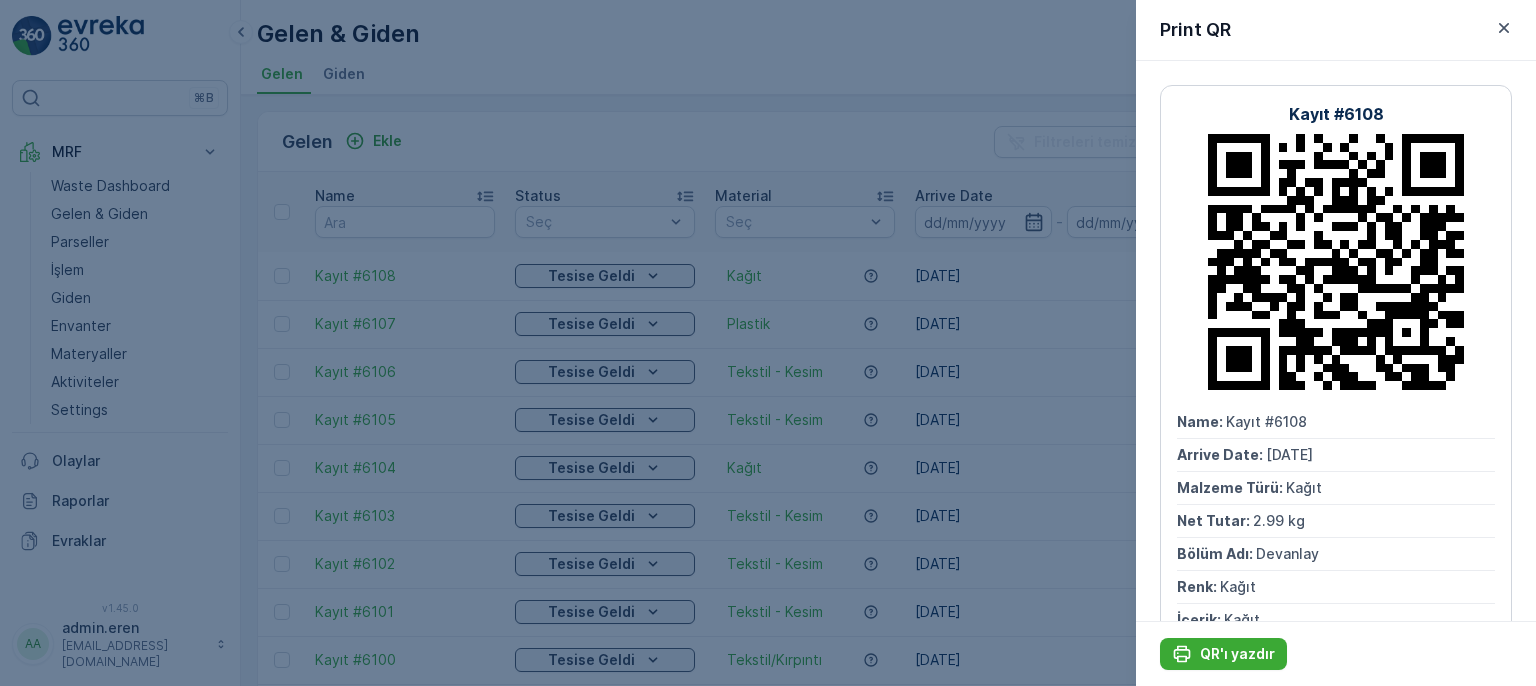 drag, startPoint x: 660, startPoint y: 88, endPoint x: 494, endPoint y: 165, distance: 182.98907 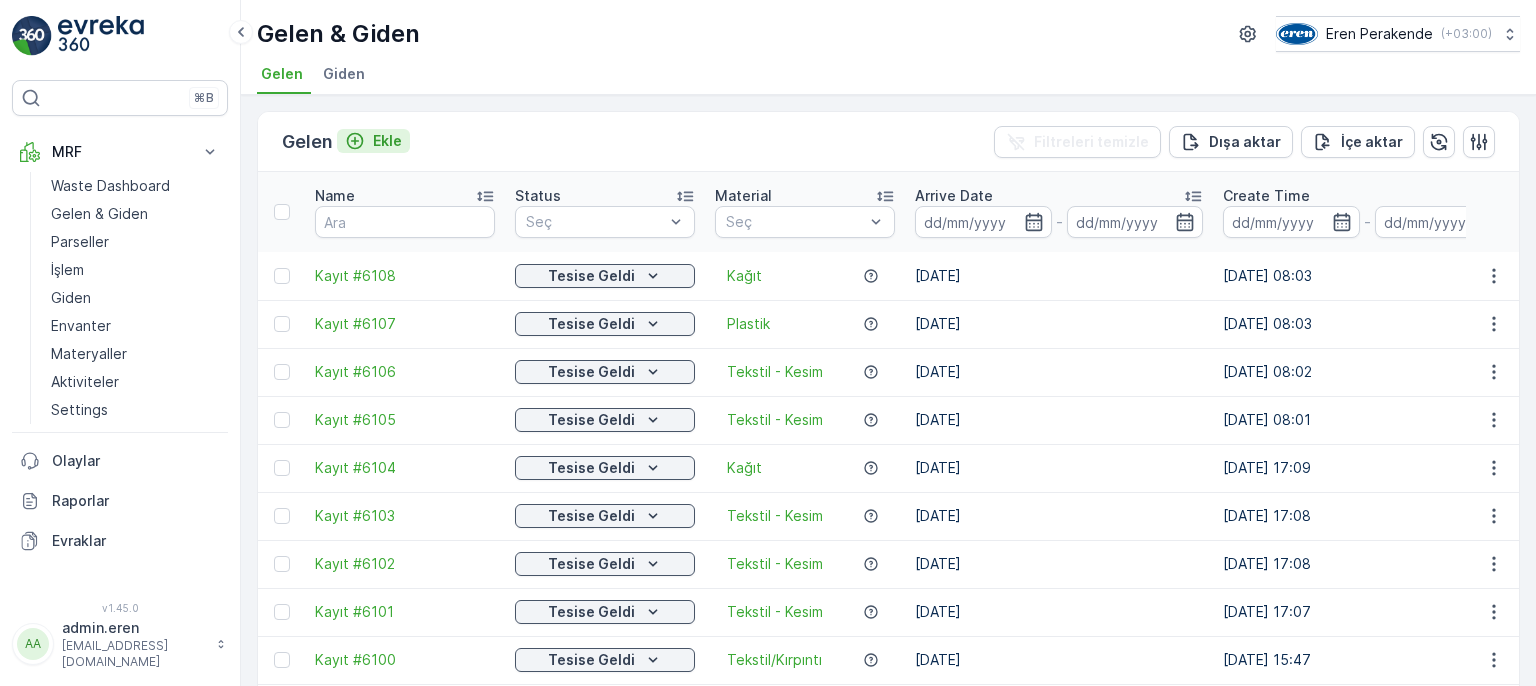 click on "Ekle" at bounding box center [373, 141] 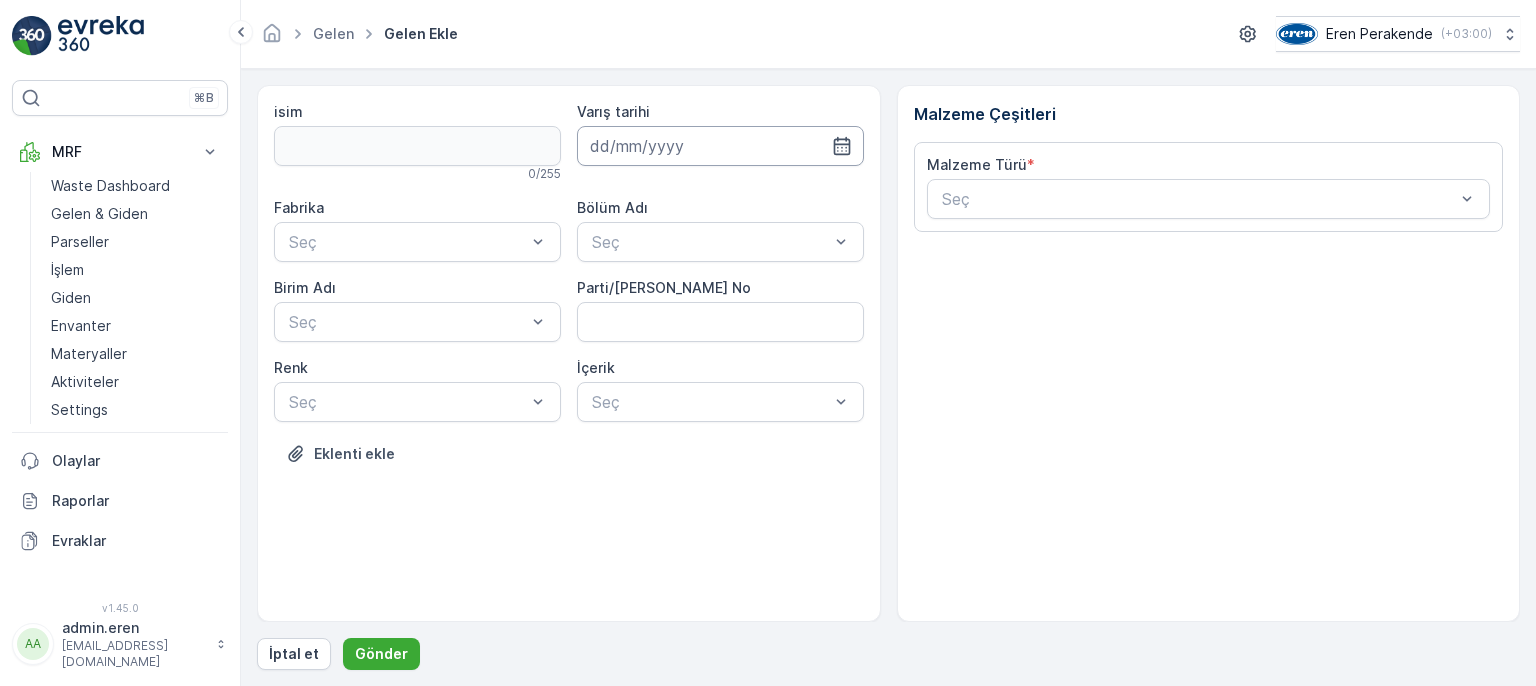 click at bounding box center (720, 146) 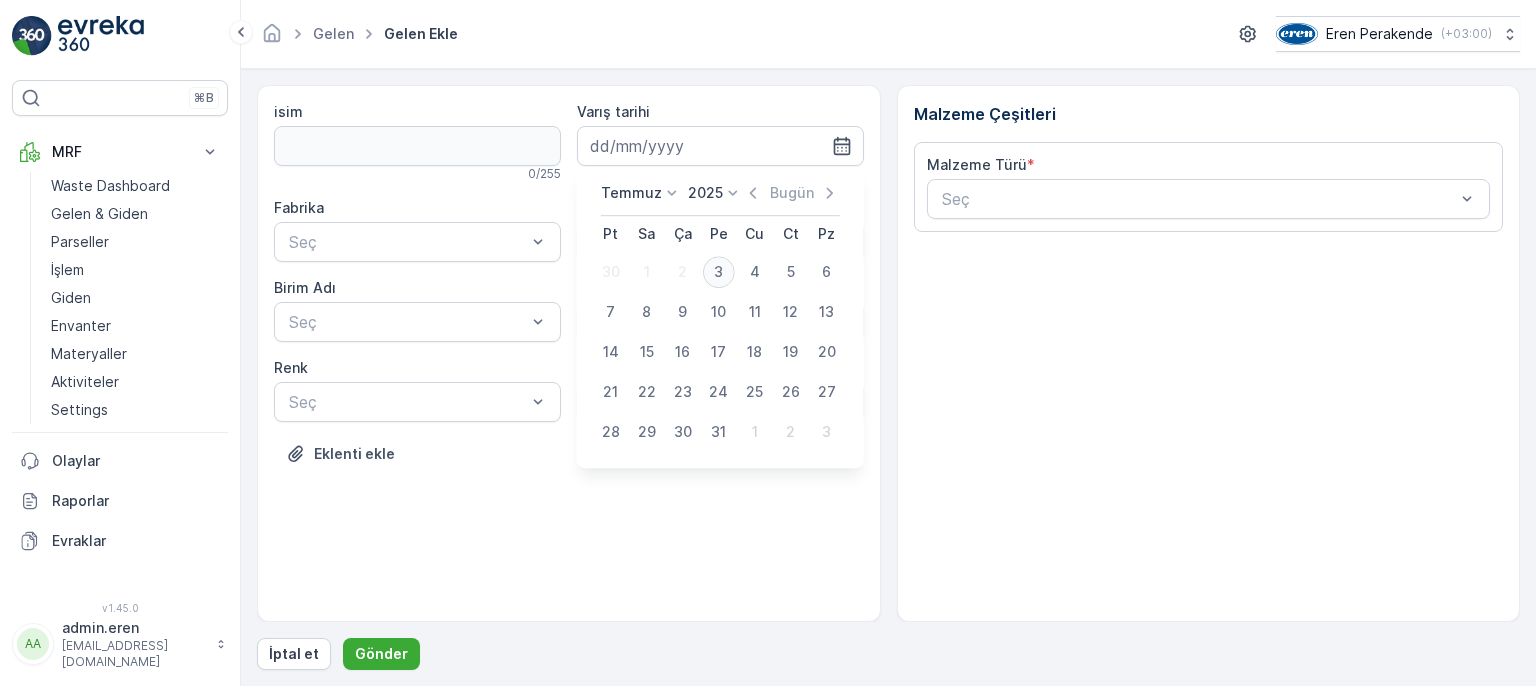 click on "3" at bounding box center (719, 272) 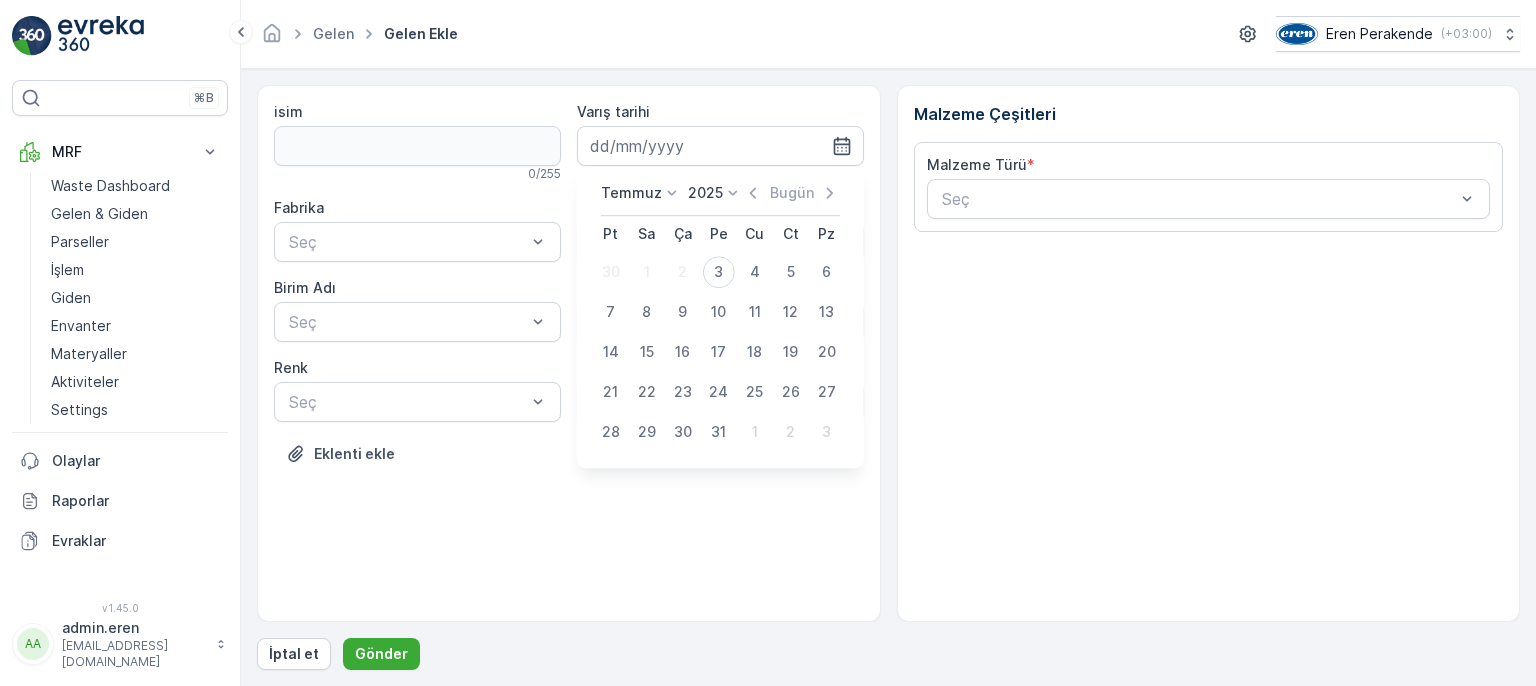 type on "[DATE]" 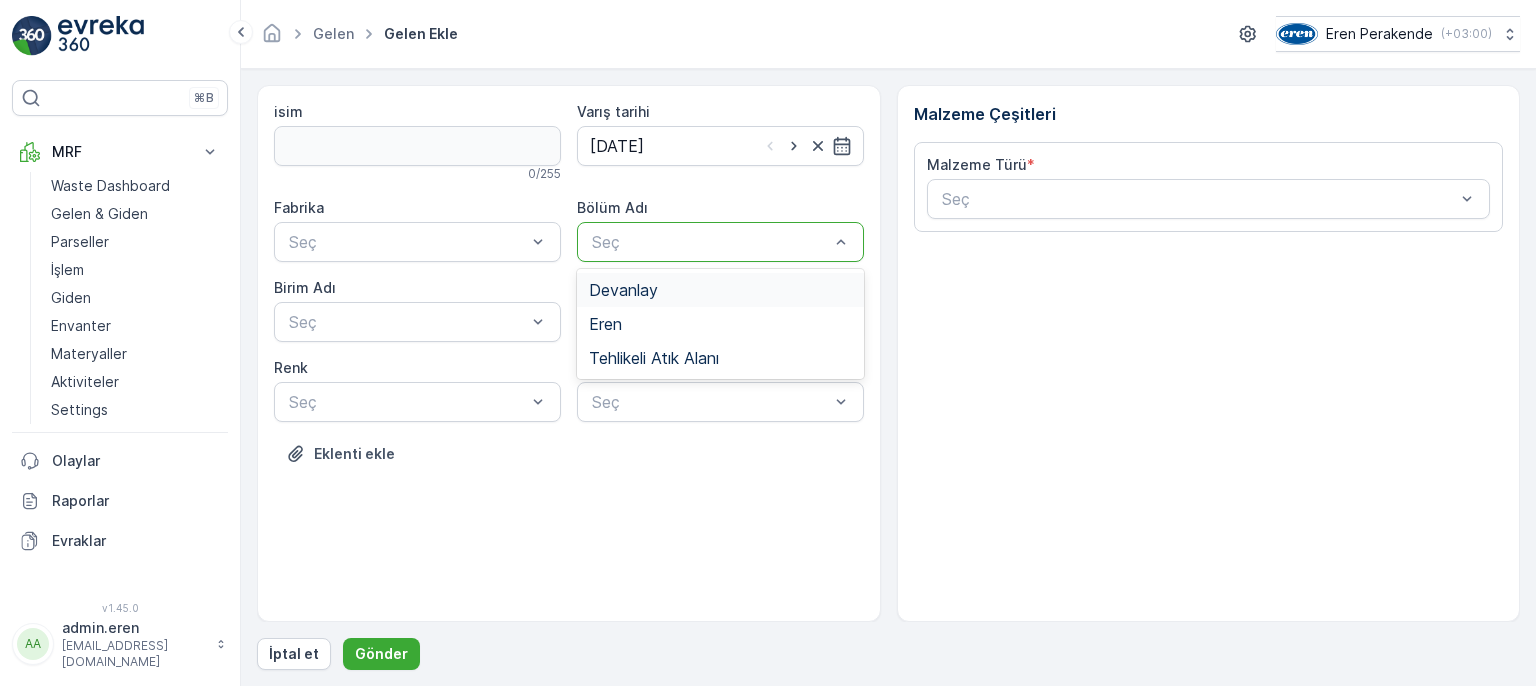 click on "Devanlay" at bounding box center [720, 290] 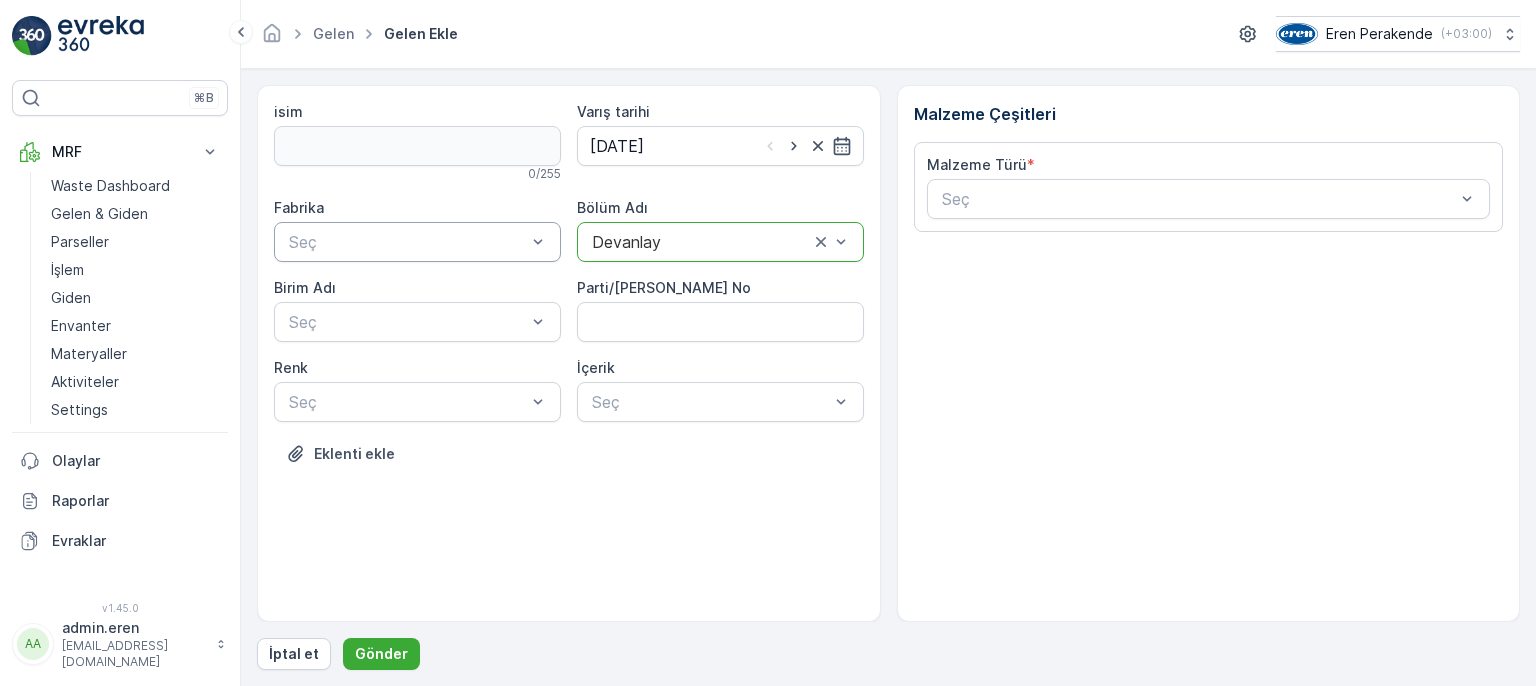 click at bounding box center (407, 242) 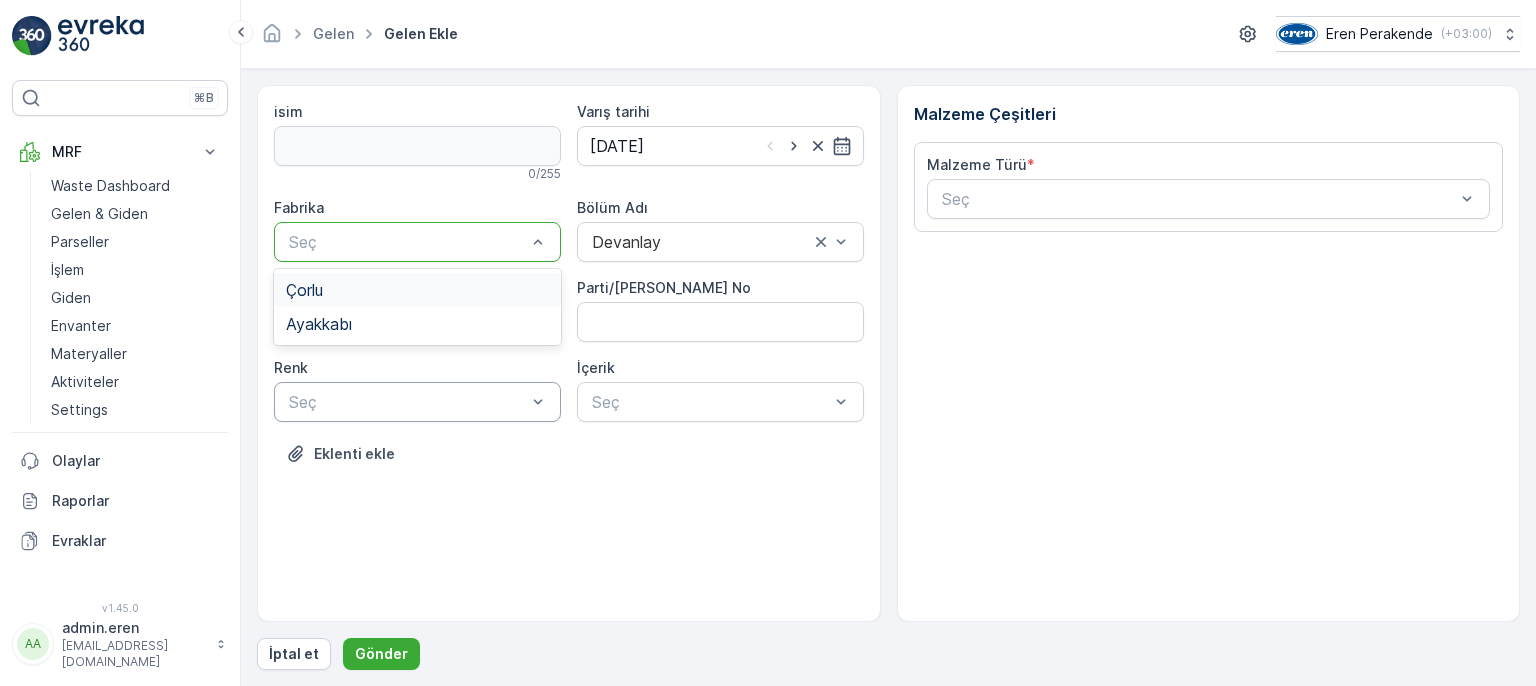 drag, startPoint x: 410, startPoint y: 293, endPoint x: 445, endPoint y: 384, distance: 97.49872 